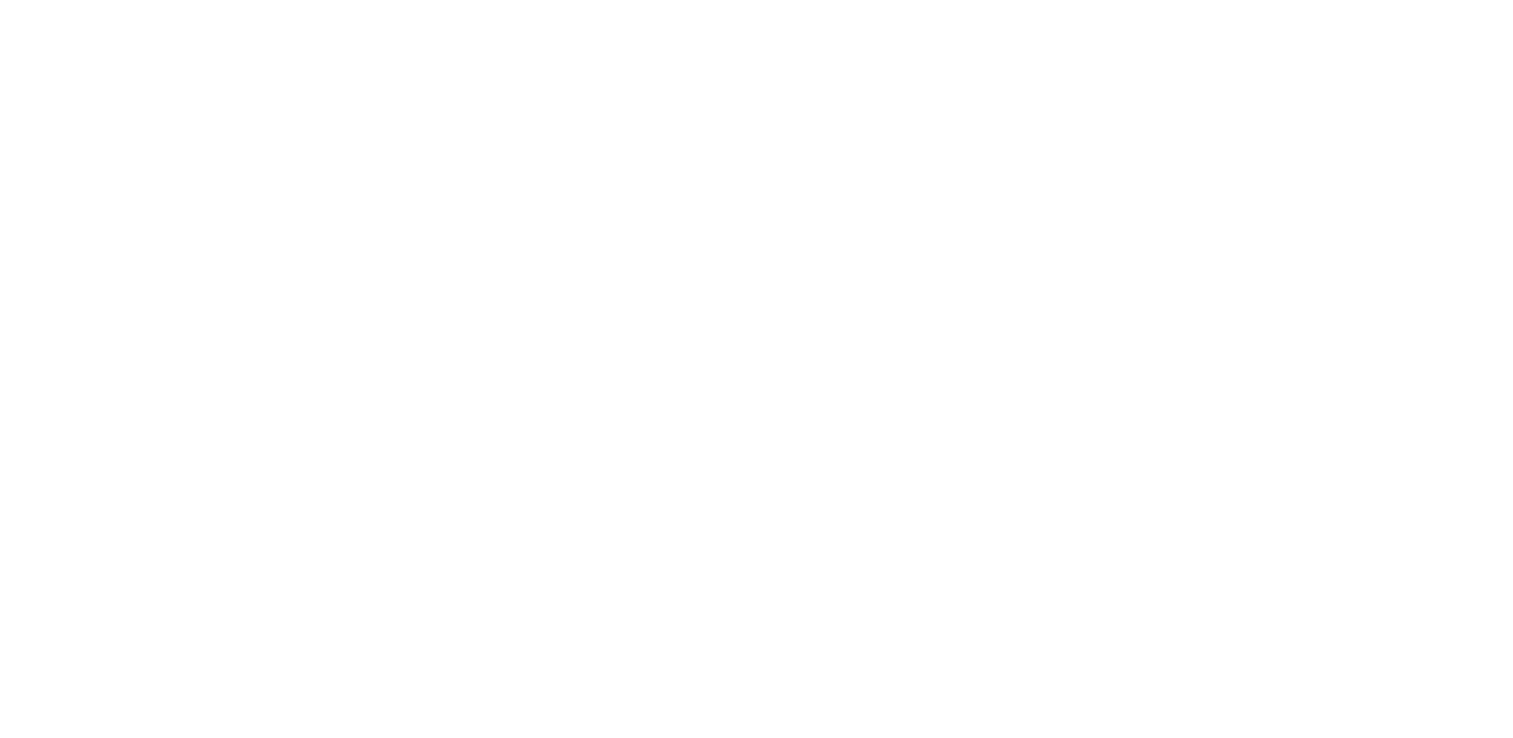 scroll, scrollTop: 0, scrollLeft: 0, axis: both 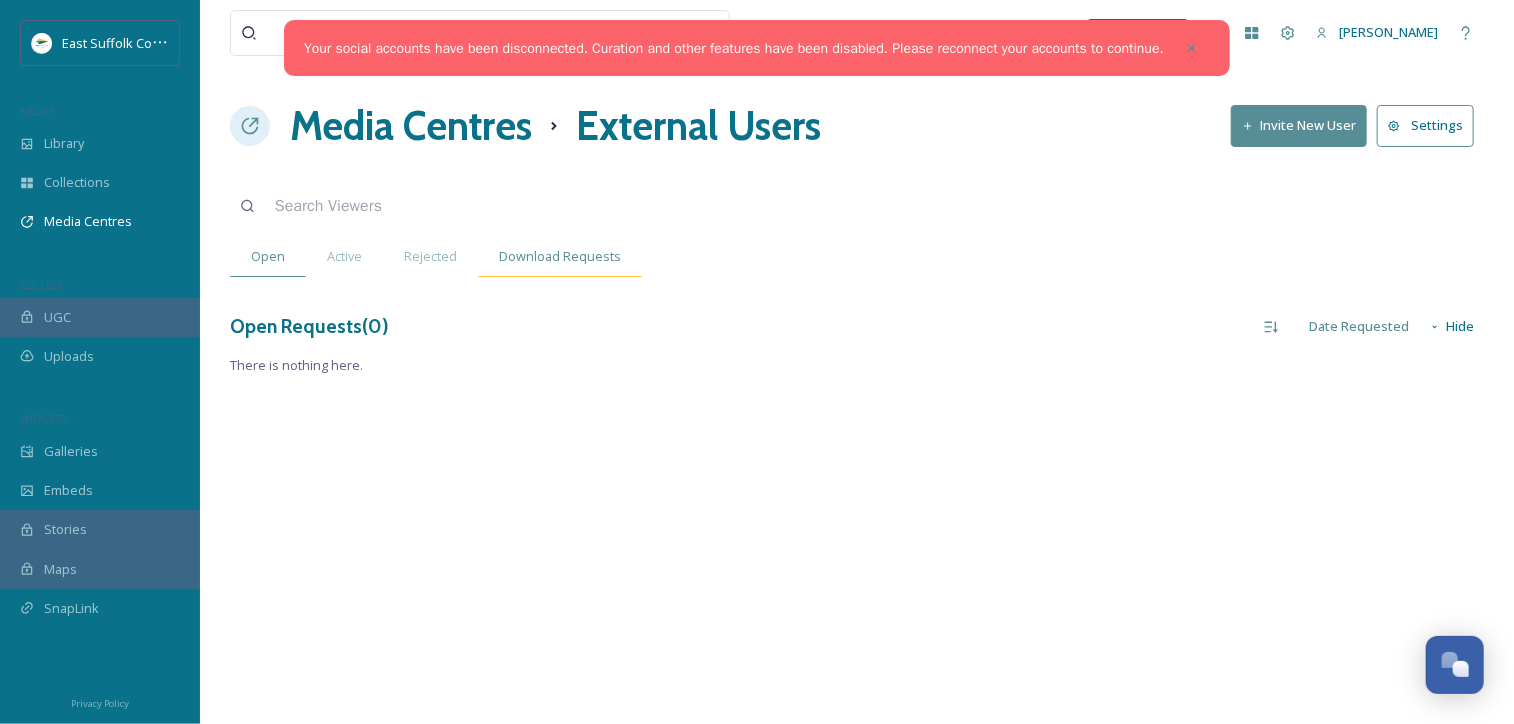 click on "Download Requests" at bounding box center [560, 256] 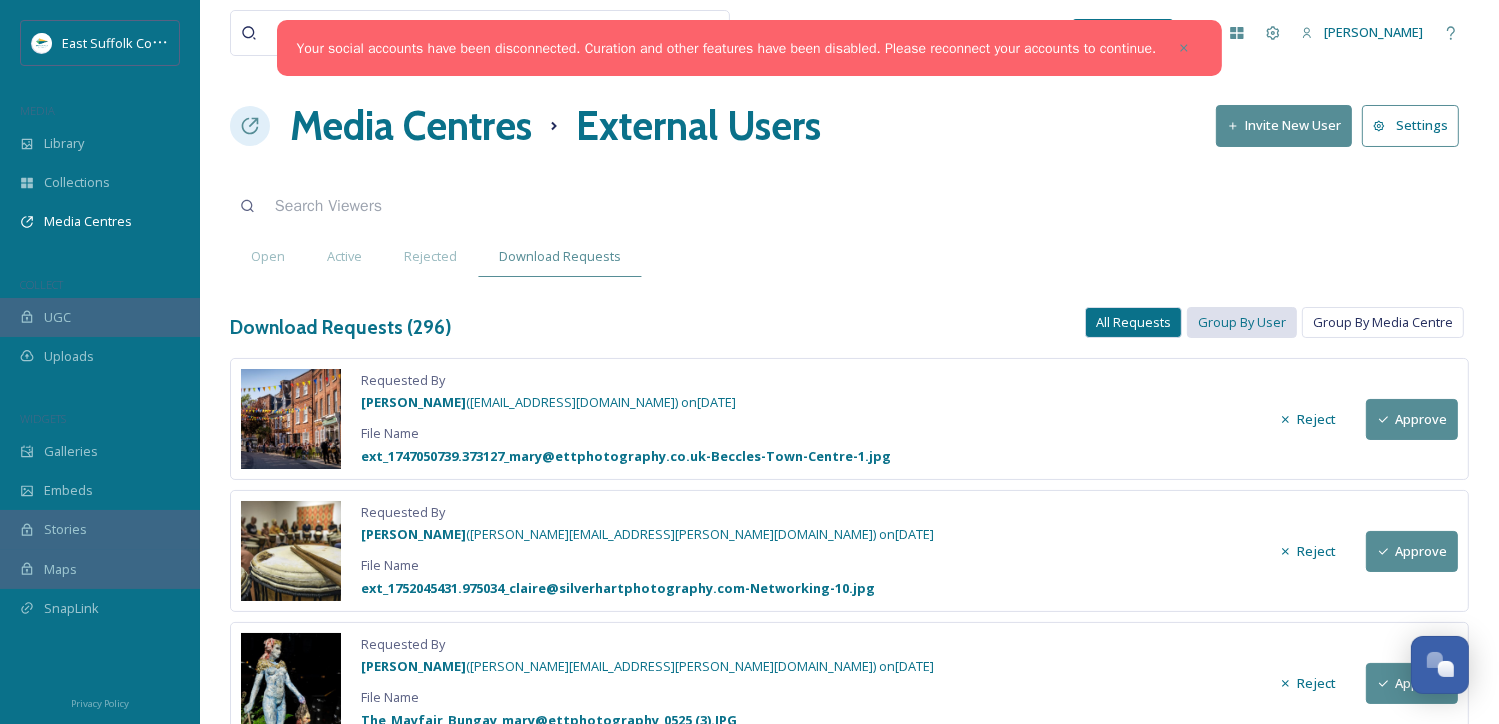 click on "Group By User" at bounding box center (1242, 322) 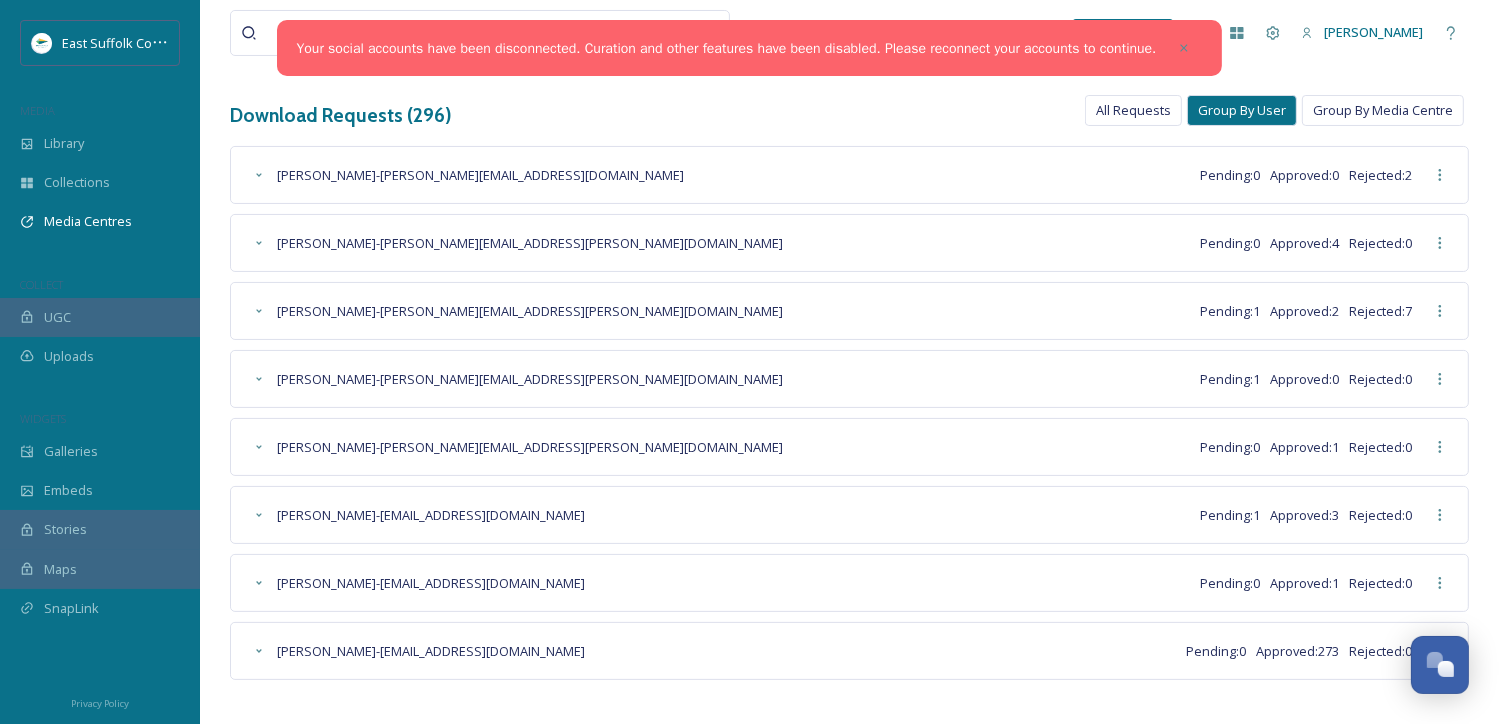 scroll, scrollTop: 224, scrollLeft: 0, axis: vertical 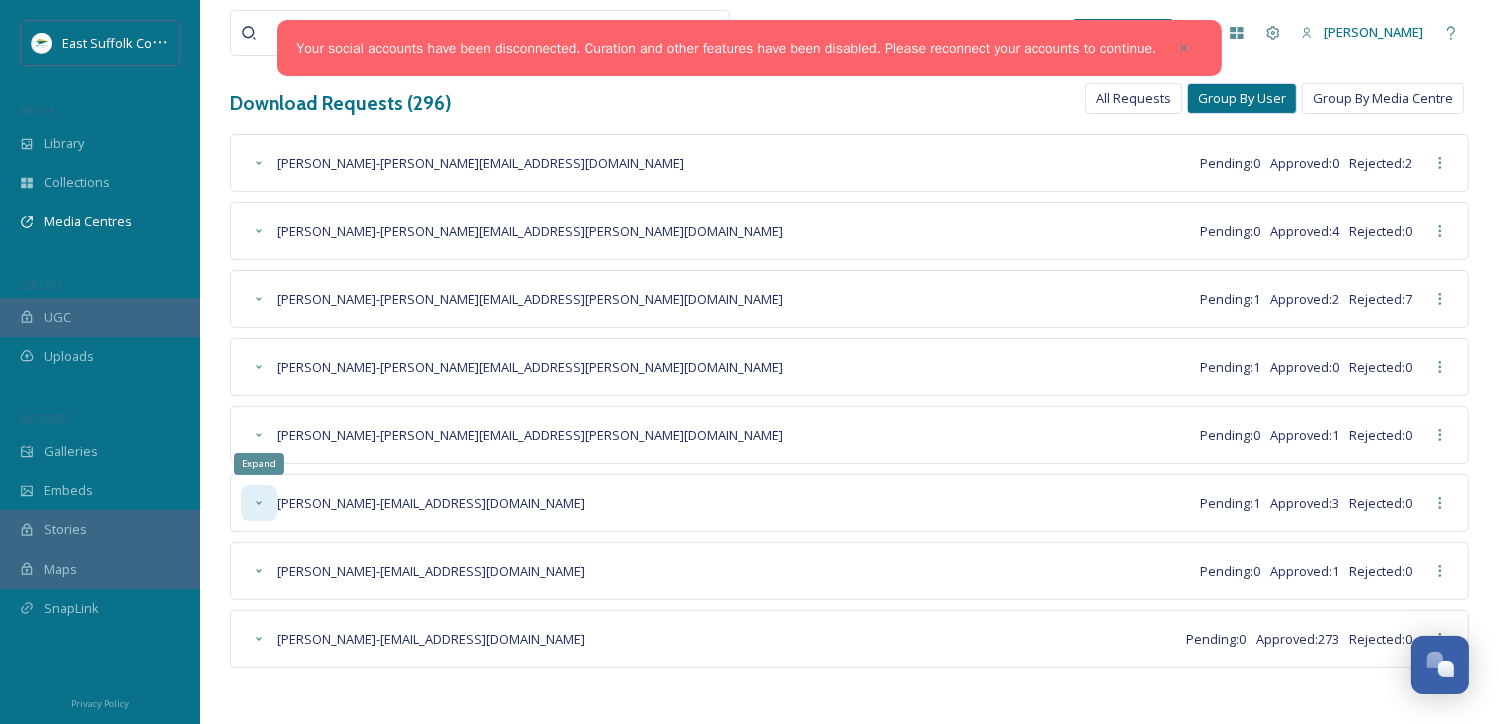 click 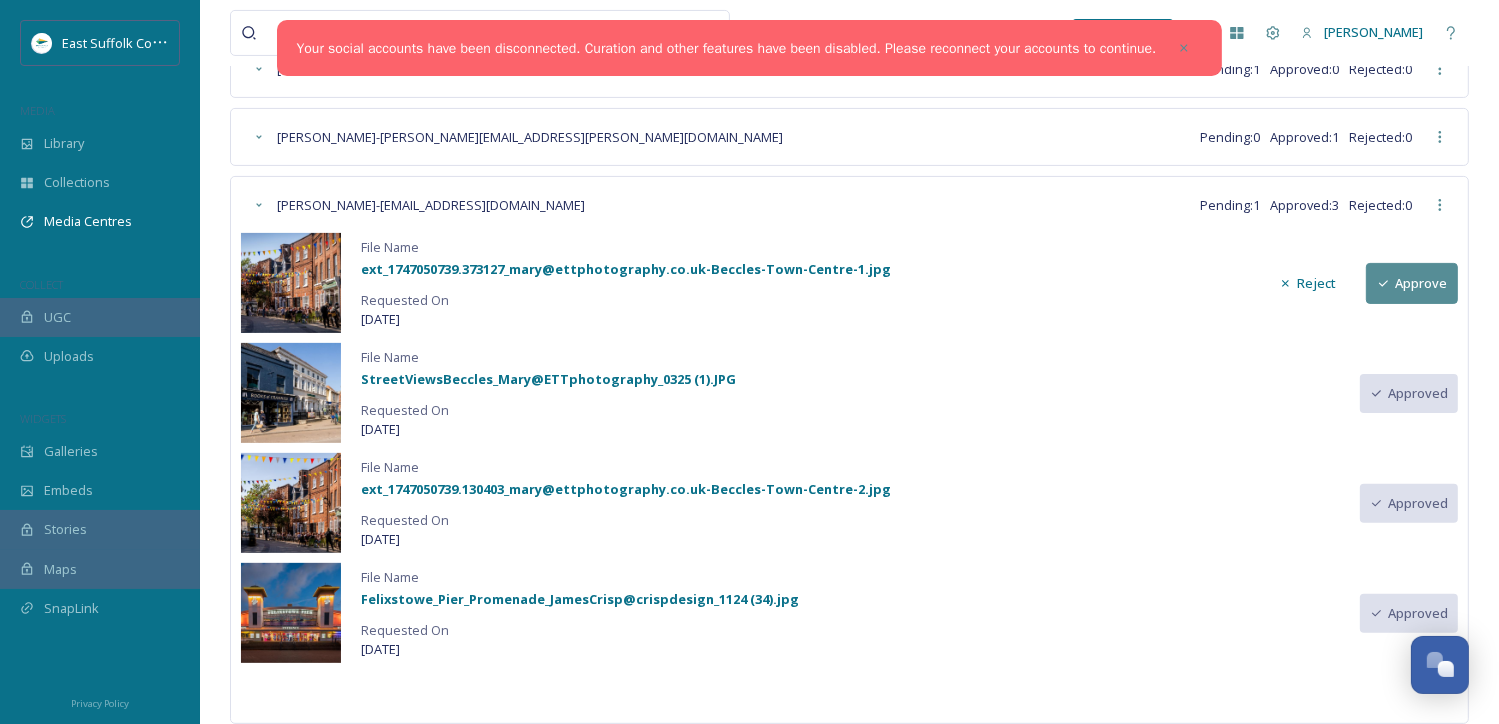 scroll, scrollTop: 524, scrollLeft: 0, axis: vertical 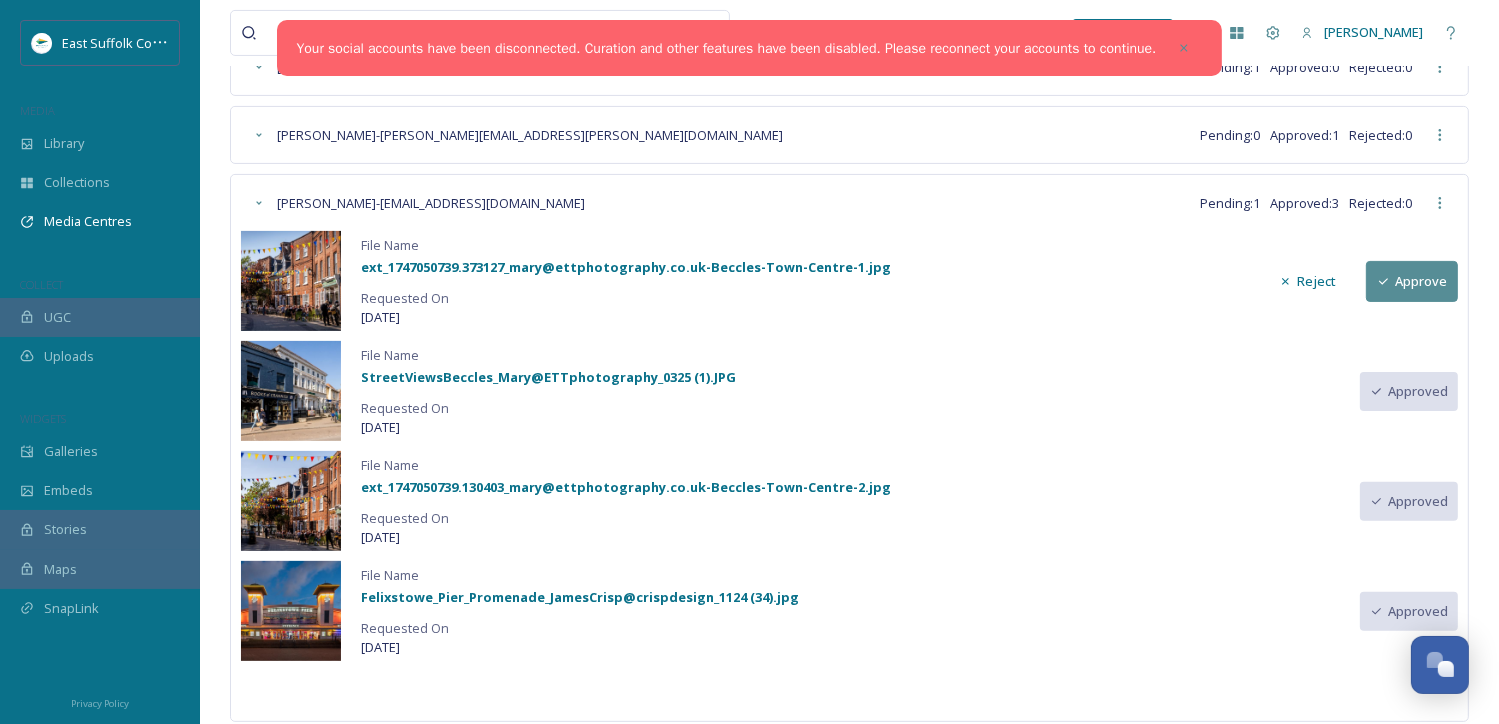 click on "Approve" at bounding box center (1412, 281) 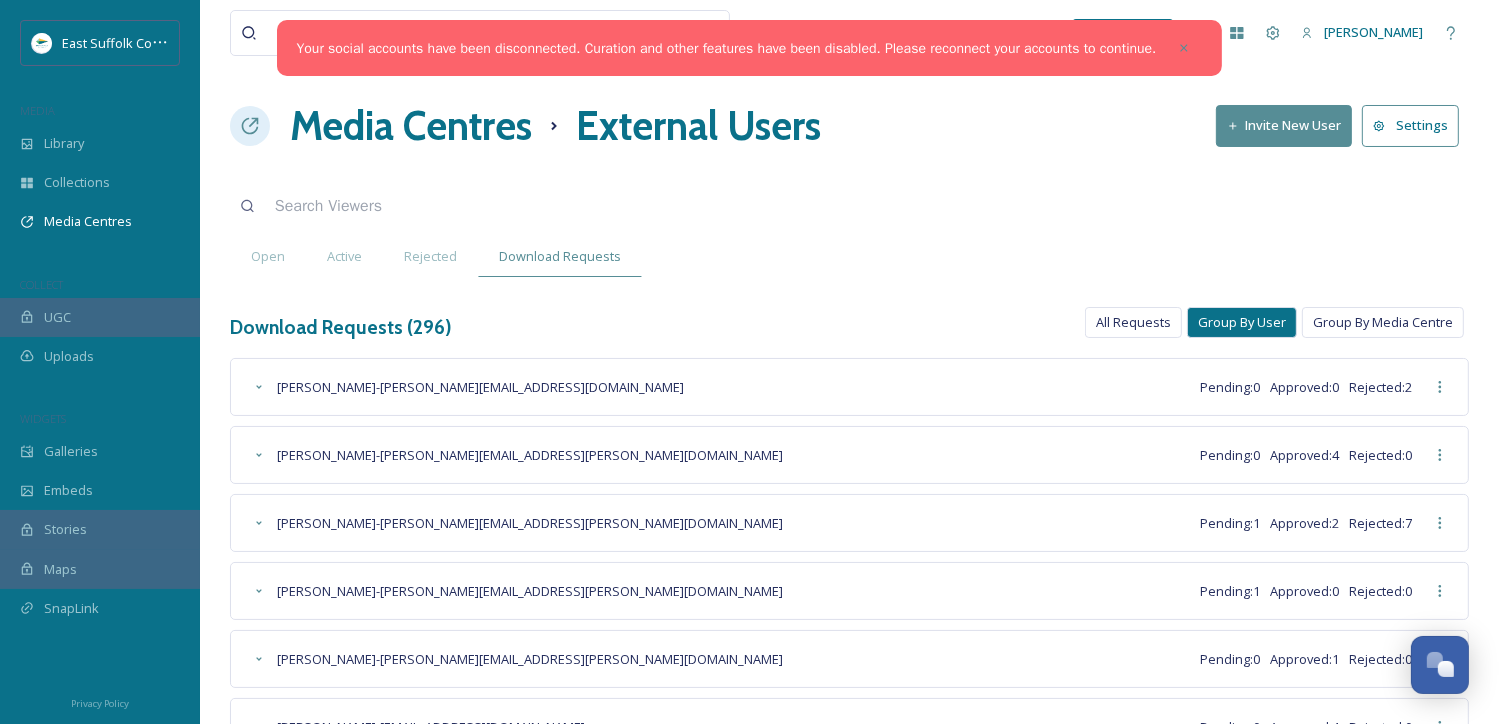 scroll, scrollTop: 400, scrollLeft: 0, axis: vertical 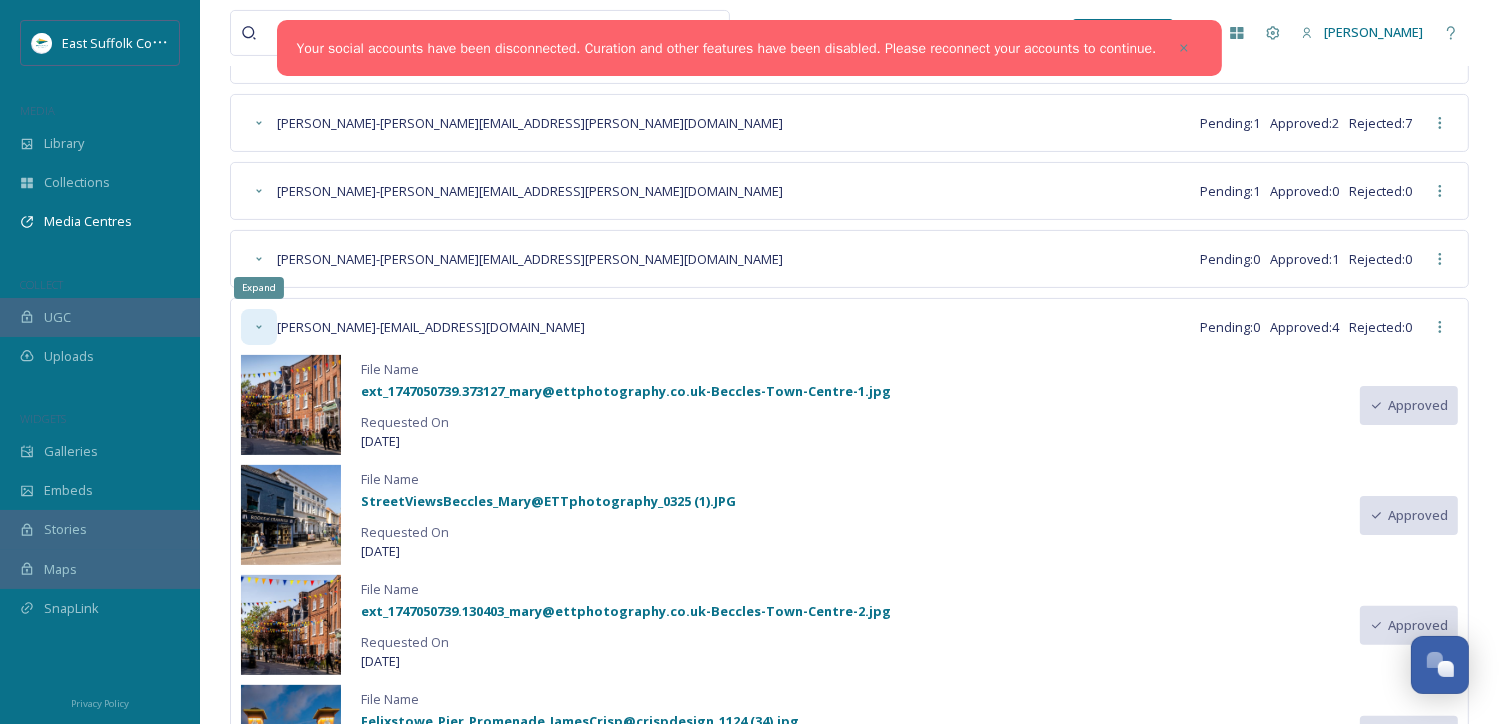 drag, startPoint x: 265, startPoint y: 327, endPoint x: 279, endPoint y: 327, distance: 14 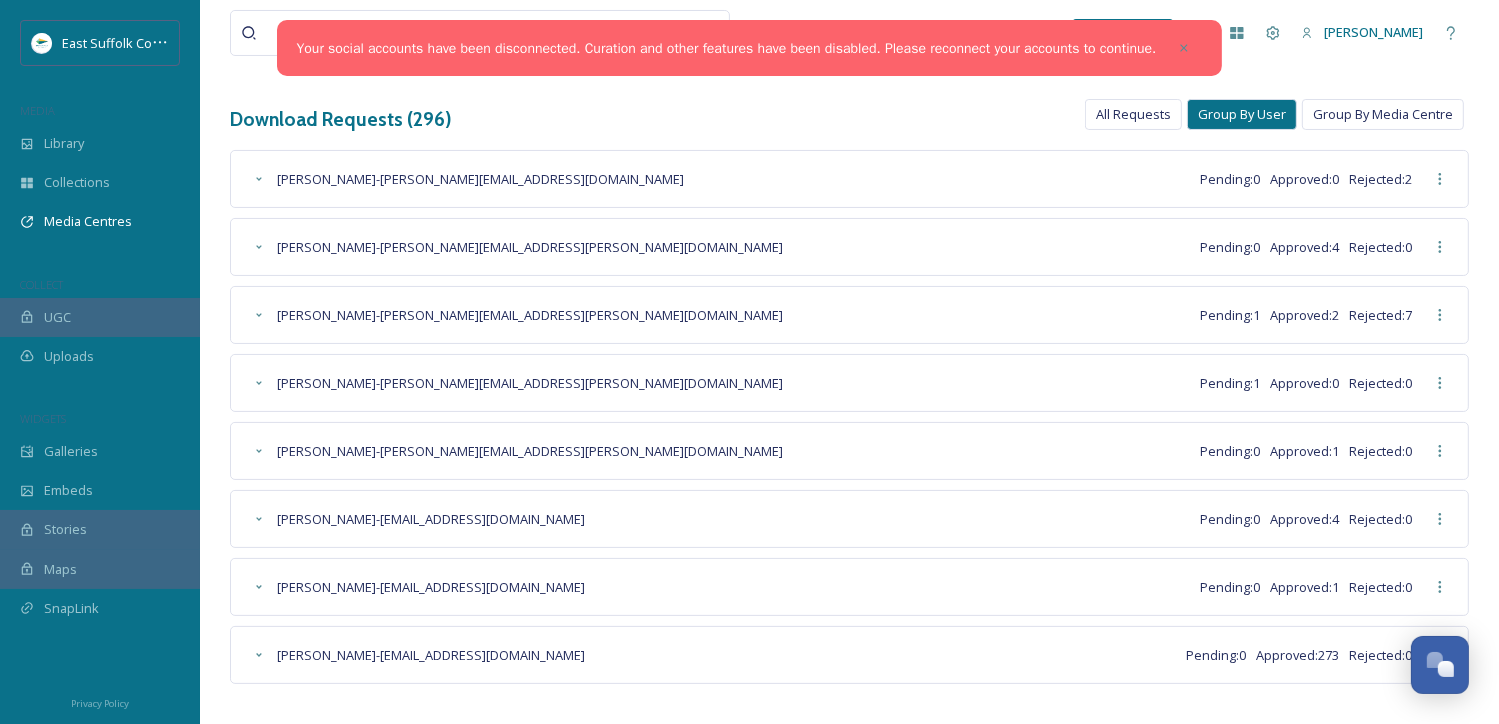 scroll, scrollTop: 0, scrollLeft: 0, axis: both 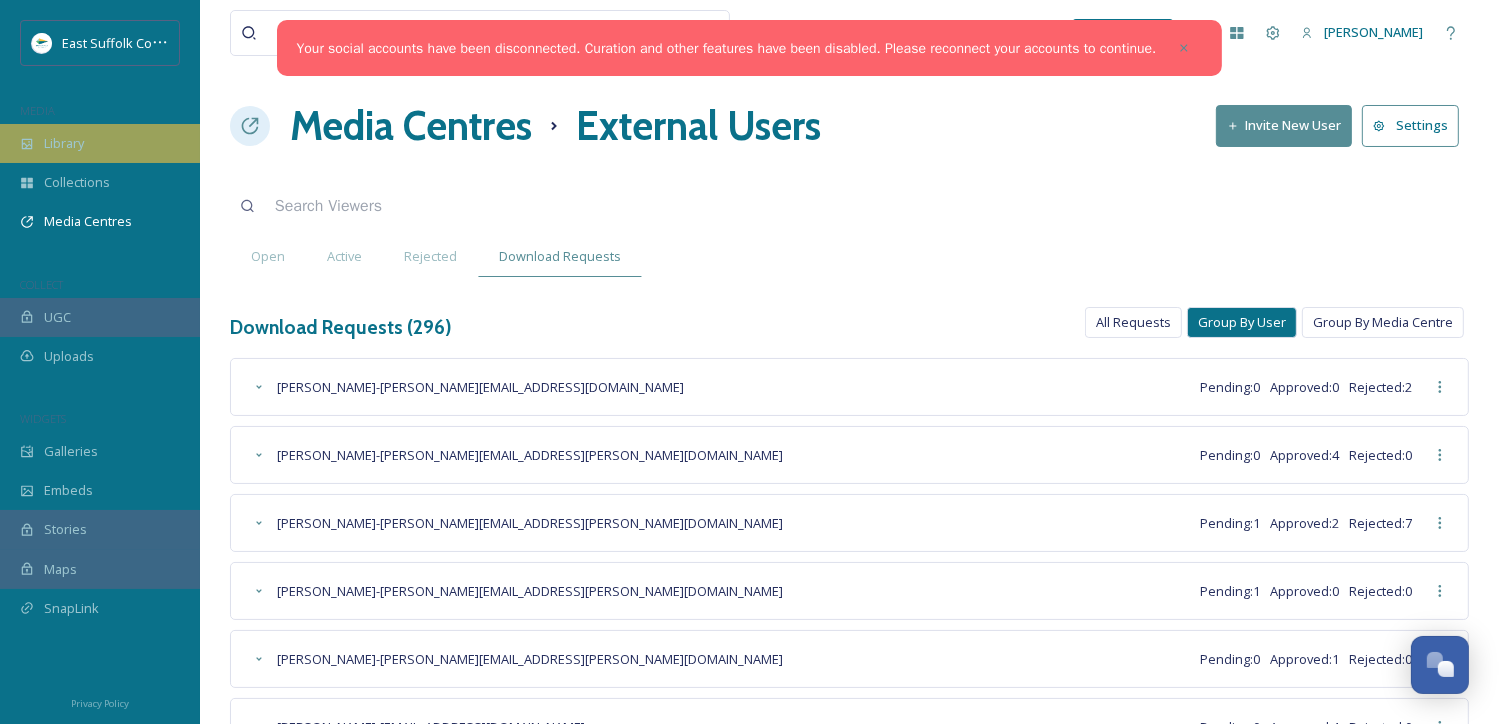 click on "Library" at bounding box center [100, 143] 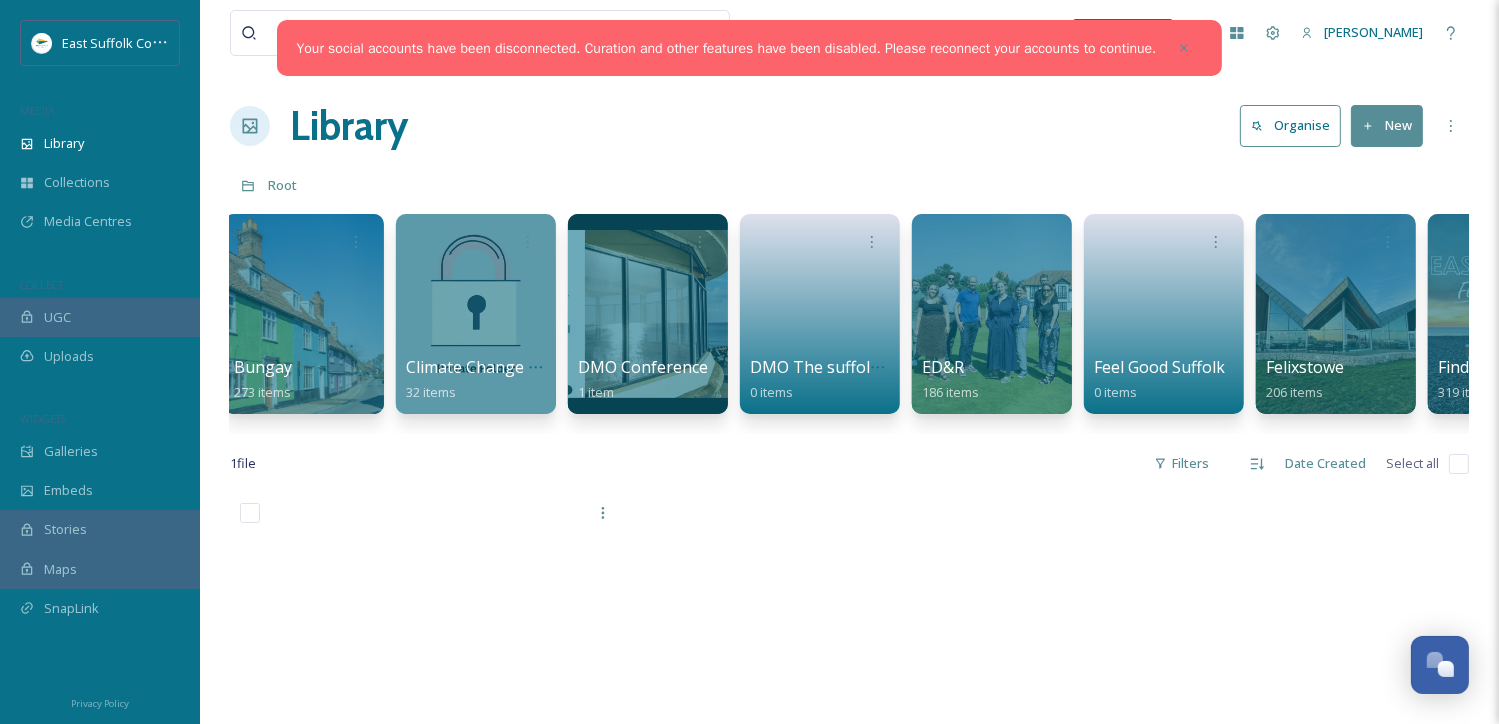 scroll, scrollTop: 0, scrollLeft: 876, axis: horizontal 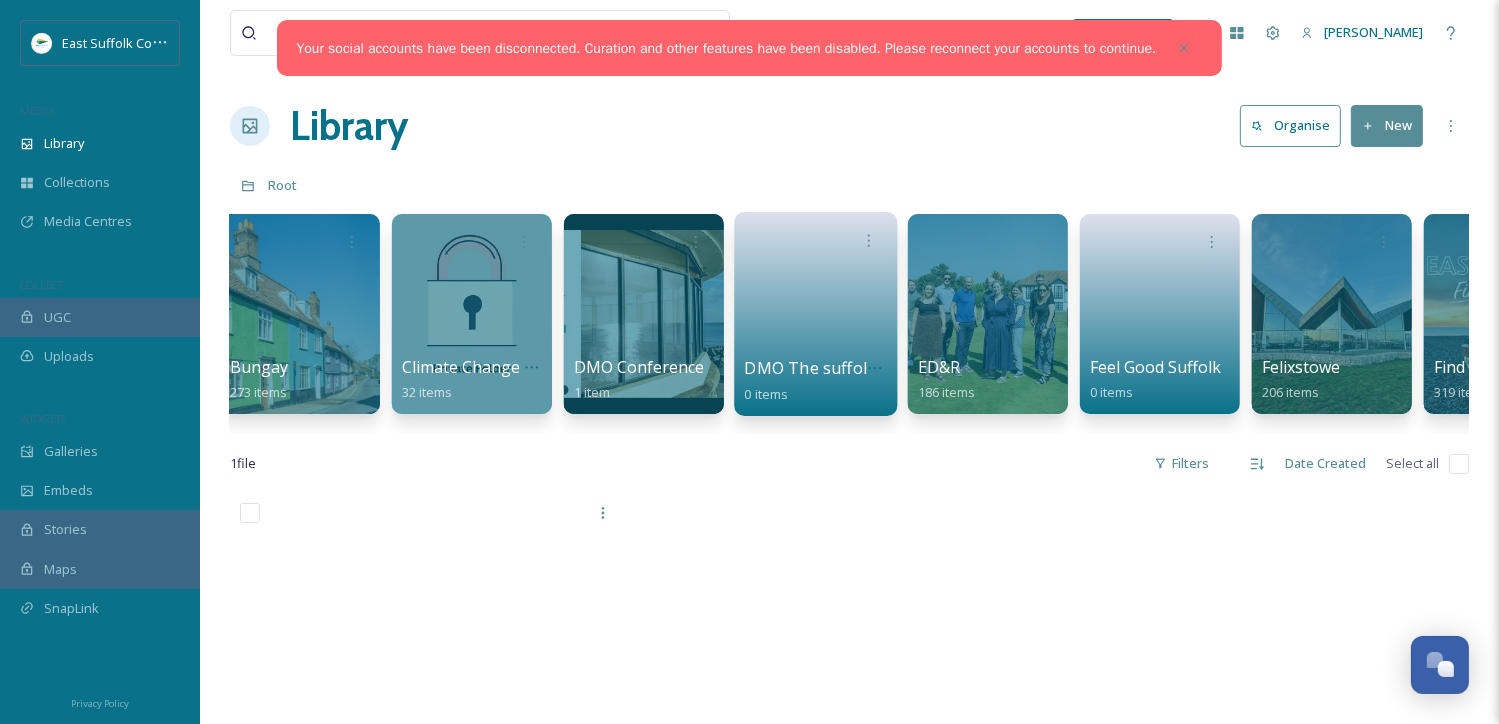 click at bounding box center (816, 307) 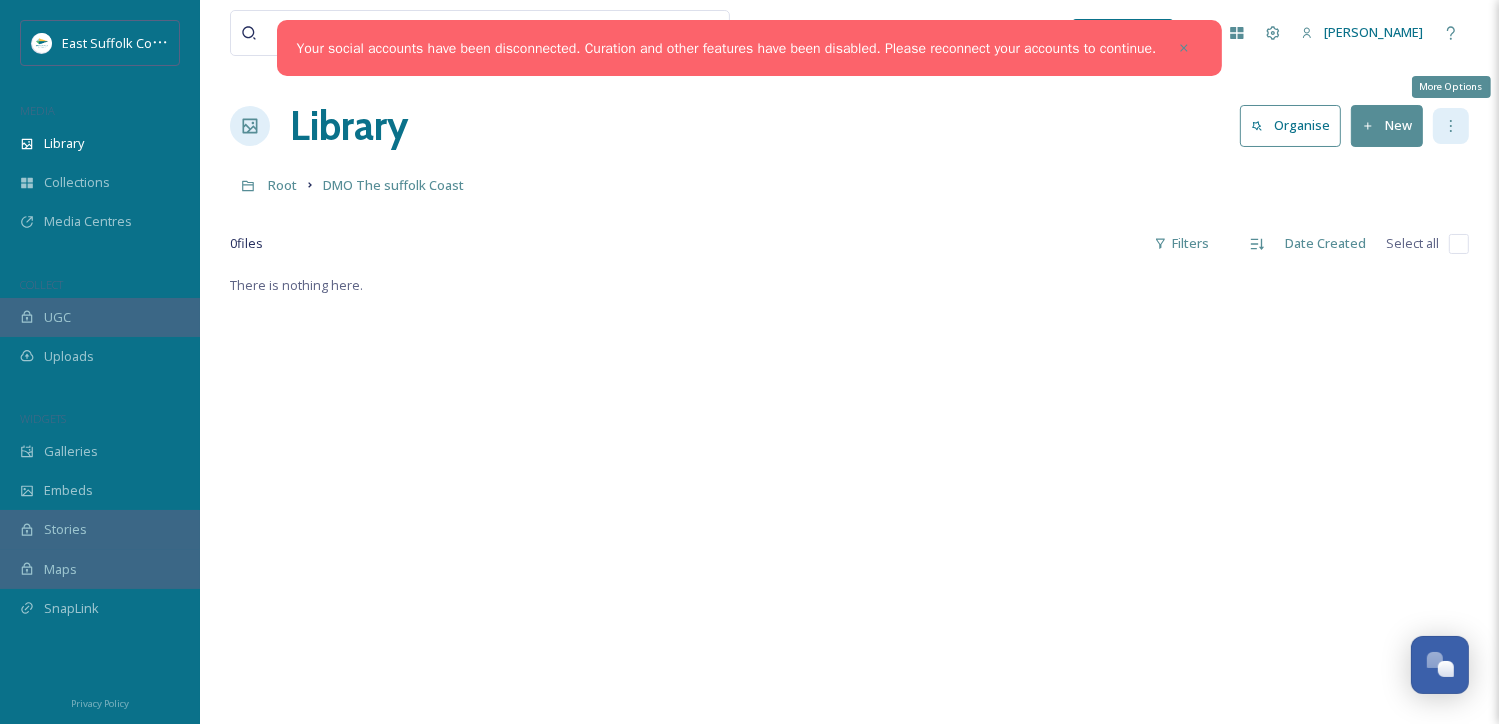 click on "More Options" at bounding box center [1451, 126] 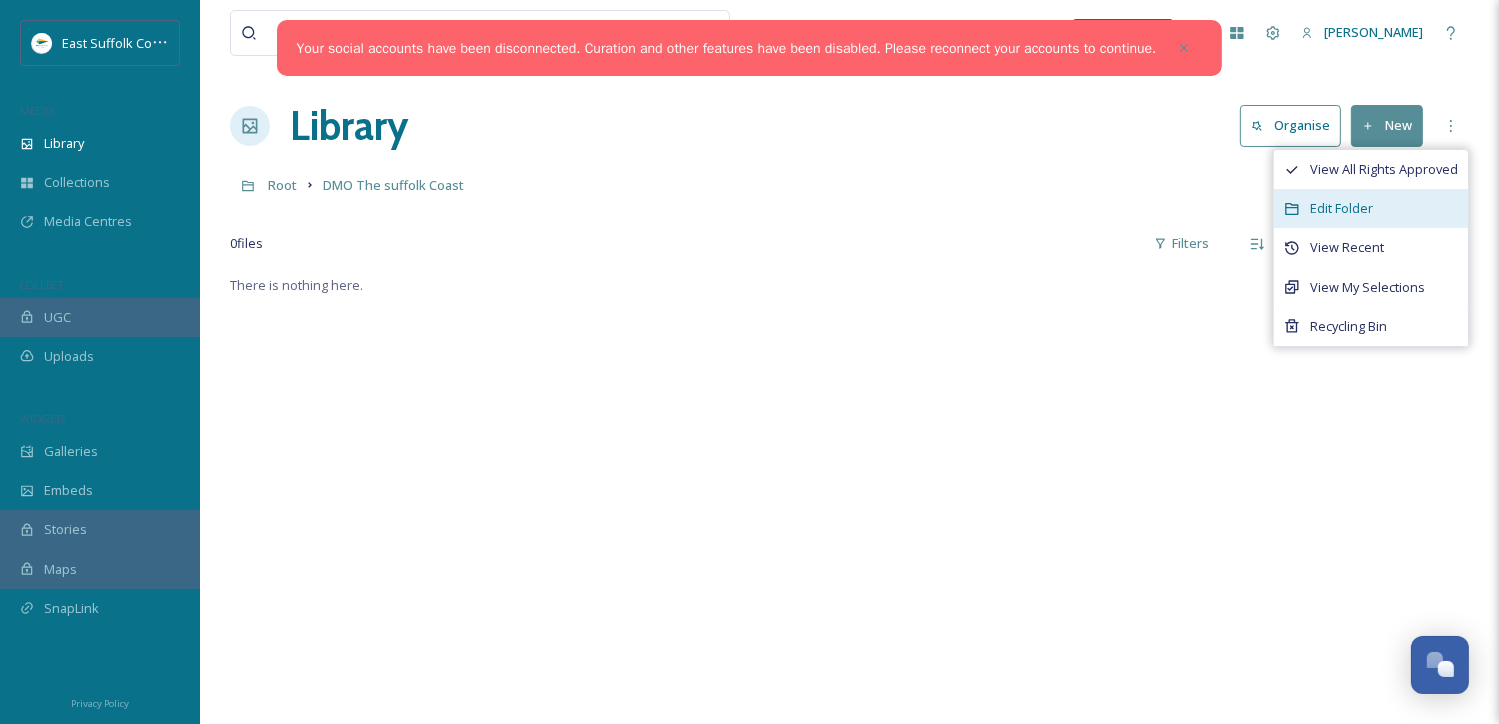 click on "Edit Folder" at bounding box center (1341, 208) 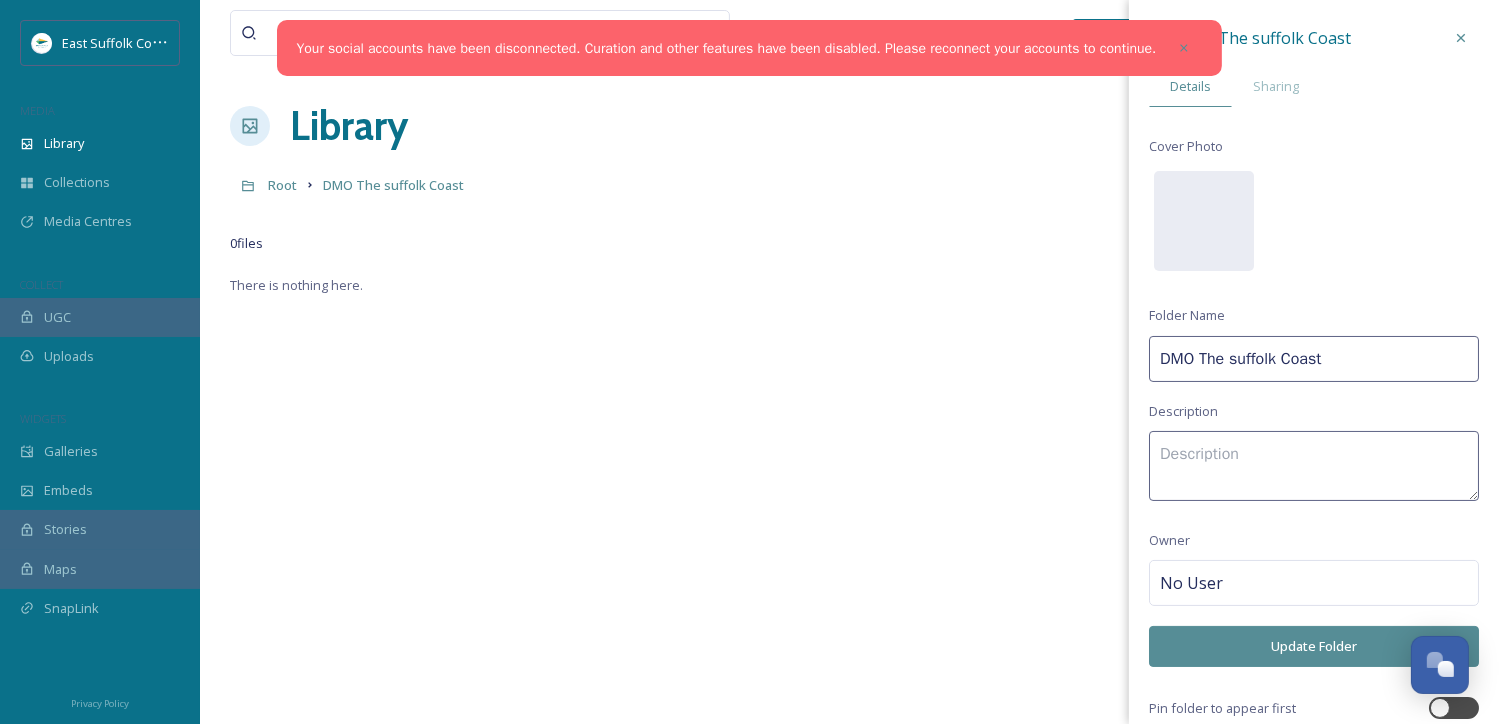 click on "DMO The suffolk Coast" at bounding box center (1314, 359) 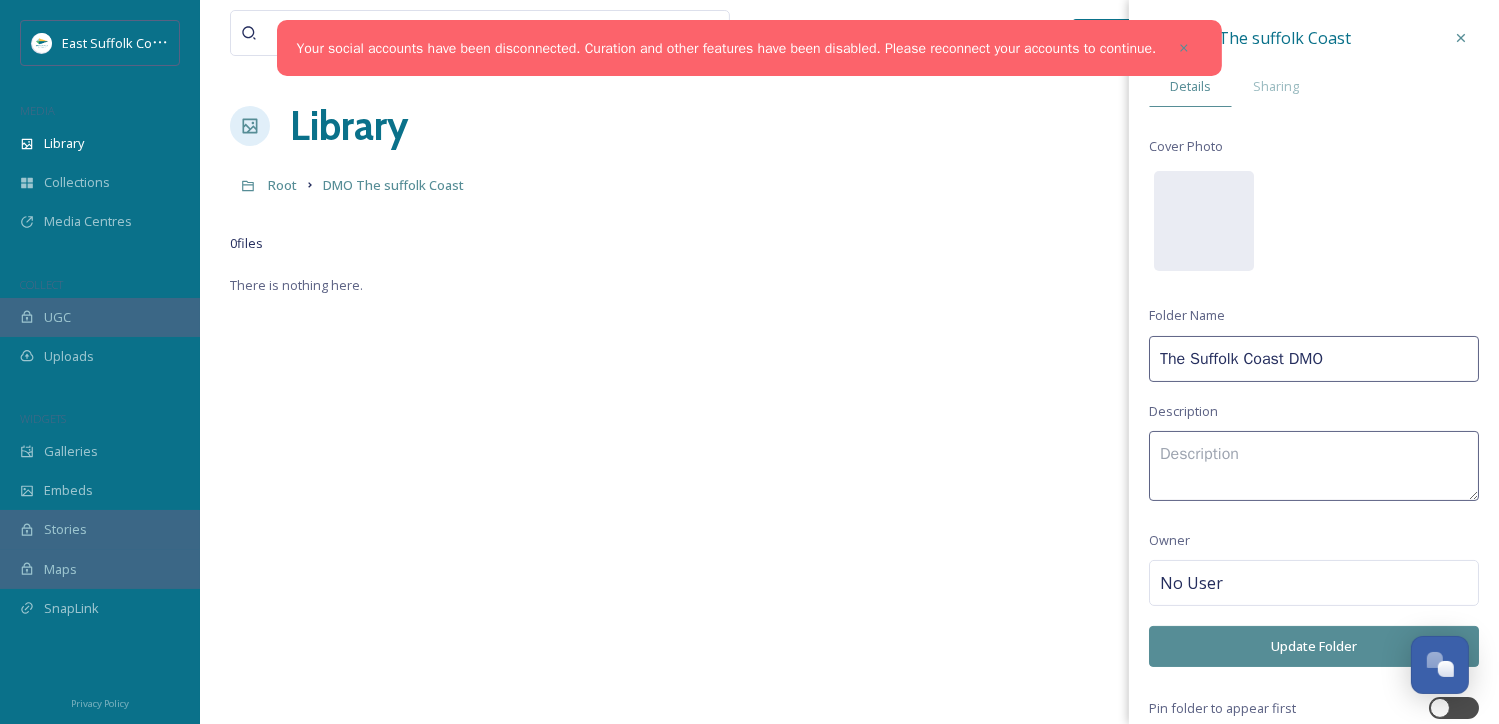 type on "The Suffolk Coast DMO" 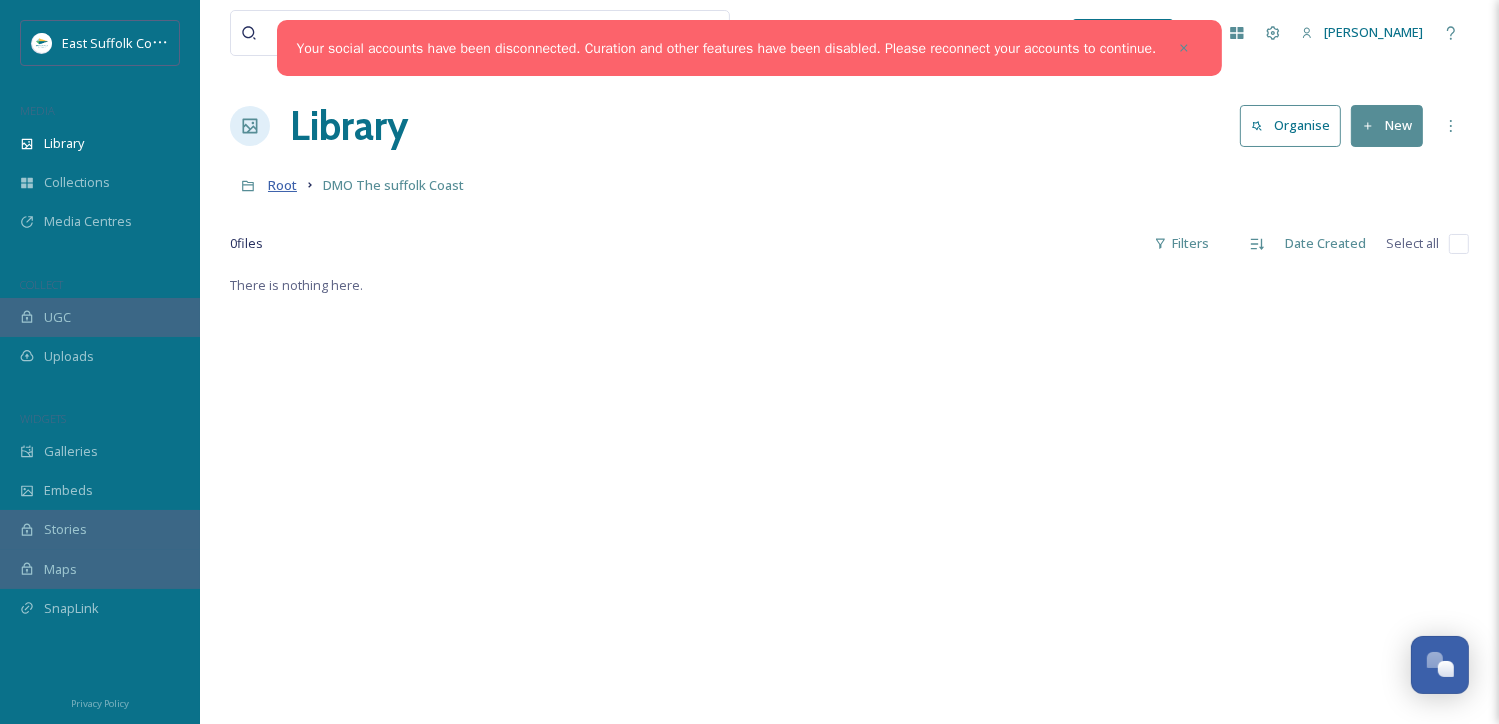 click on "Root" at bounding box center [282, 185] 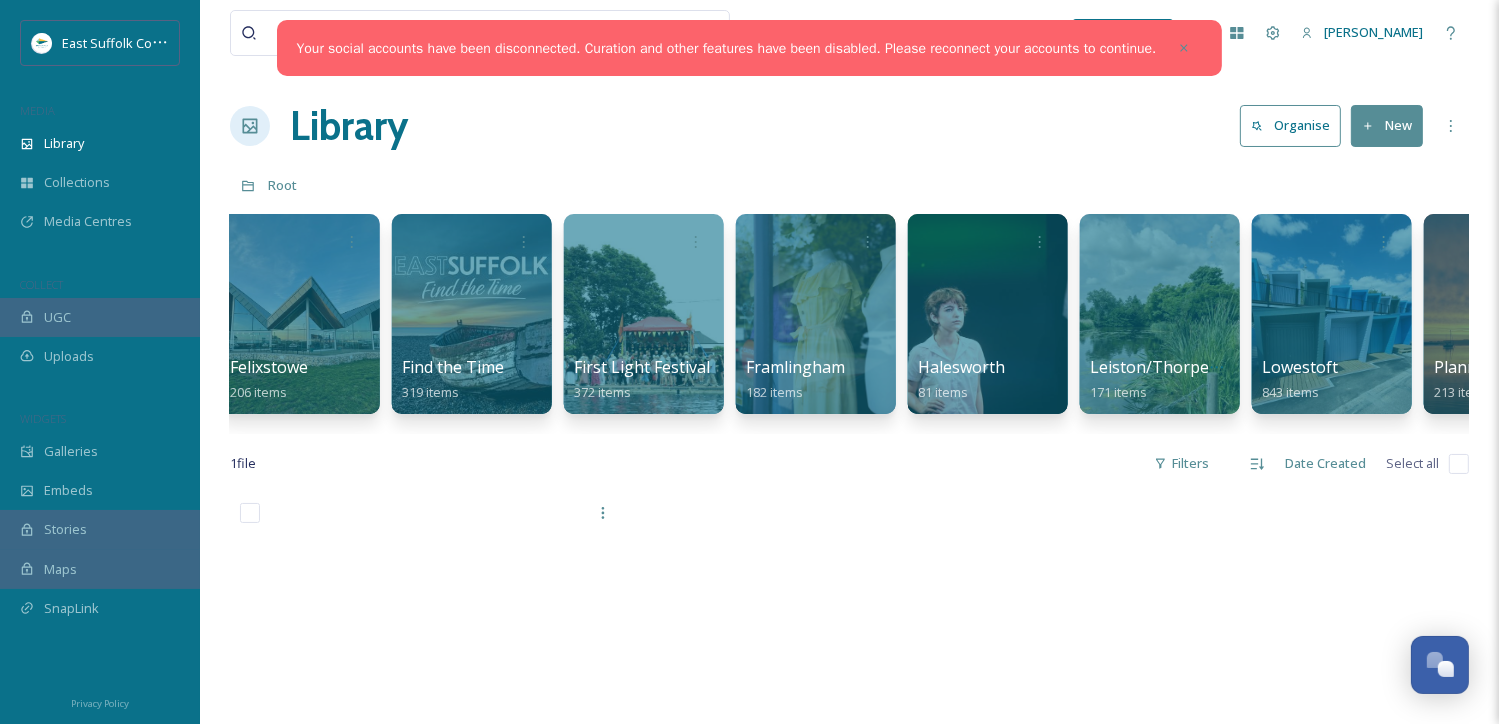 scroll, scrollTop: 0, scrollLeft: 0, axis: both 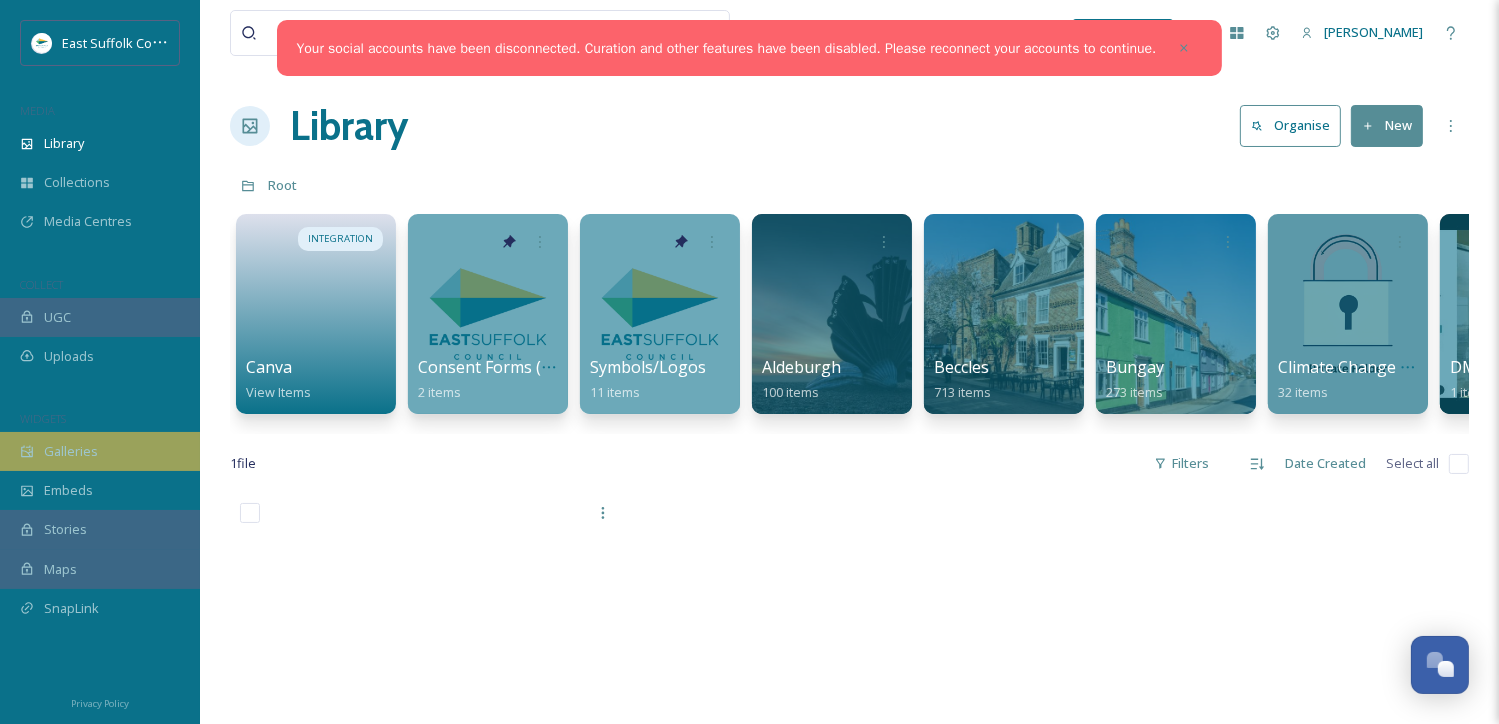 click on "Galleries" at bounding box center (100, 451) 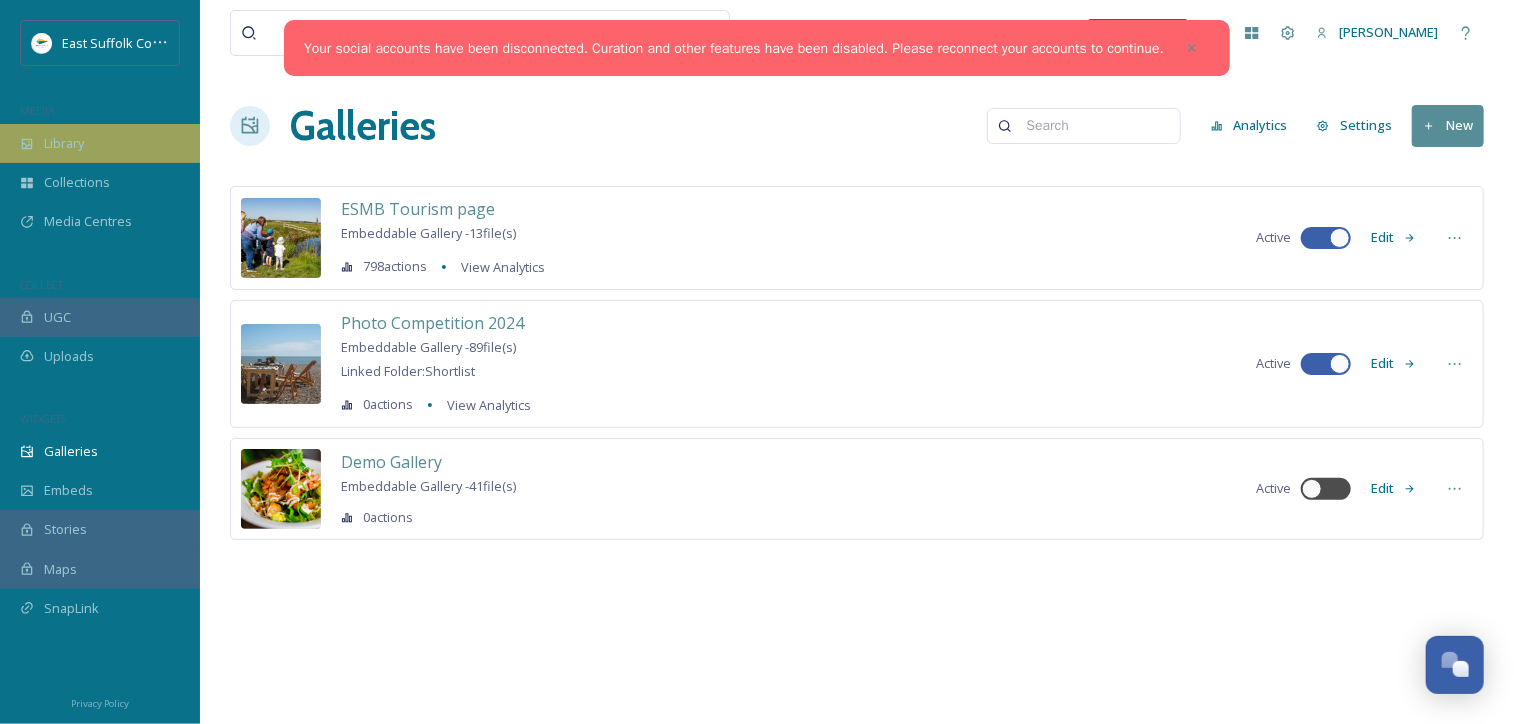 click on "Library" at bounding box center (100, 143) 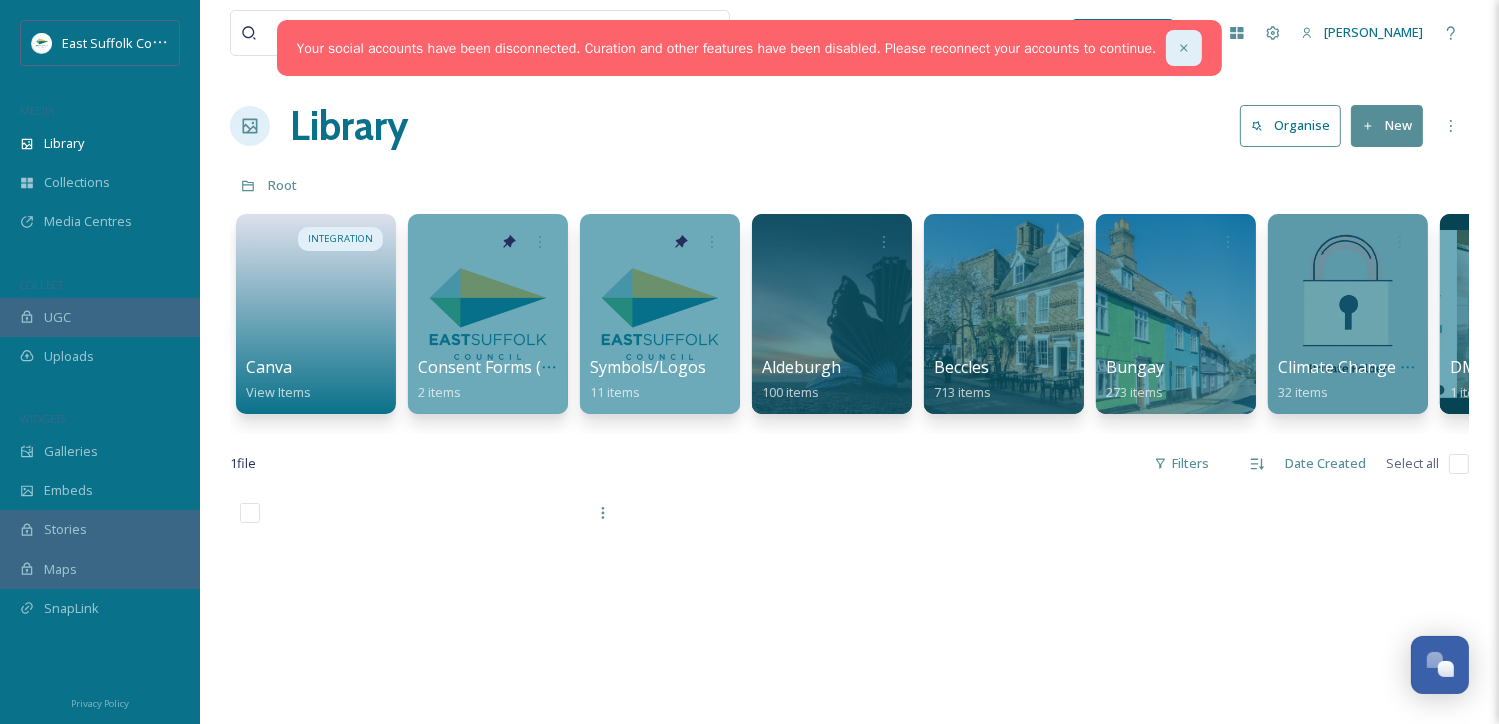click at bounding box center (1184, 48) 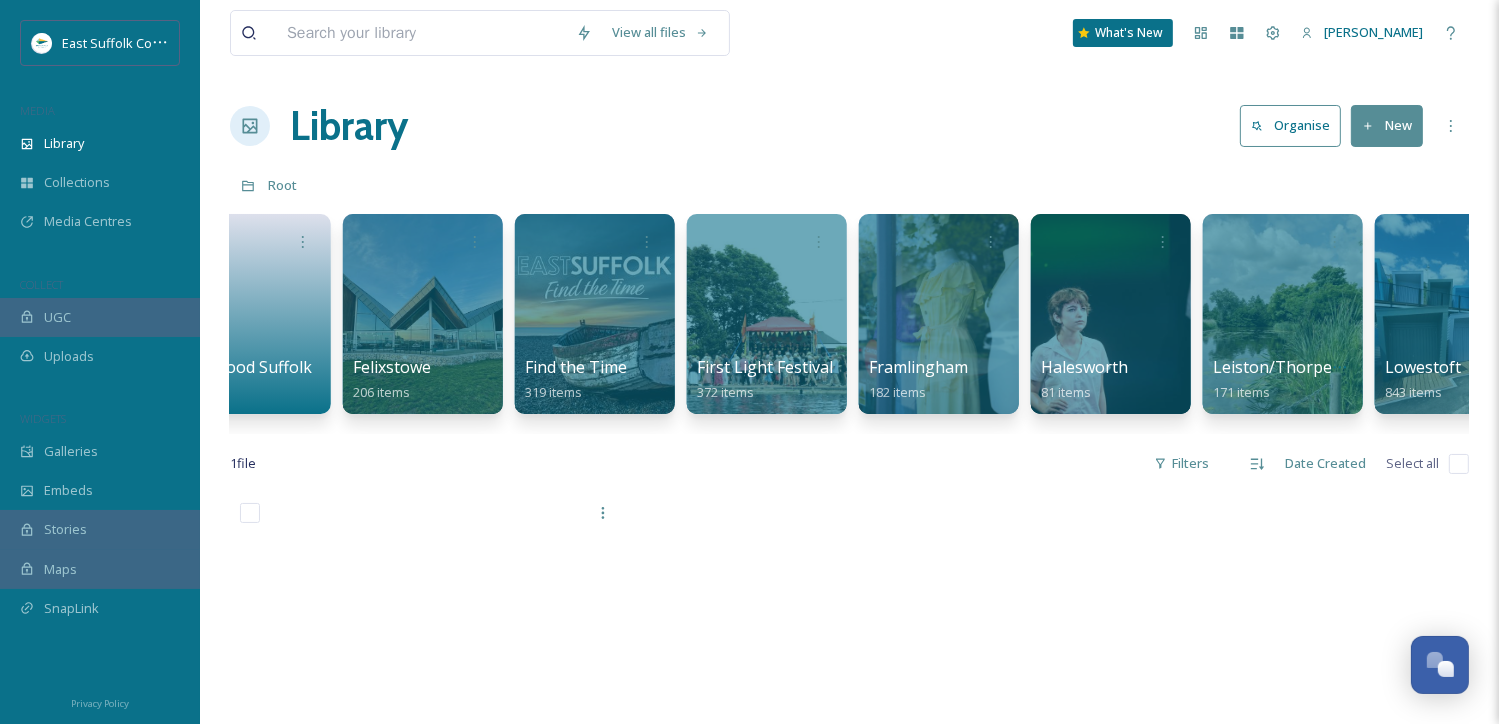 scroll, scrollTop: 0, scrollLeft: 1616, axis: horizontal 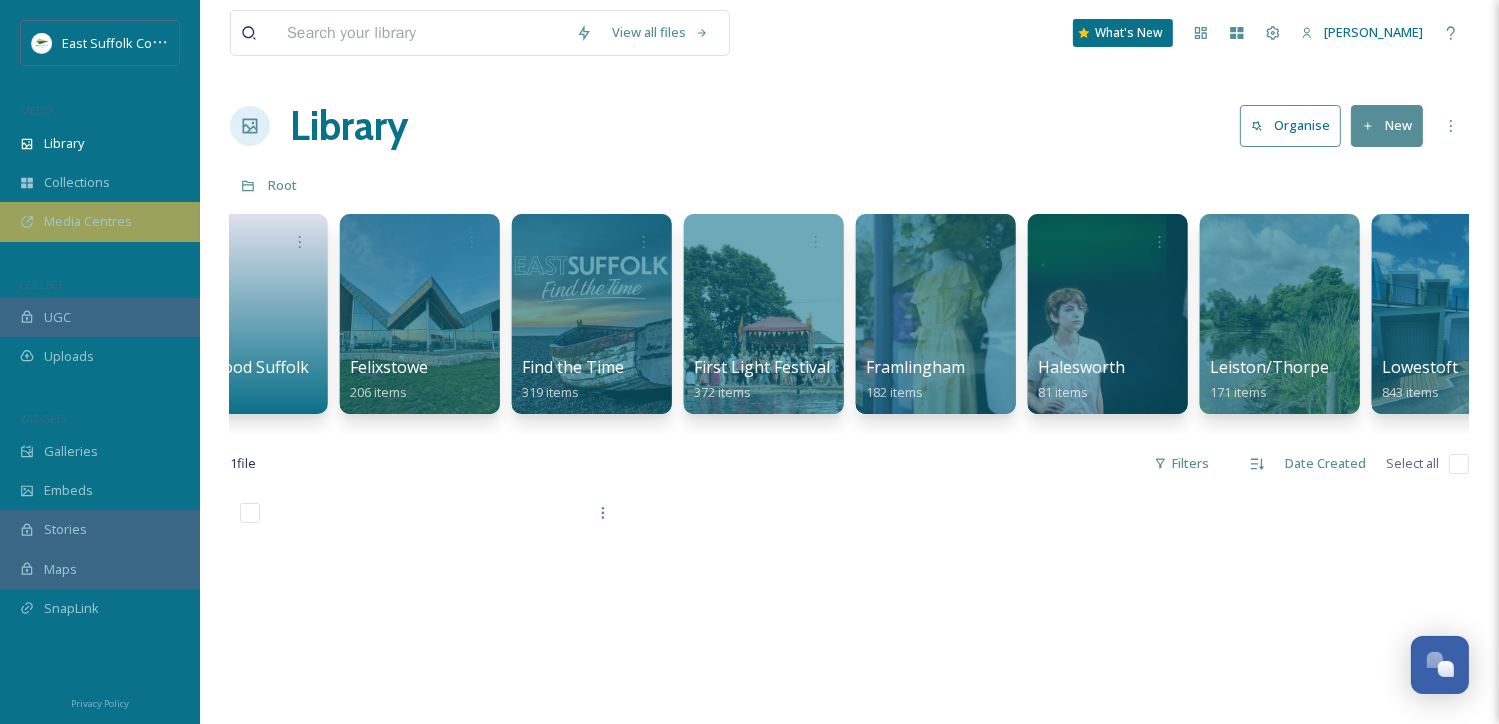 click on "Media Centres" at bounding box center (100, 221) 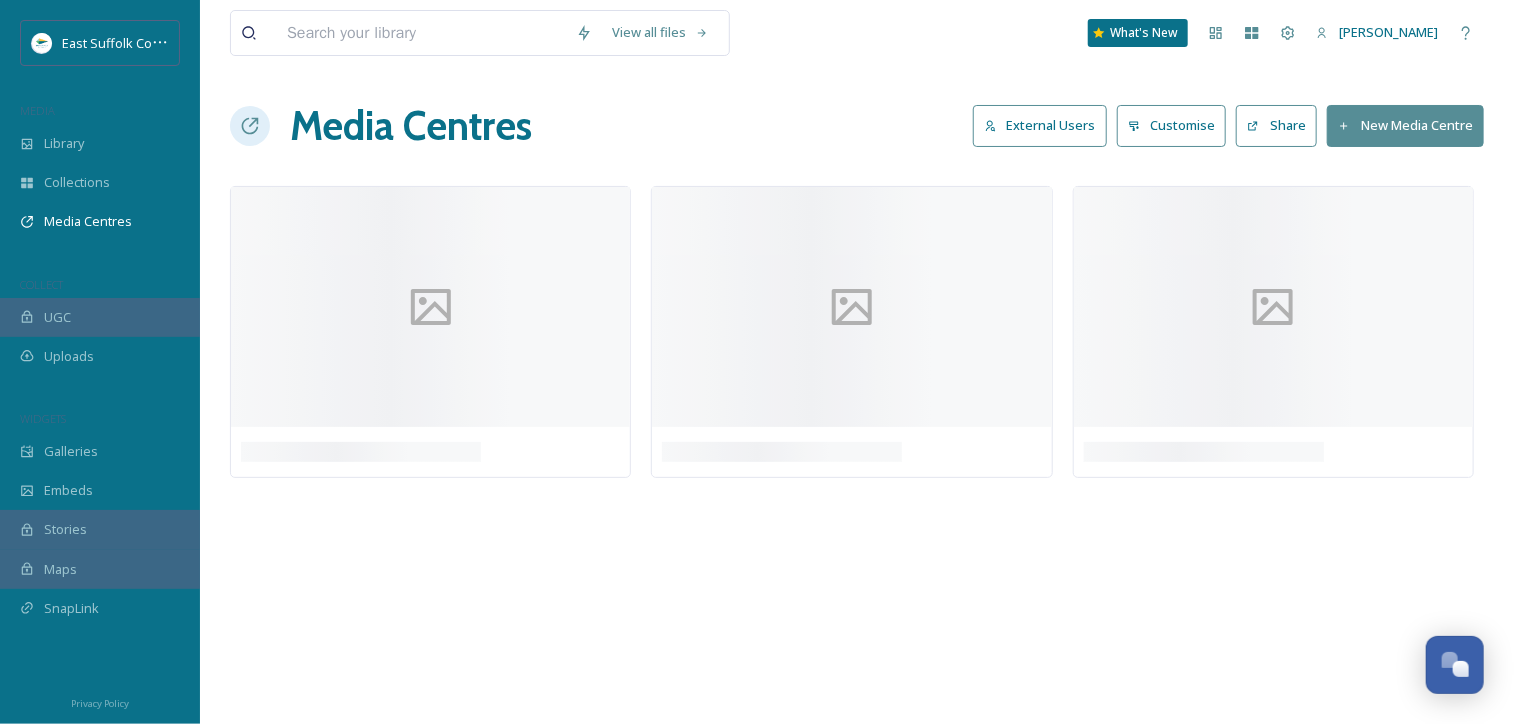 click on "External Users" at bounding box center (1040, 125) 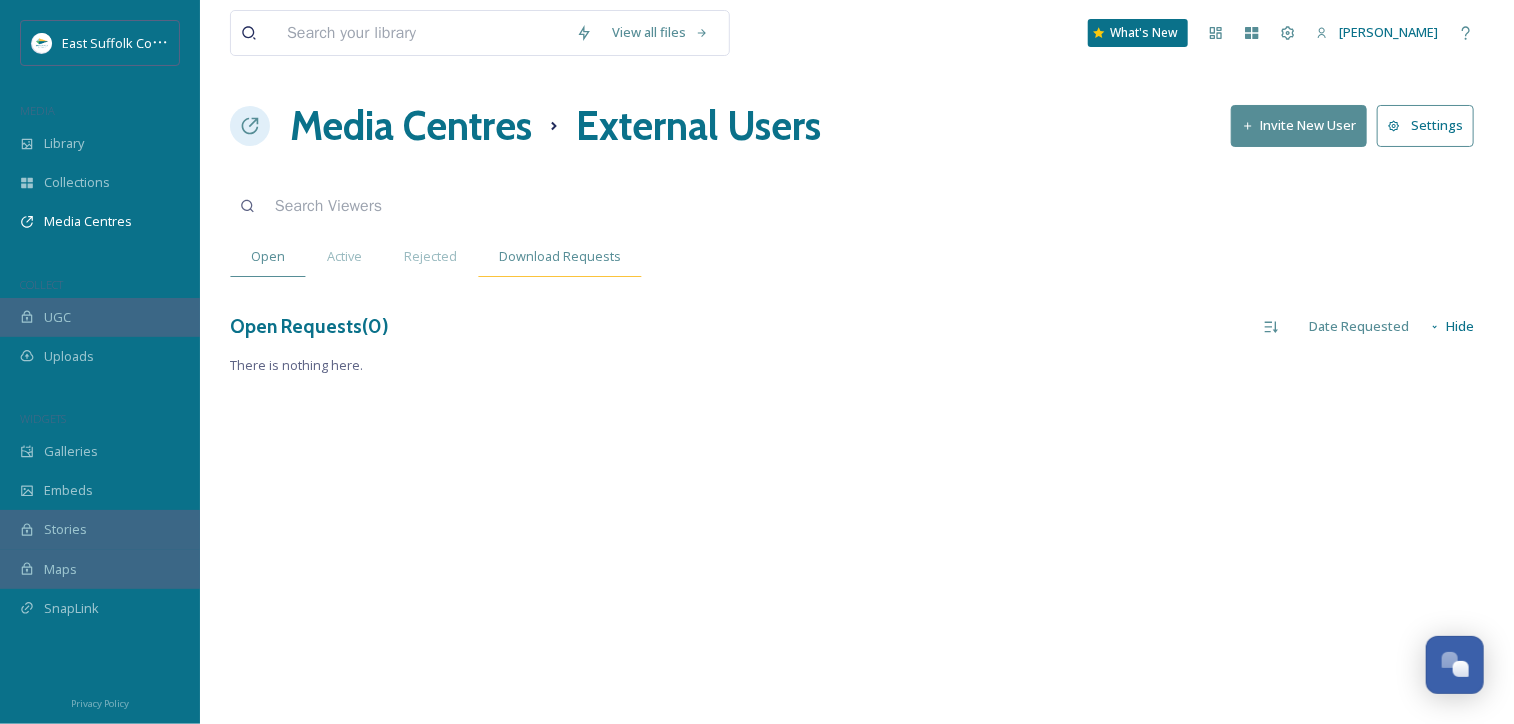 click on "Download Requests" at bounding box center (560, 256) 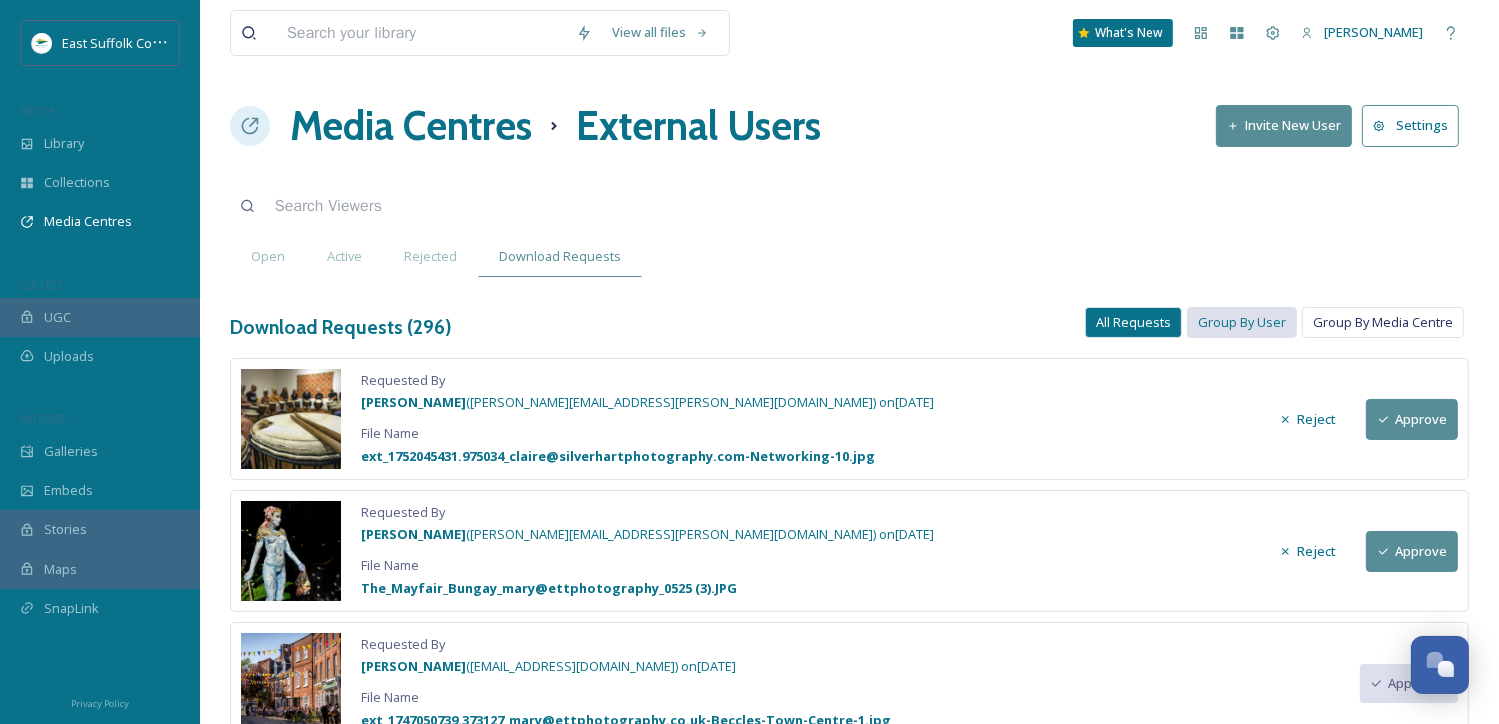 click on "Group By User" at bounding box center [1242, 322] 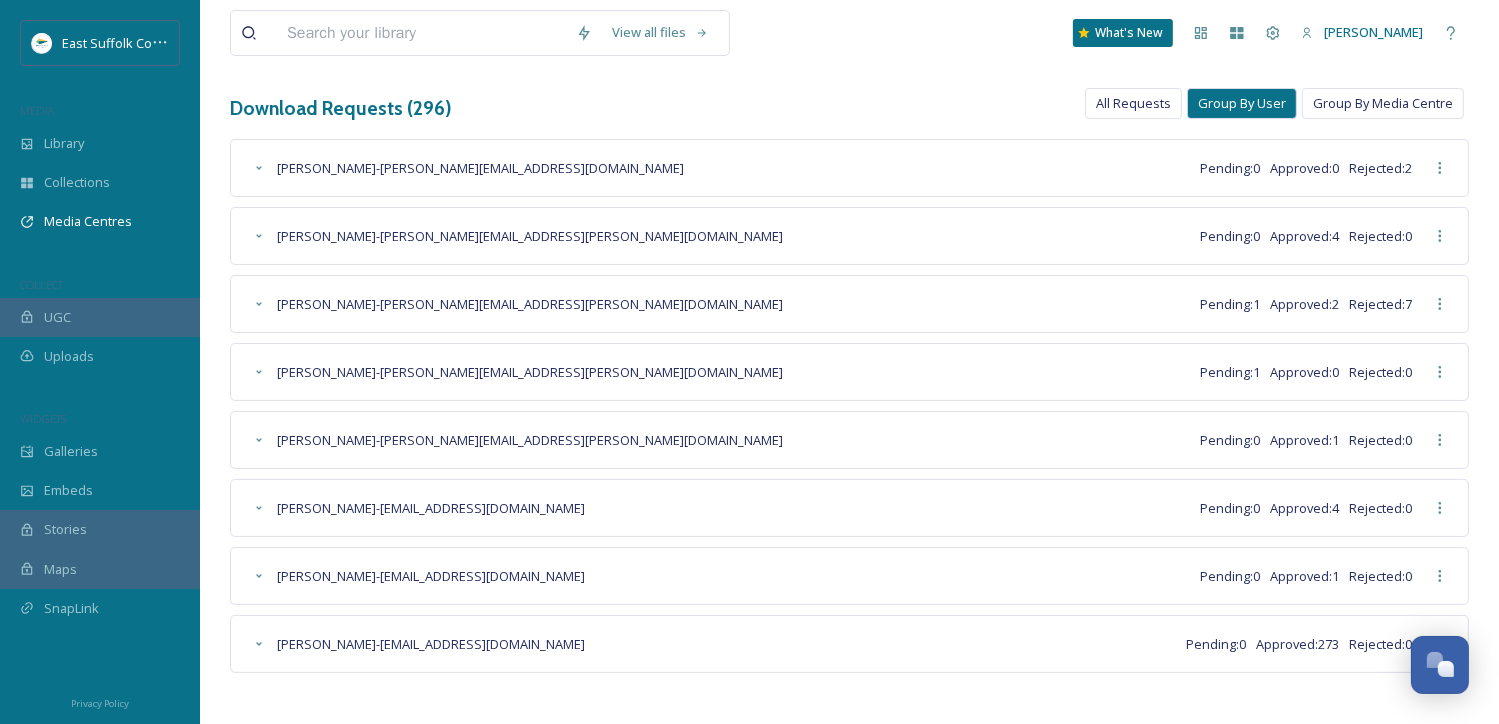 scroll, scrollTop: 224, scrollLeft: 0, axis: vertical 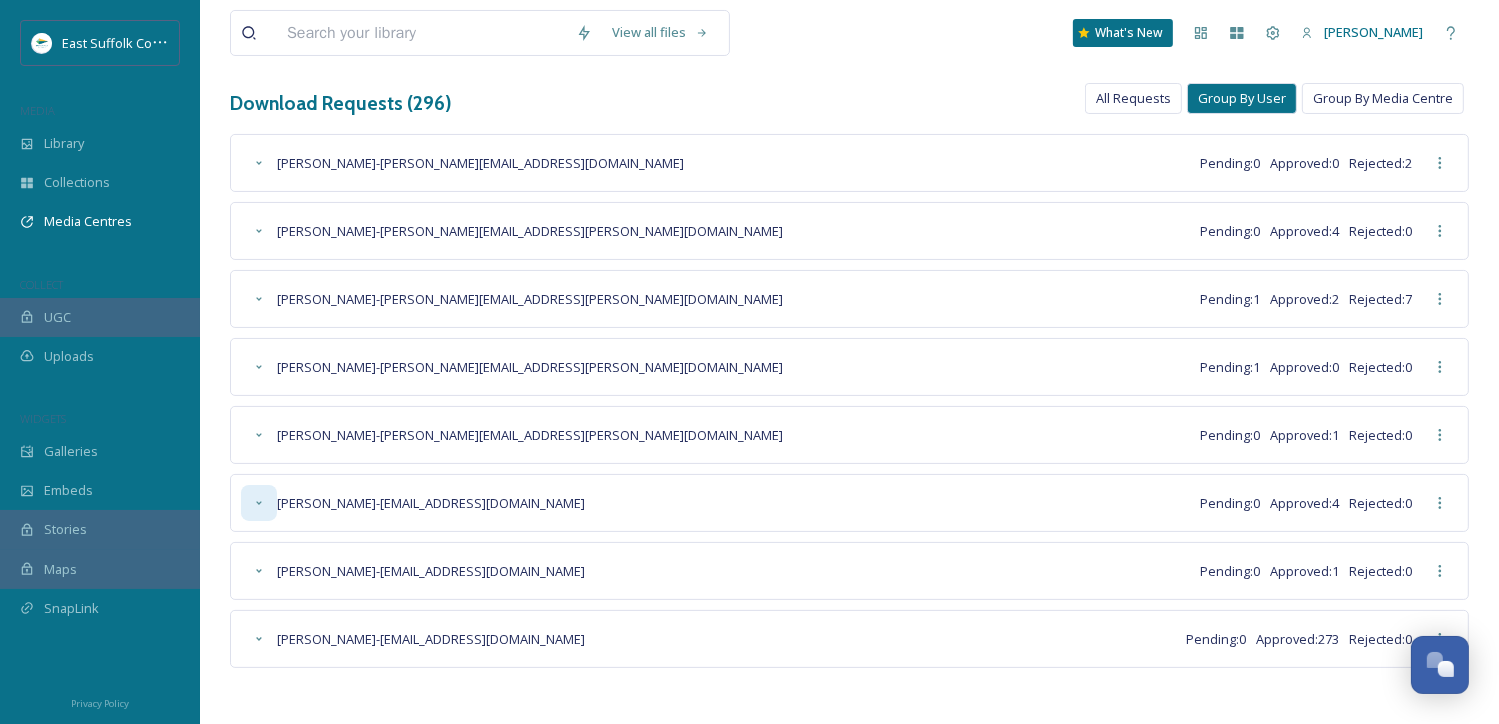 click at bounding box center [259, 503] 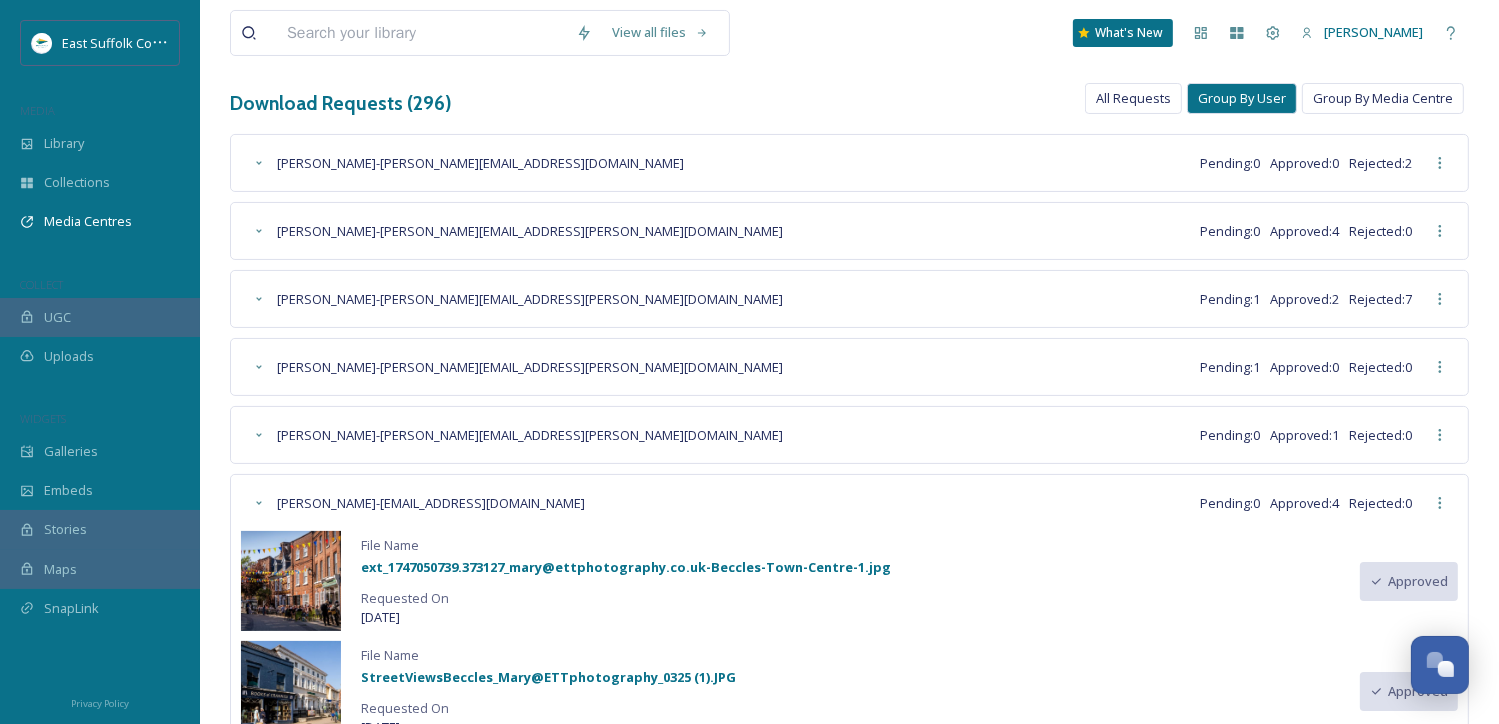 click at bounding box center (291, 581) 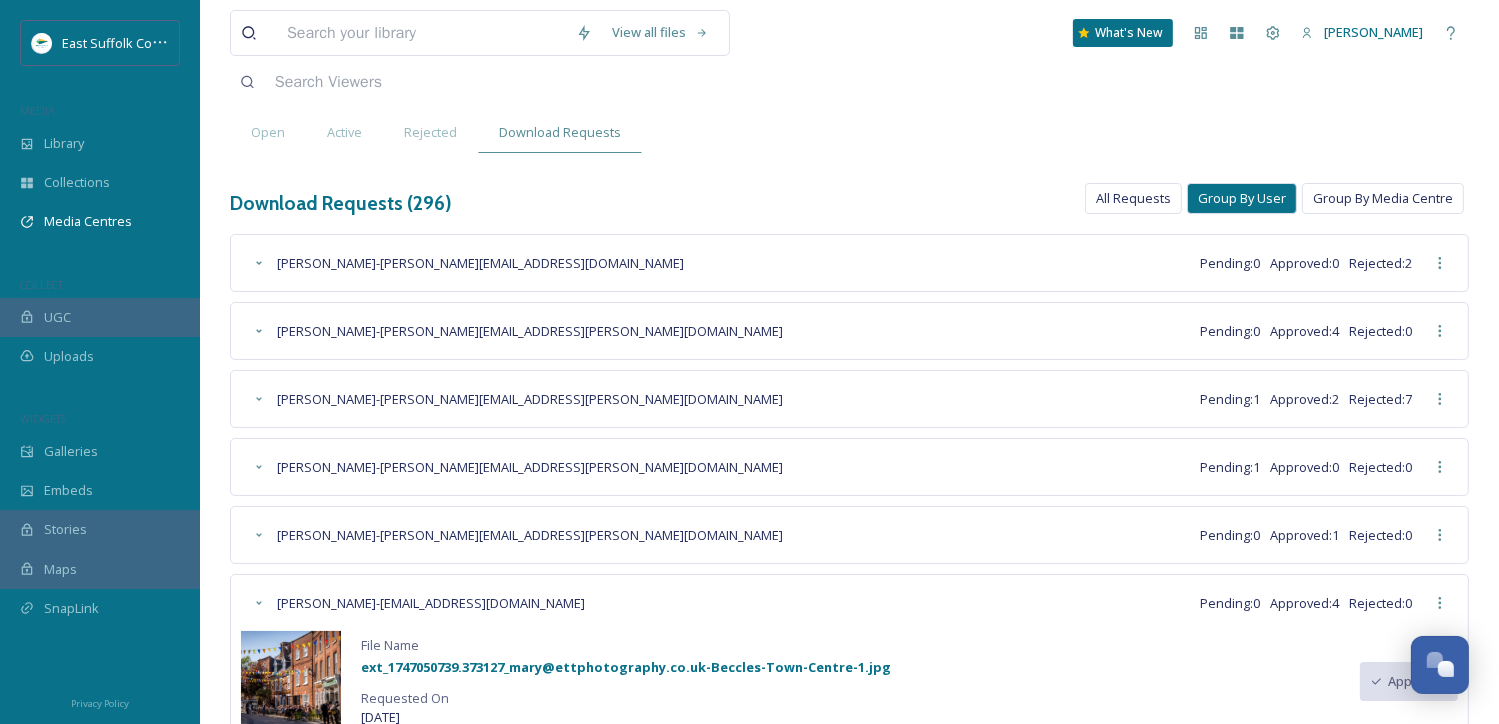 scroll, scrollTop: 0, scrollLeft: 0, axis: both 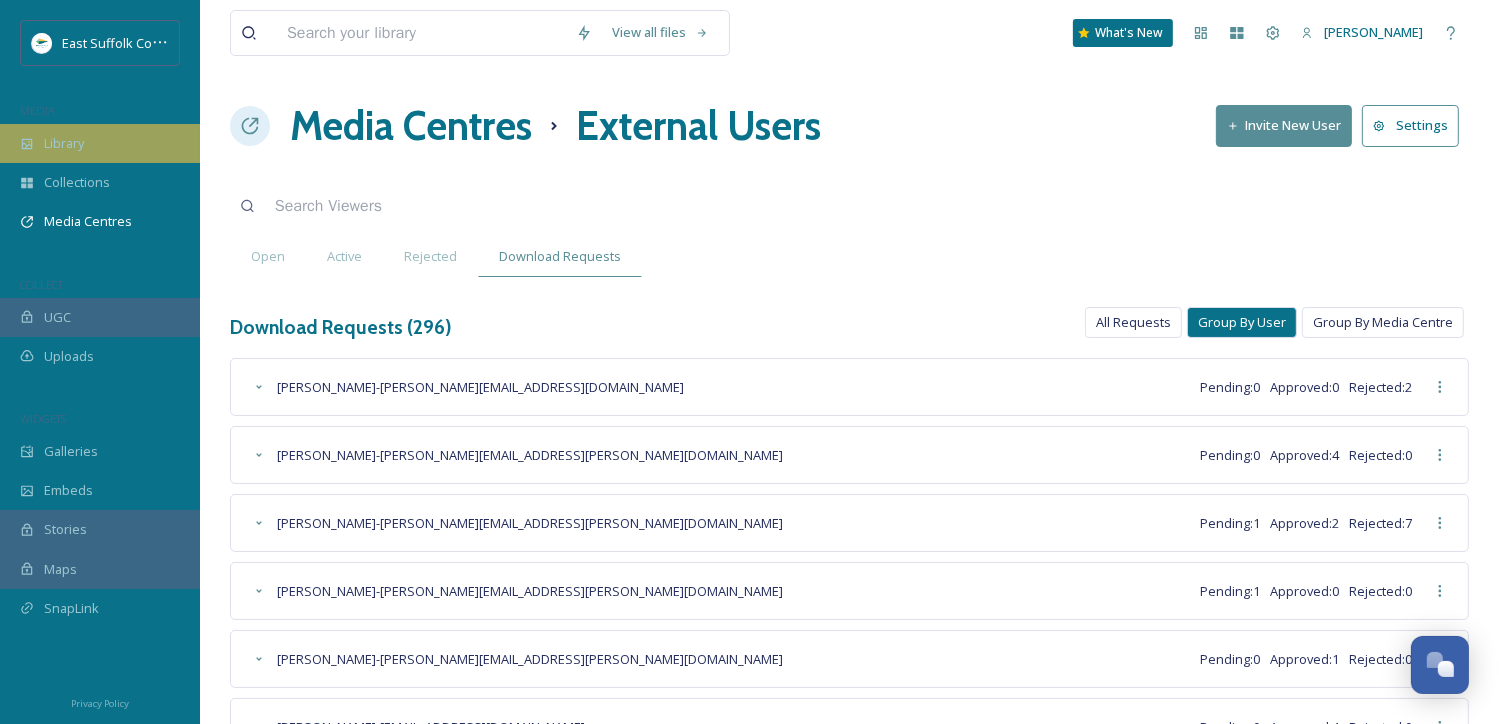 click on "Library" at bounding box center [100, 143] 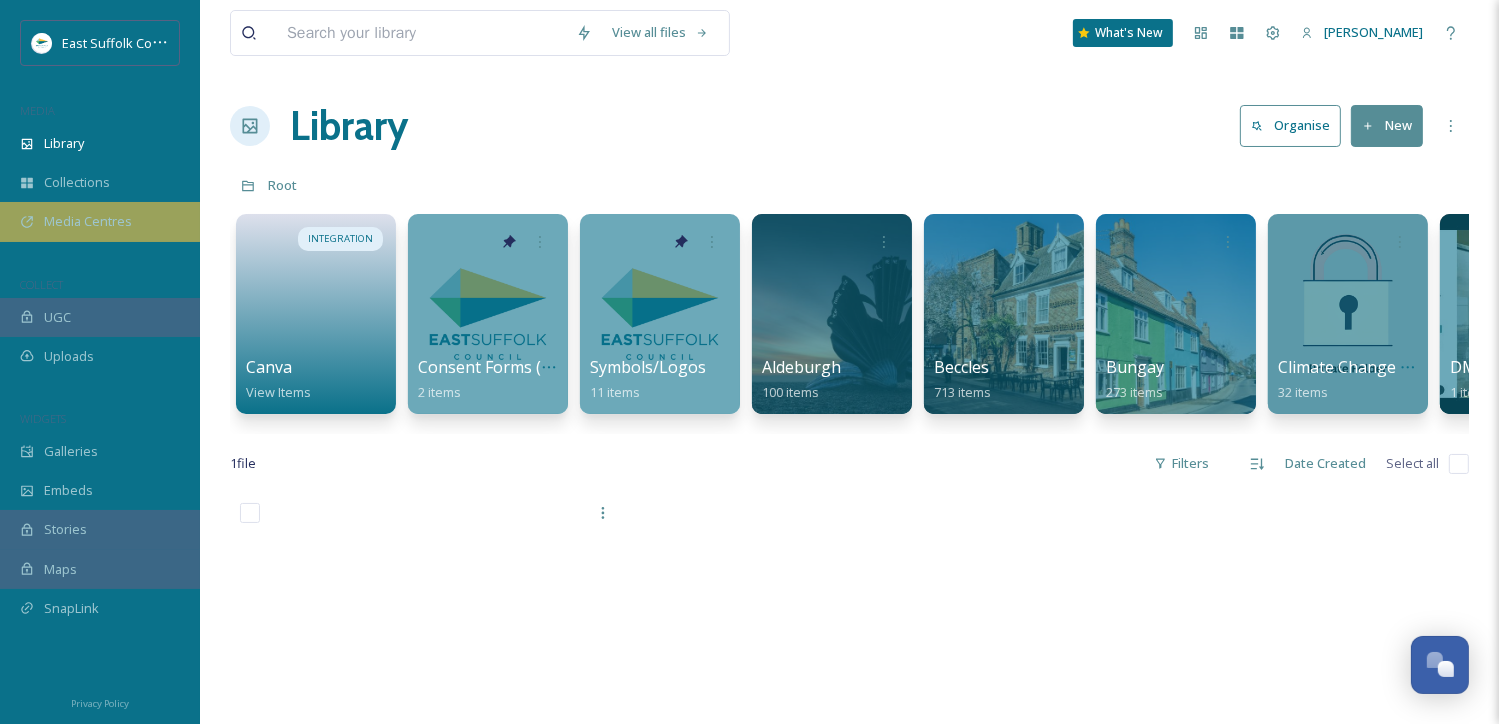 click on "Media Centres" at bounding box center (88, 221) 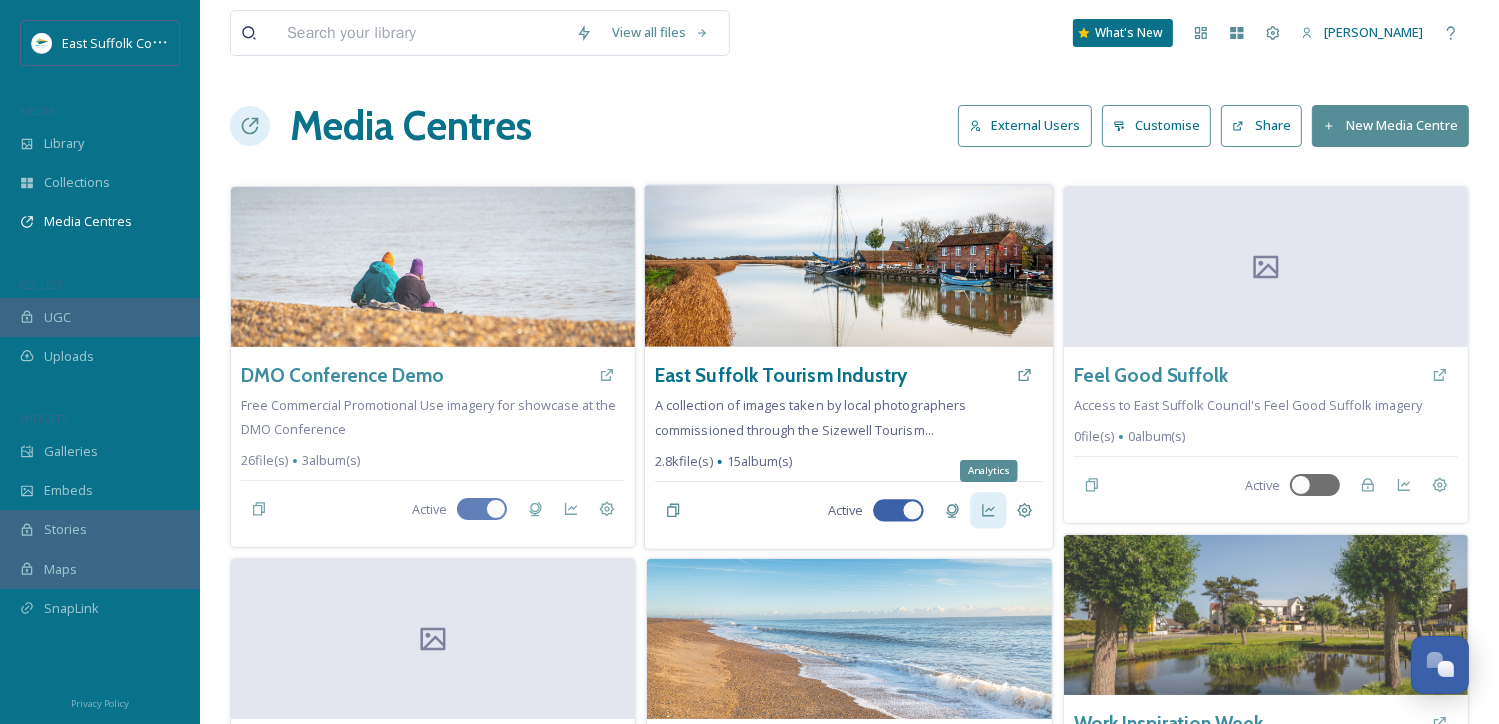 click on "Analytics" at bounding box center (989, 510) 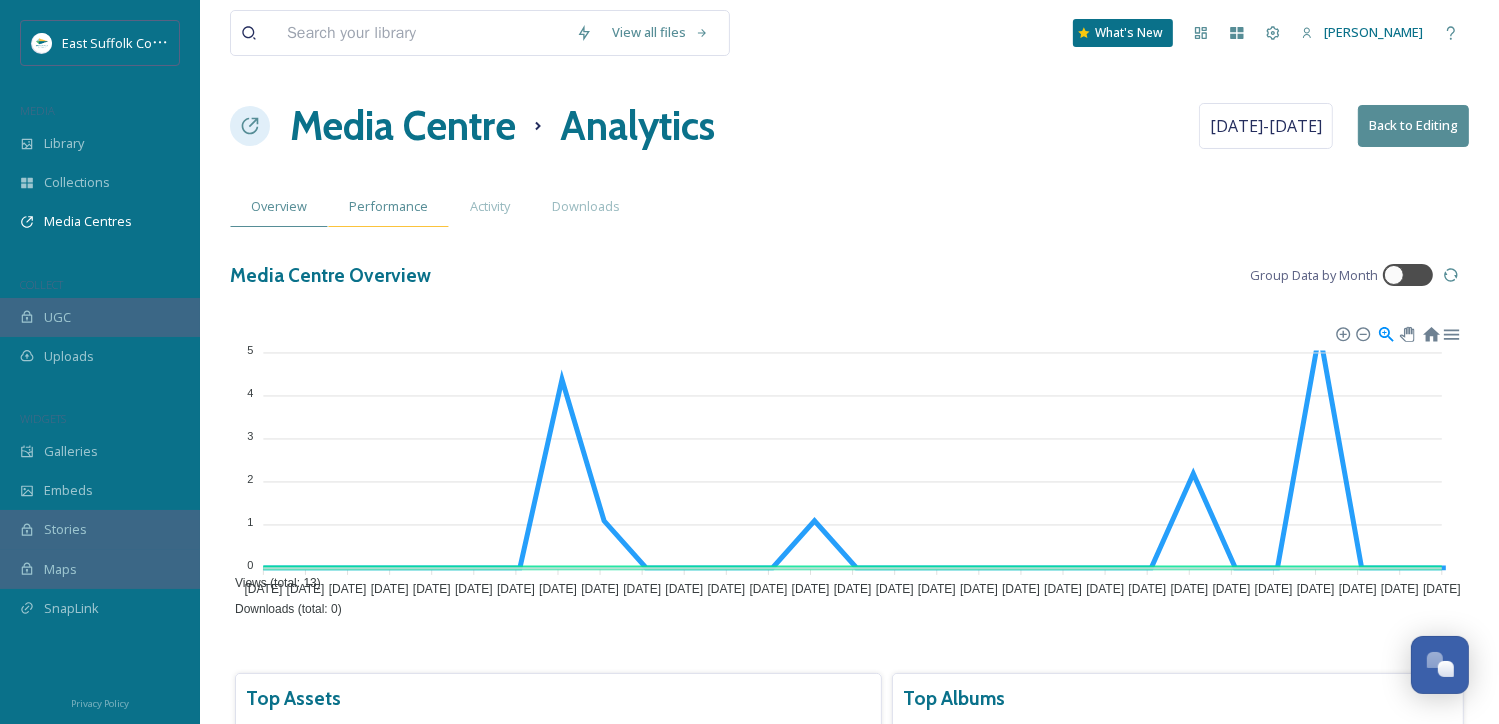 click on "Performance" at bounding box center (388, 206) 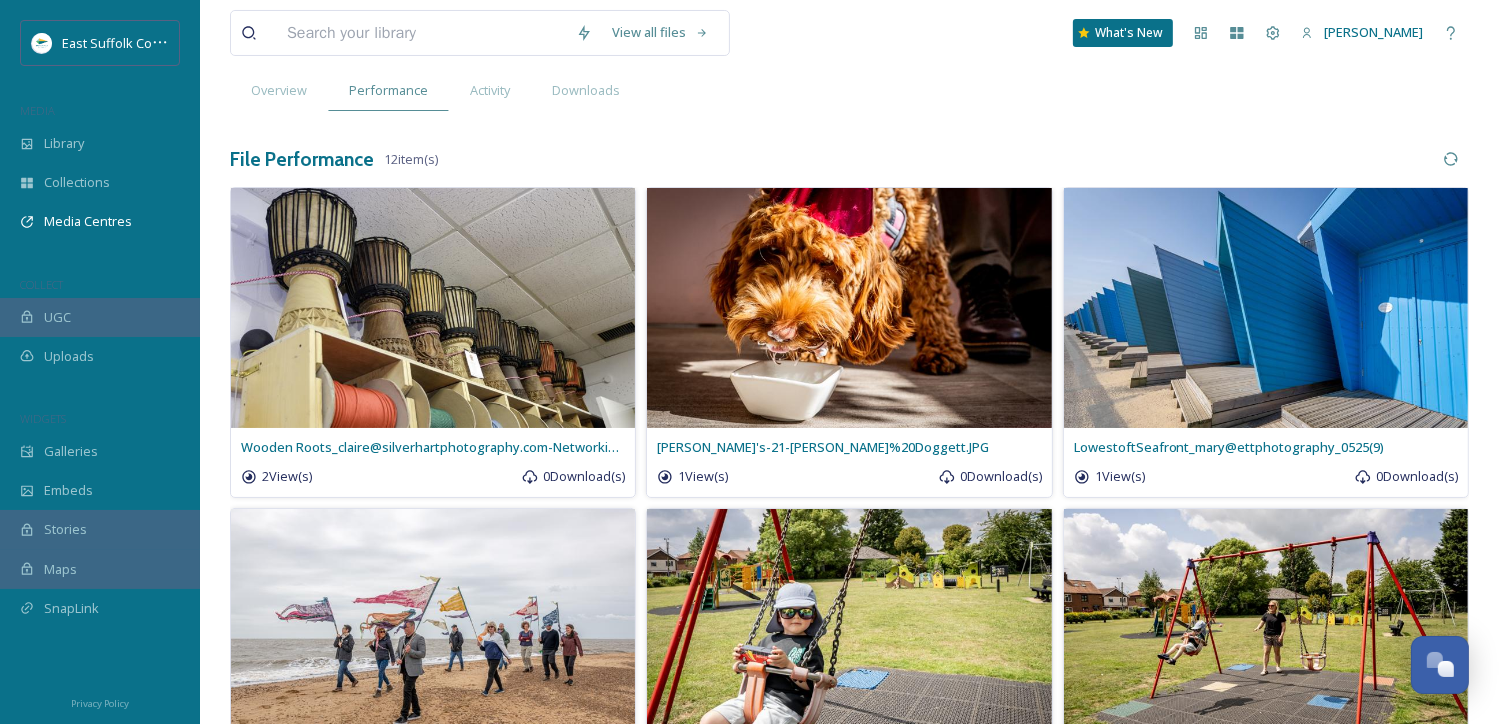 scroll, scrollTop: 0, scrollLeft: 0, axis: both 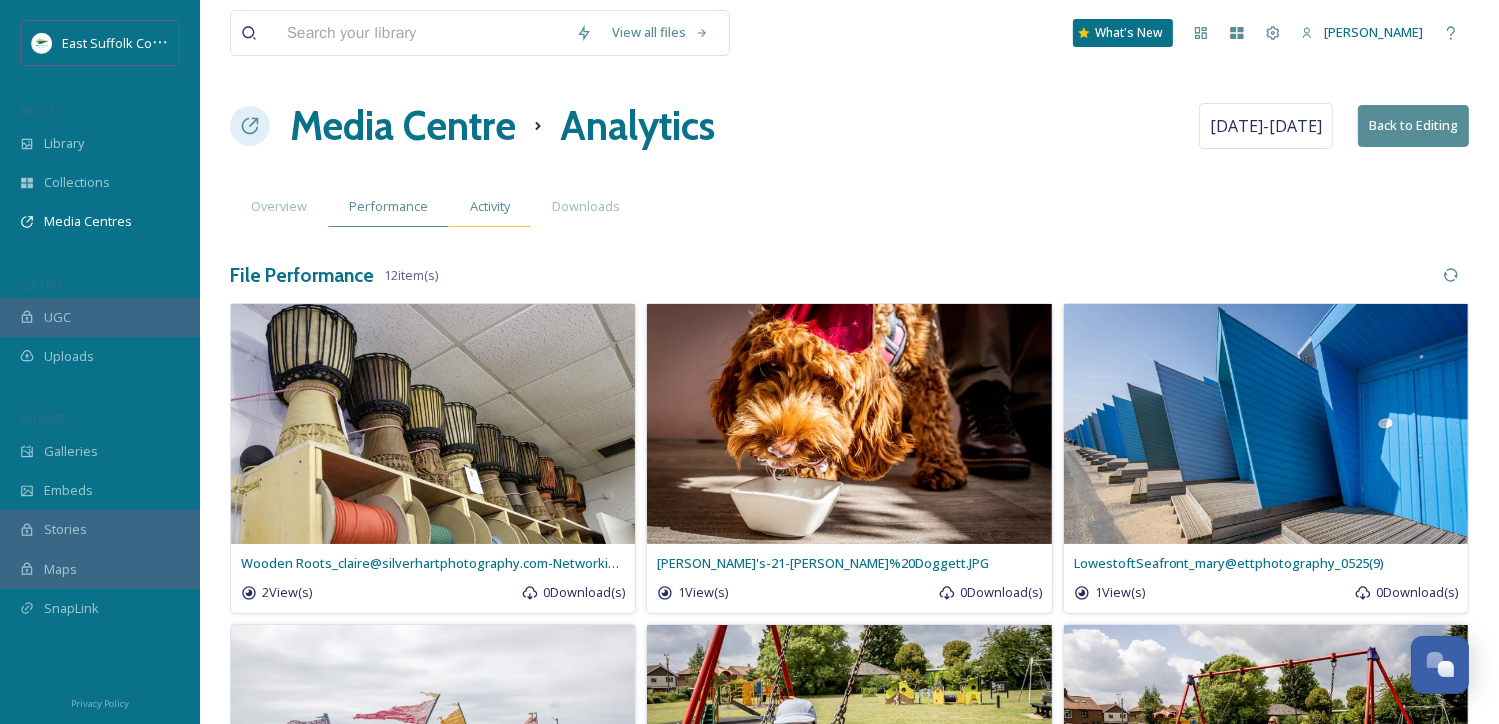click on "Activity" at bounding box center (490, 206) 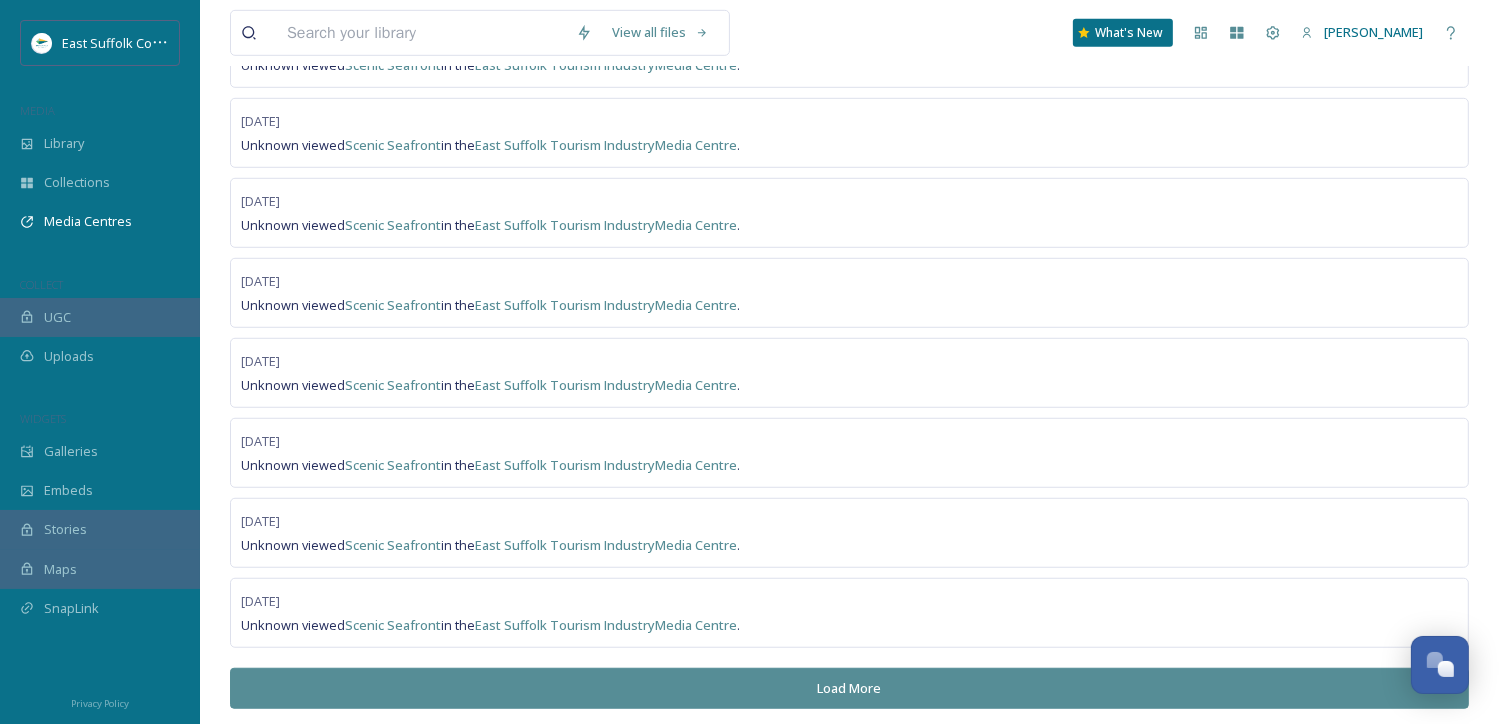 scroll, scrollTop: 1271, scrollLeft: 0, axis: vertical 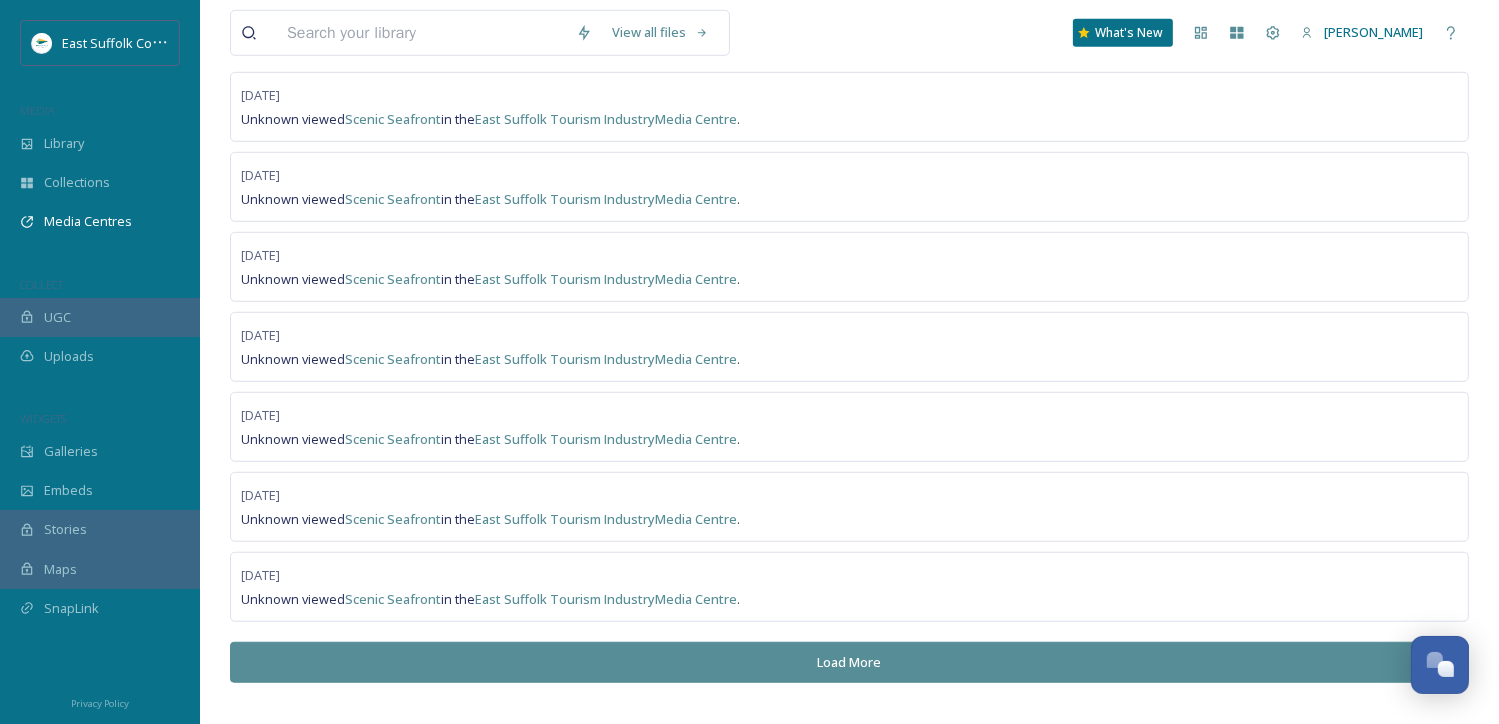 click on "Load More" at bounding box center (849, 662) 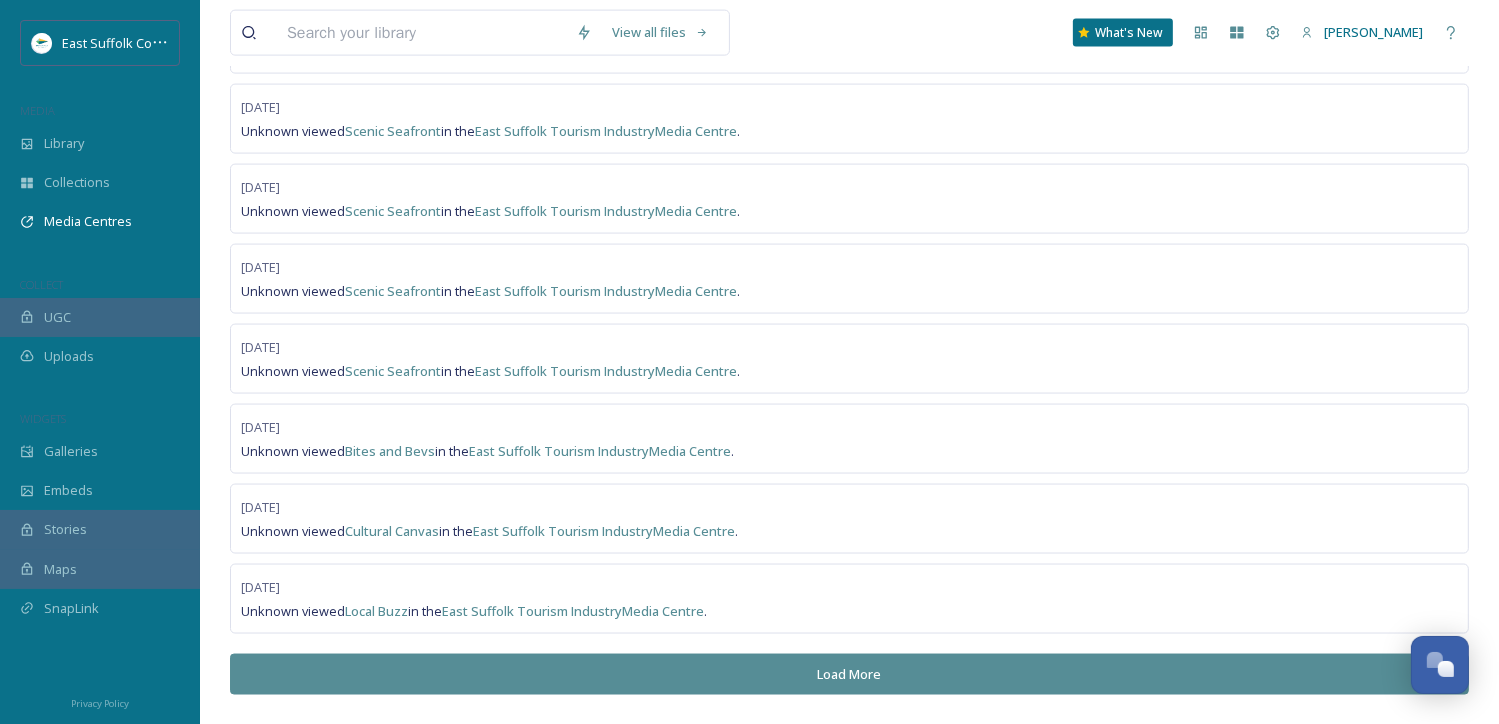 scroll, scrollTop: 2863, scrollLeft: 0, axis: vertical 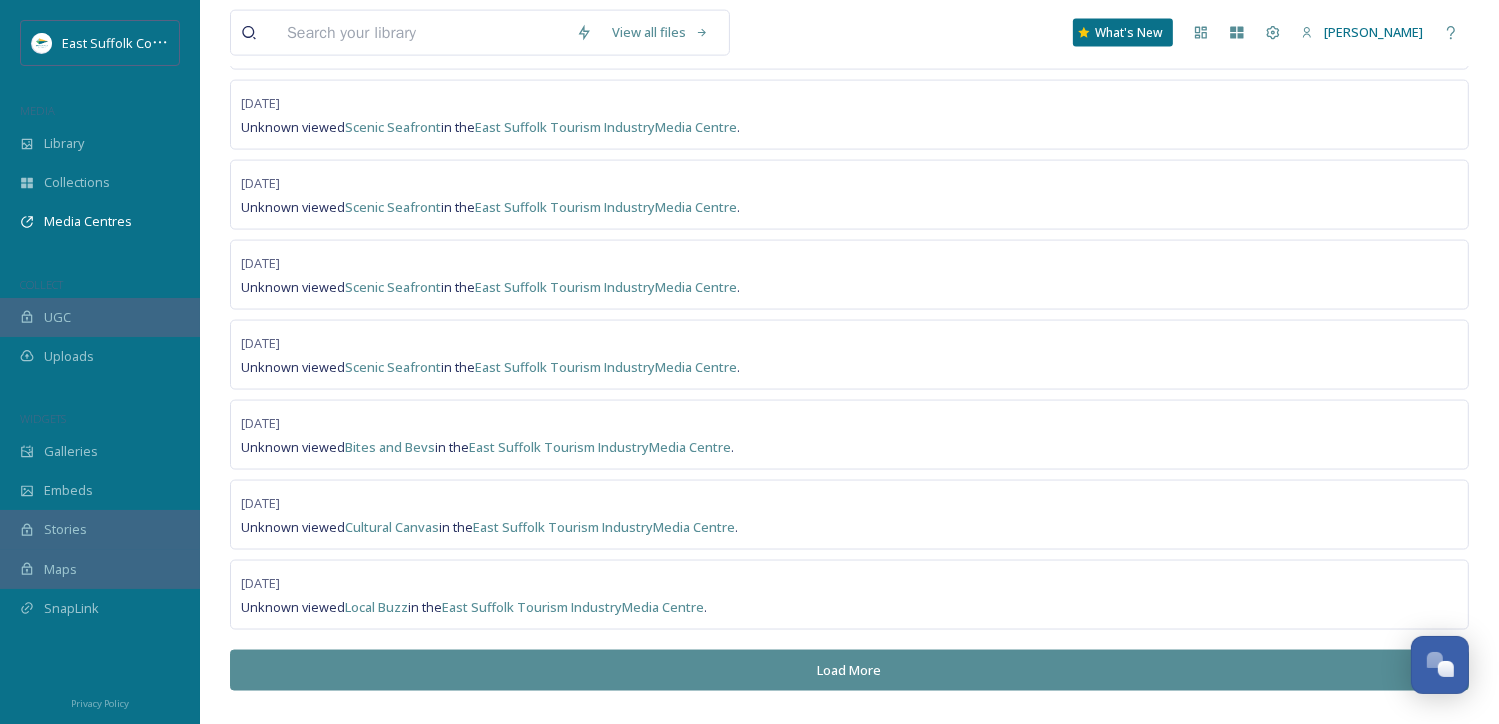 click on "Load More" at bounding box center (849, 670) 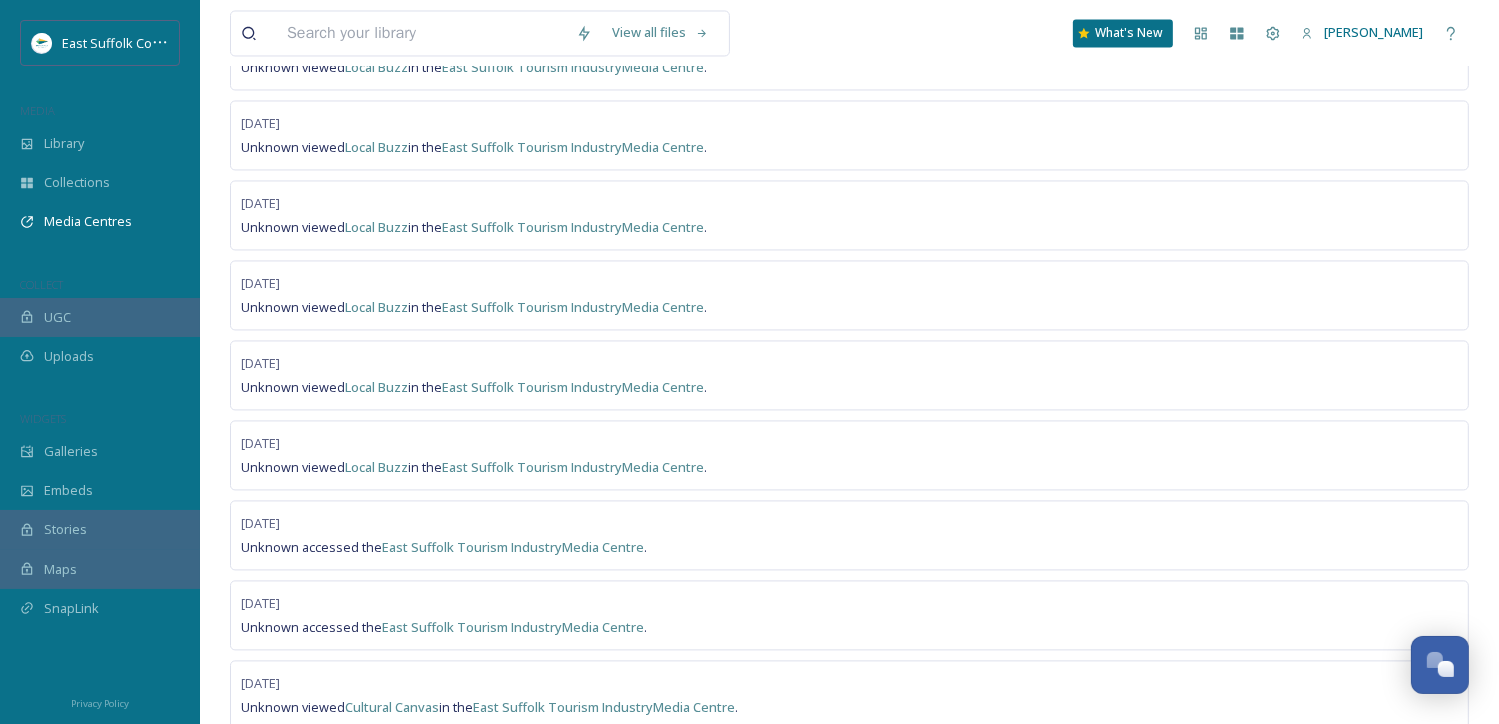 scroll, scrollTop: 4455, scrollLeft: 0, axis: vertical 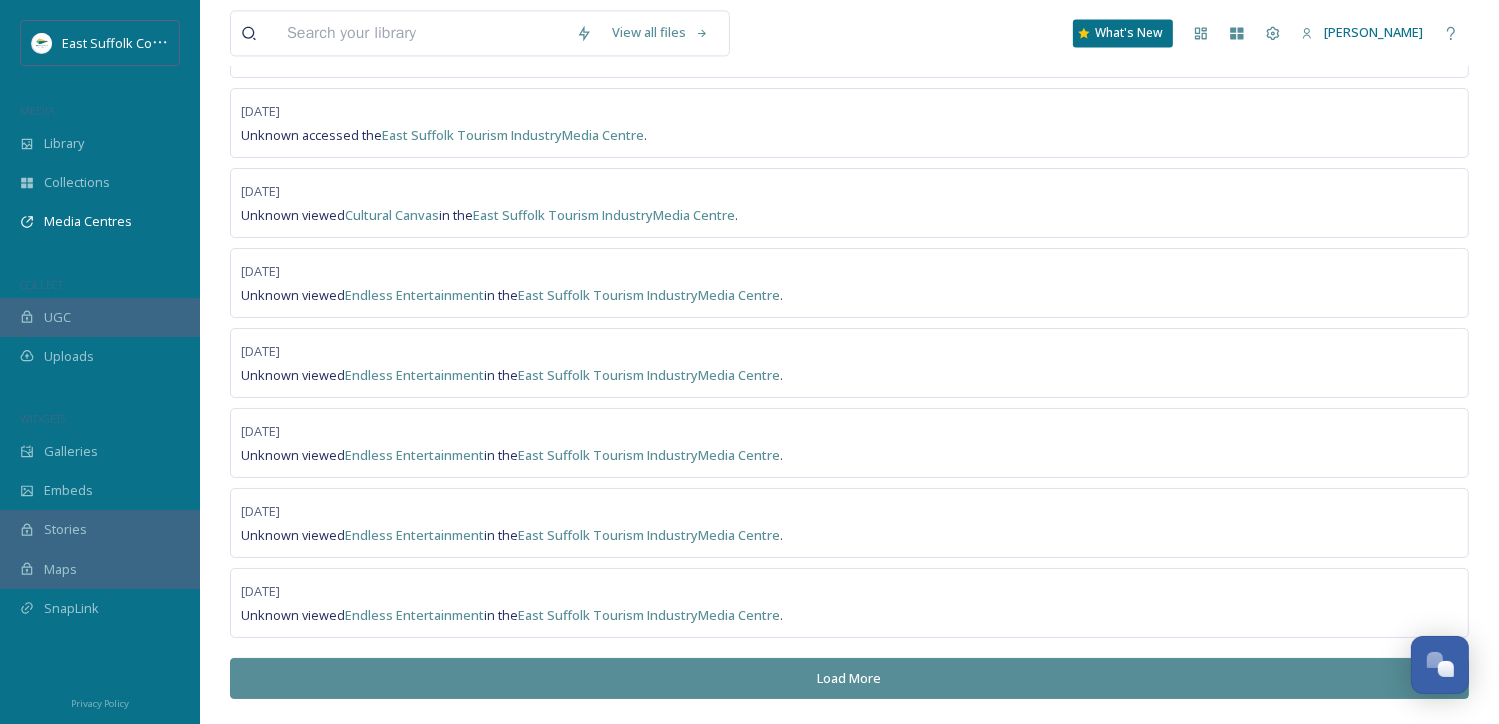 click on "Load More" at bounding box center (849, 678) 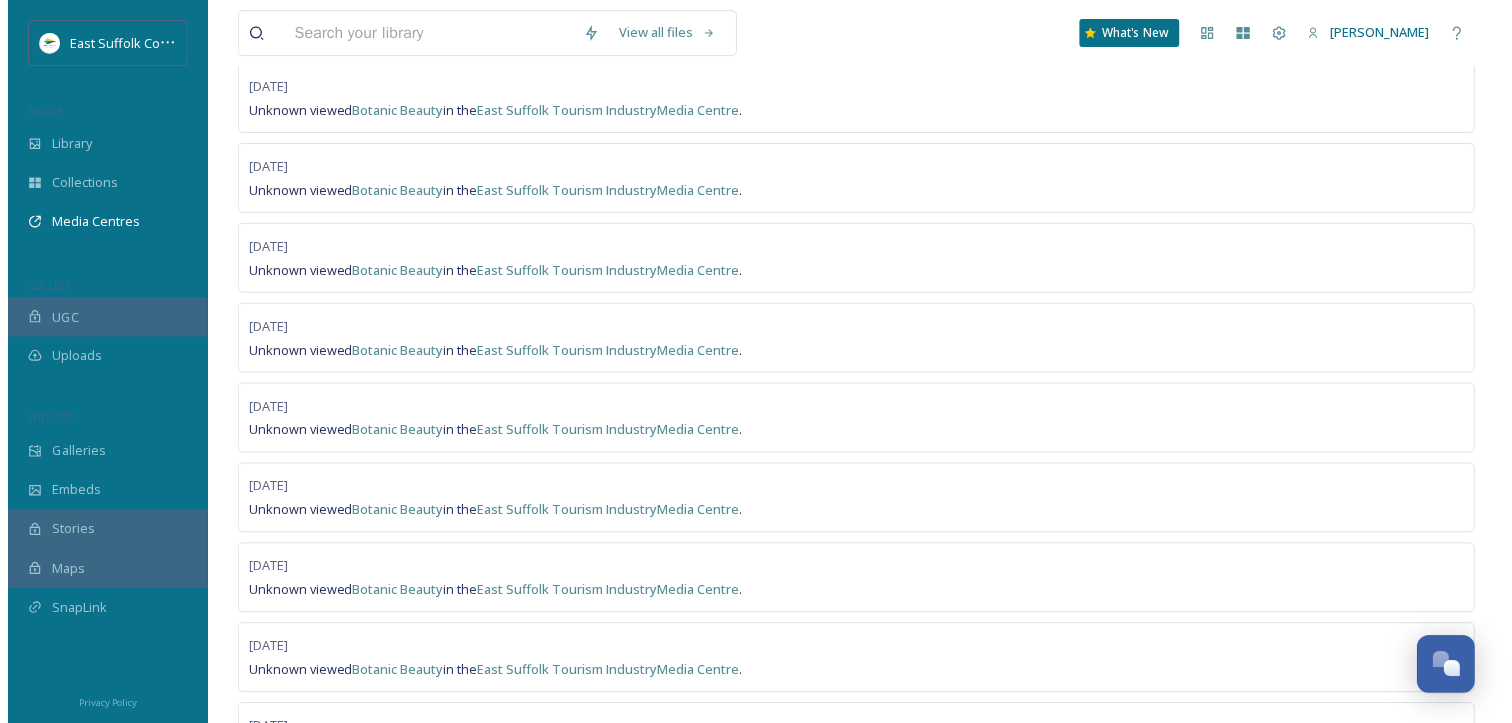 scroll, scrollTop: 0, scrollLeft: 0, axis: both 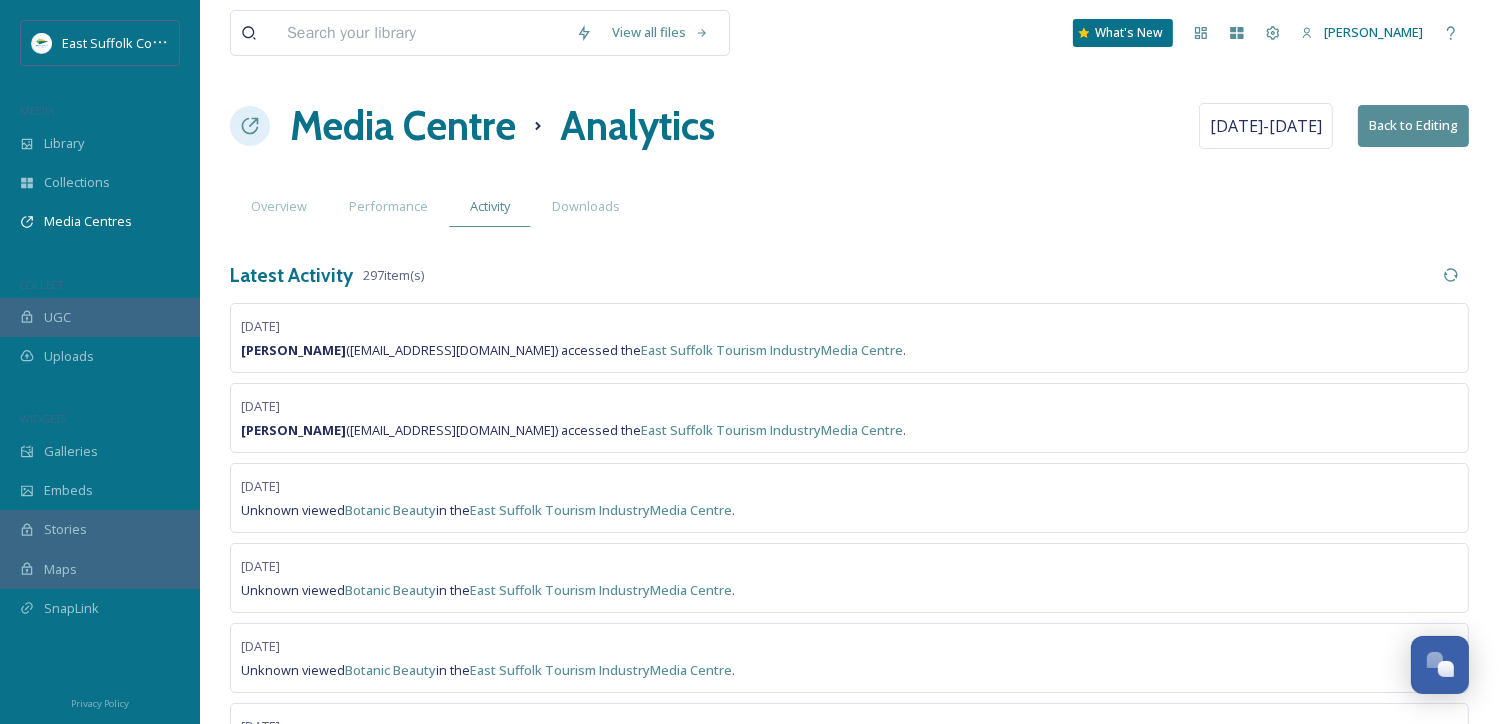 drag, startPoint x: 480, startPoint y: 159, endPoint x: 452, endPoint y: -73, distance: 233.68355 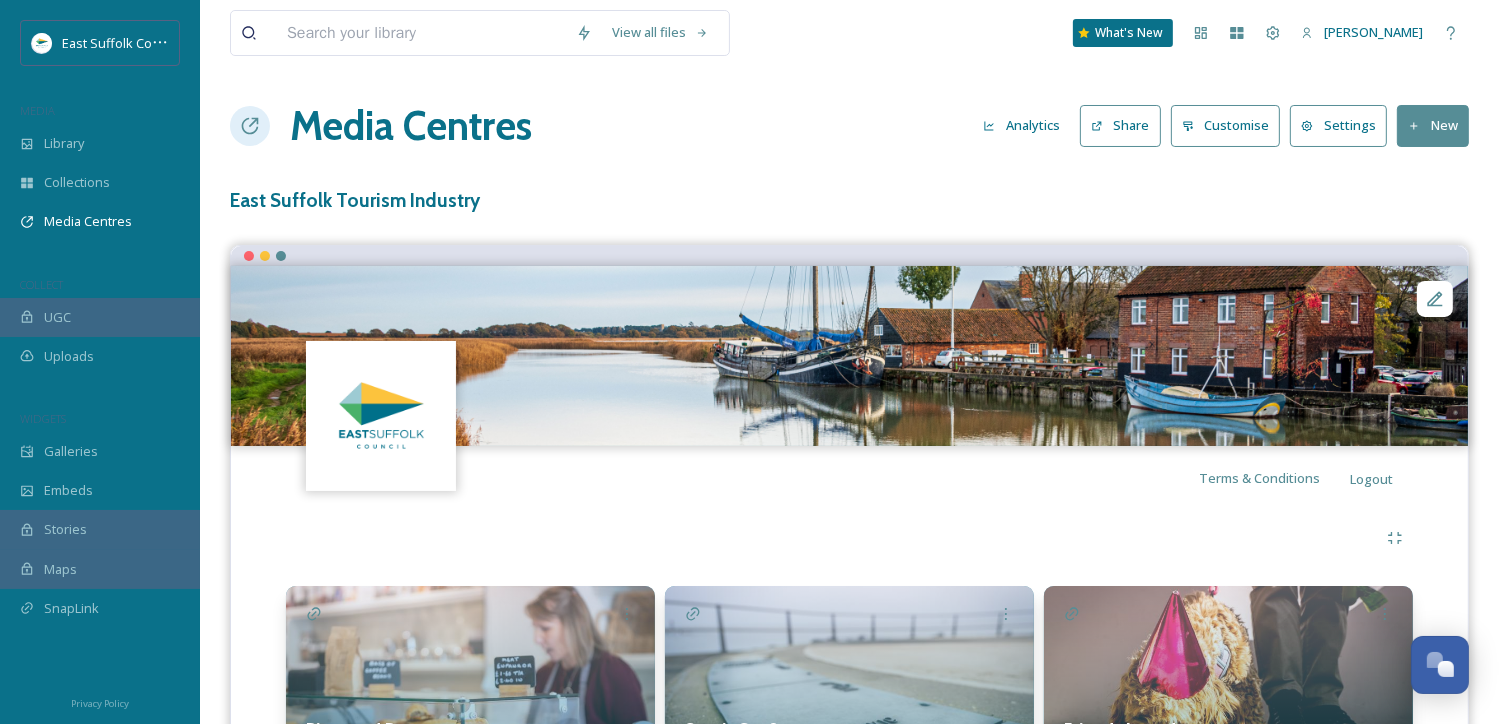 click on "Share" at bounding box center [1120, 125] 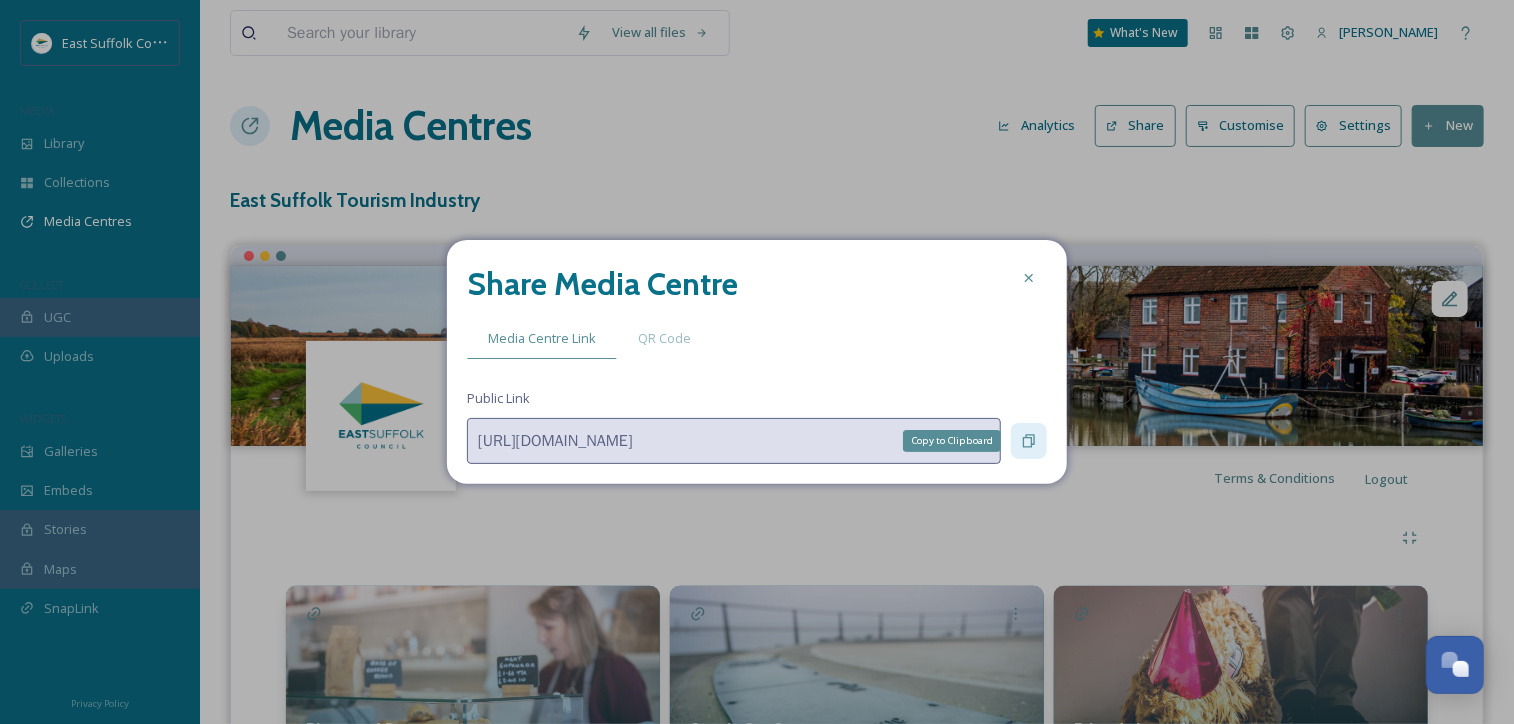 click 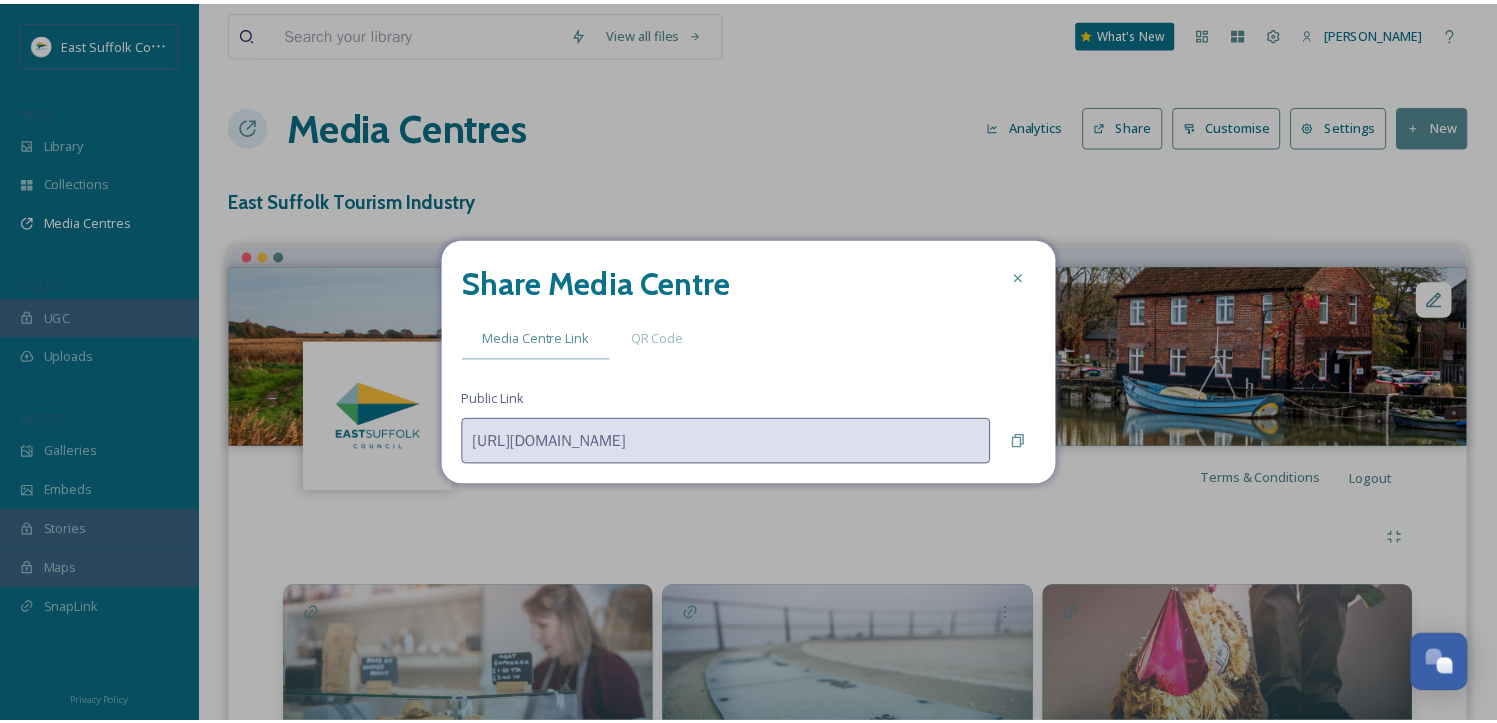 scroll, scrollTop: 7644, scrollLeft: 0, axis: vertical 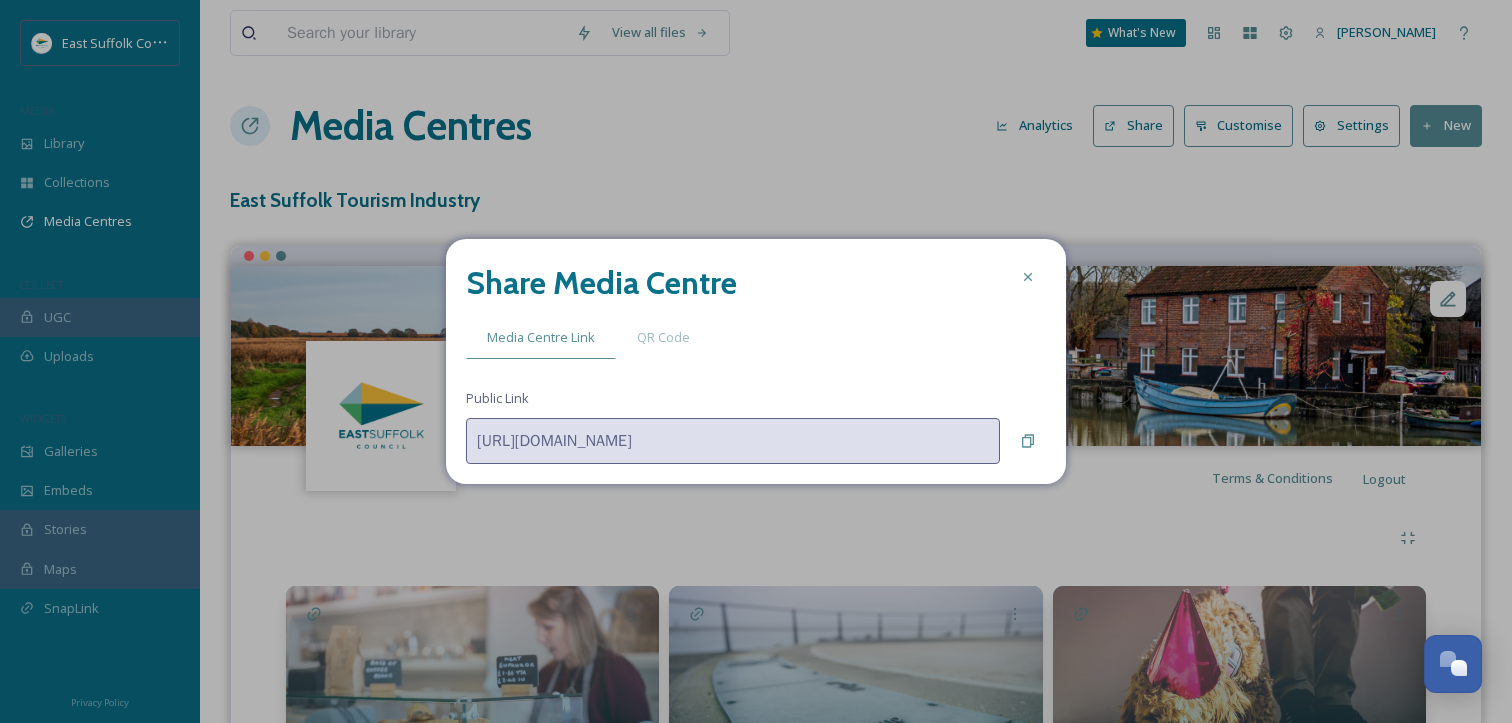 click at bounding box center (1028, 277) 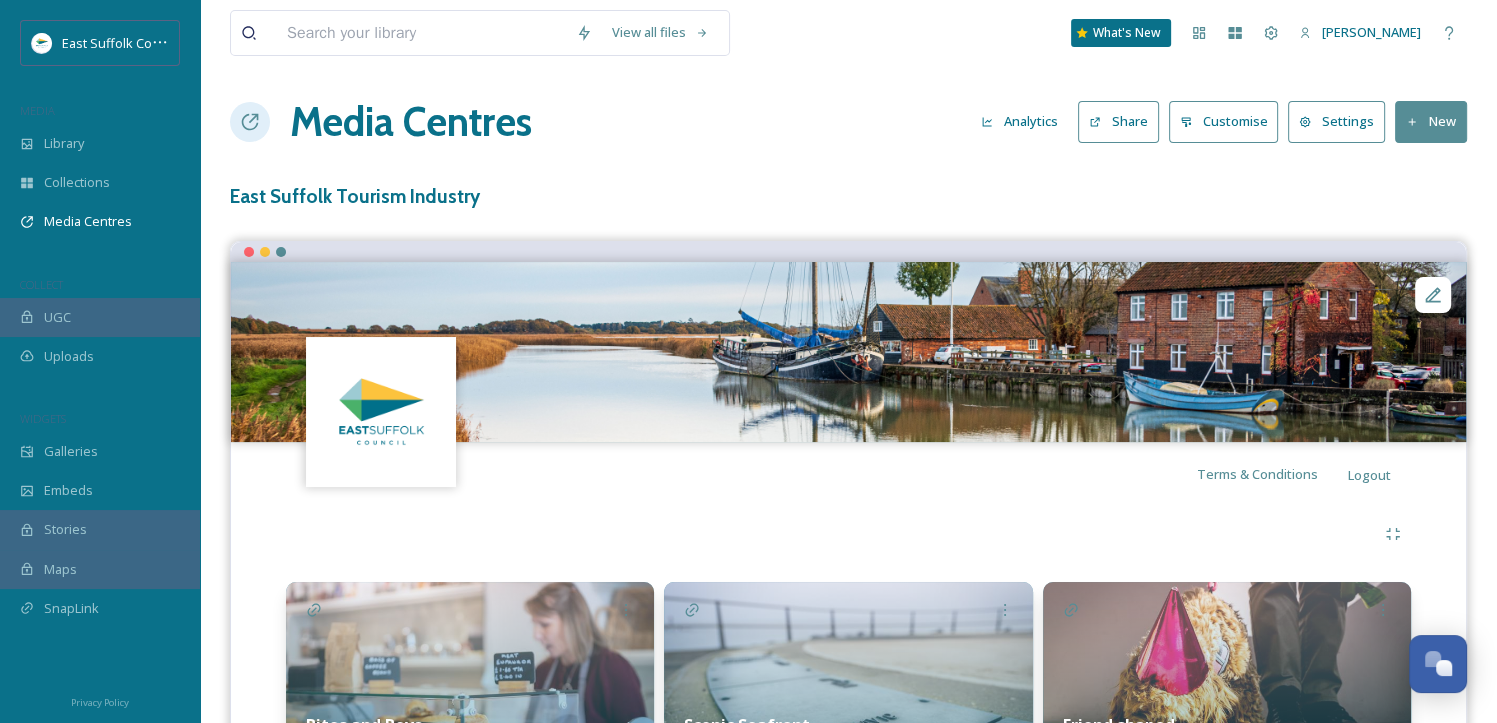 scroll, scrollTop: 0, scrollLeft: 0, axis: both 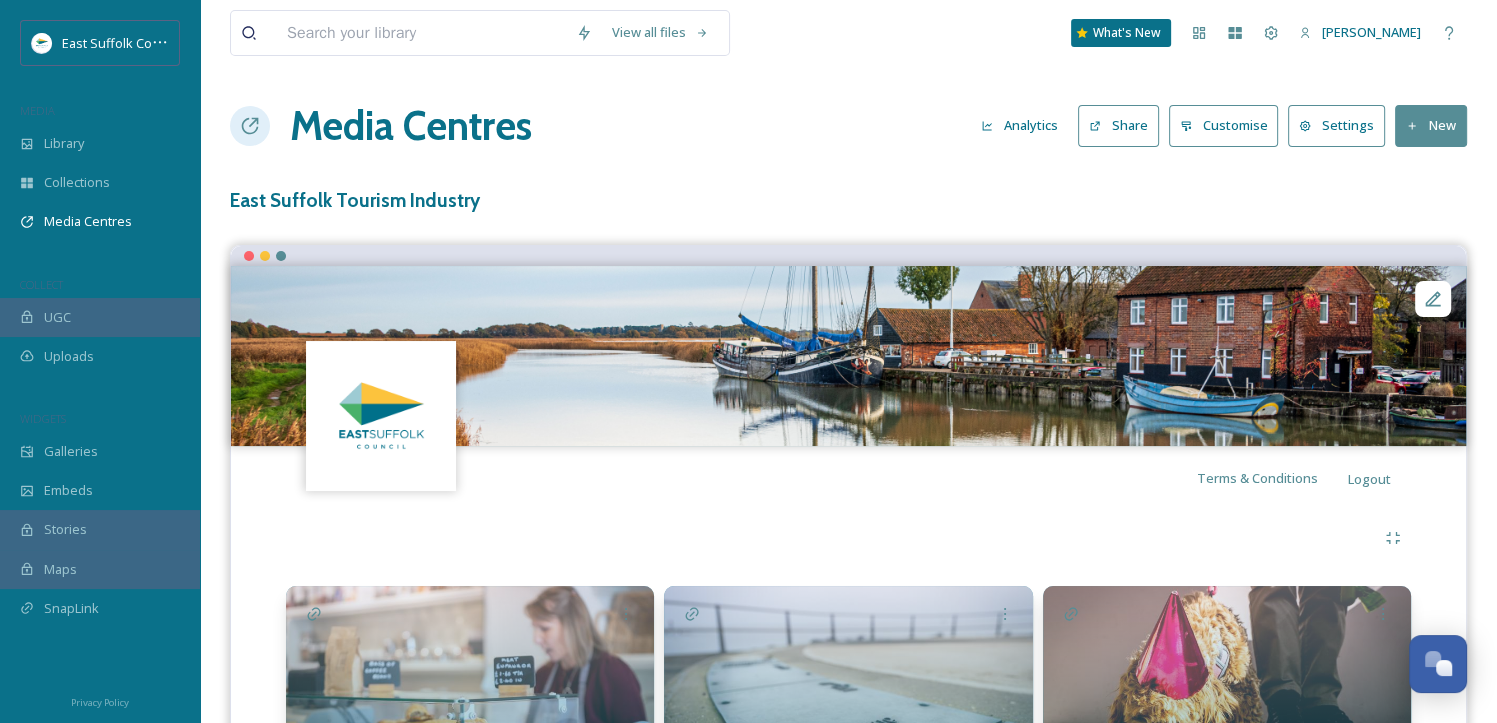 click on "Settings" at bounding box center [1336, 125] 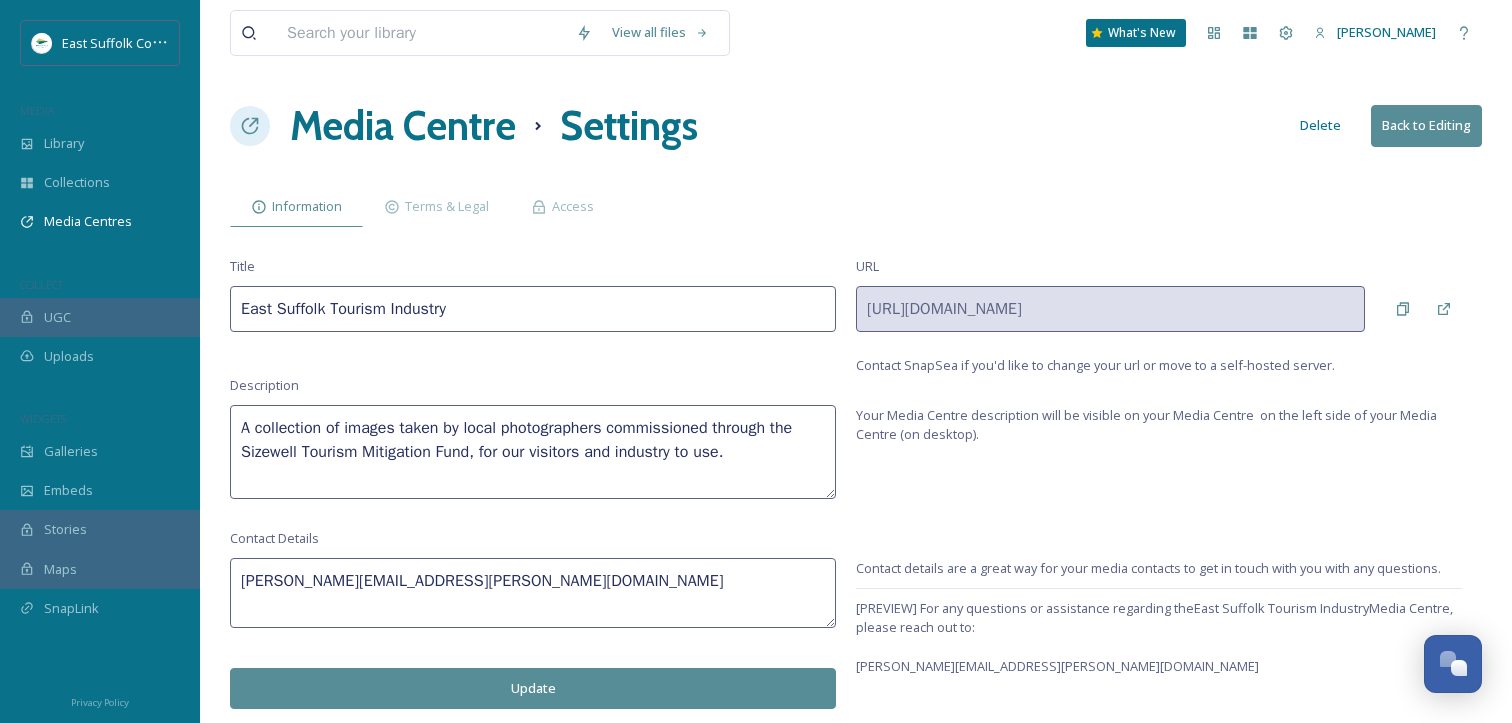 drag, startPoint x: 451, startPoint y: 579, endPoint x: 222, endPoint y: 552, distance: 230.58621 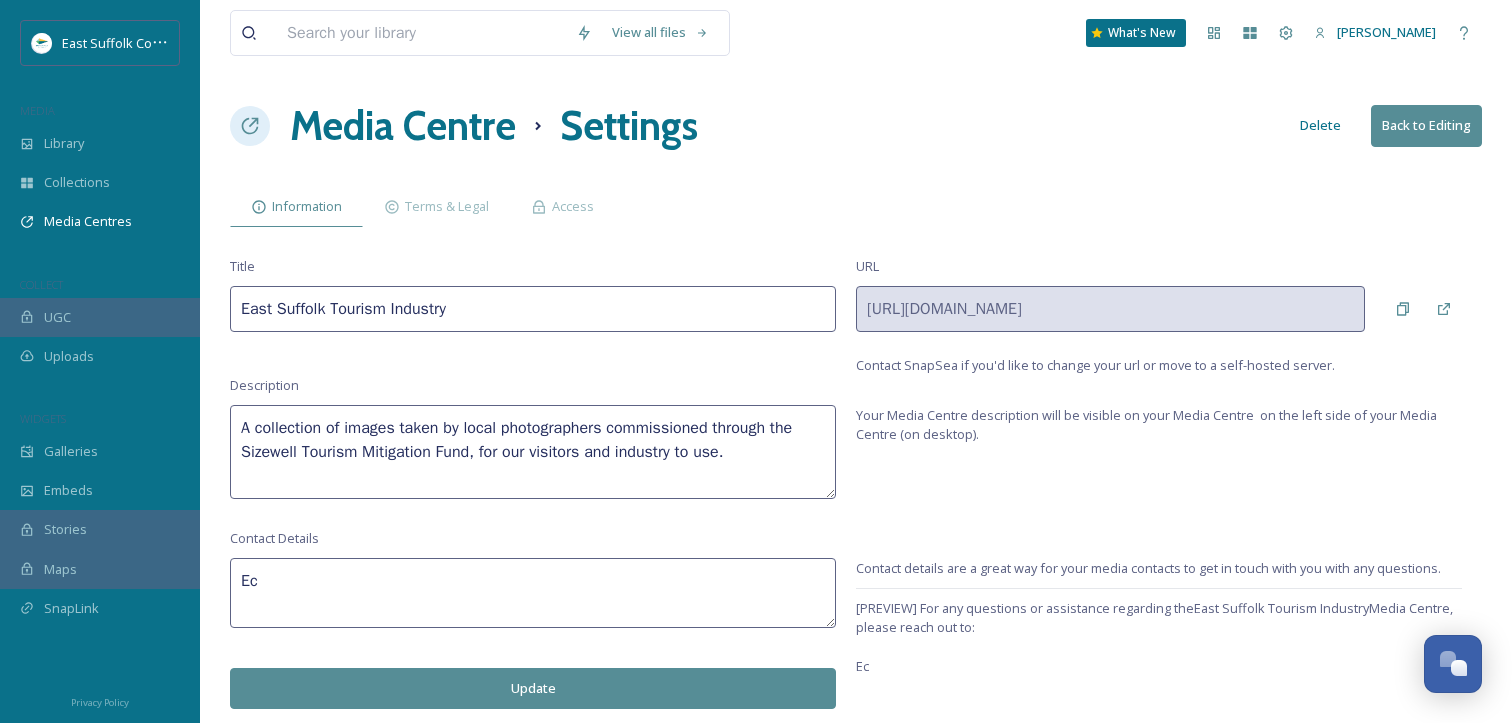 type on "E" 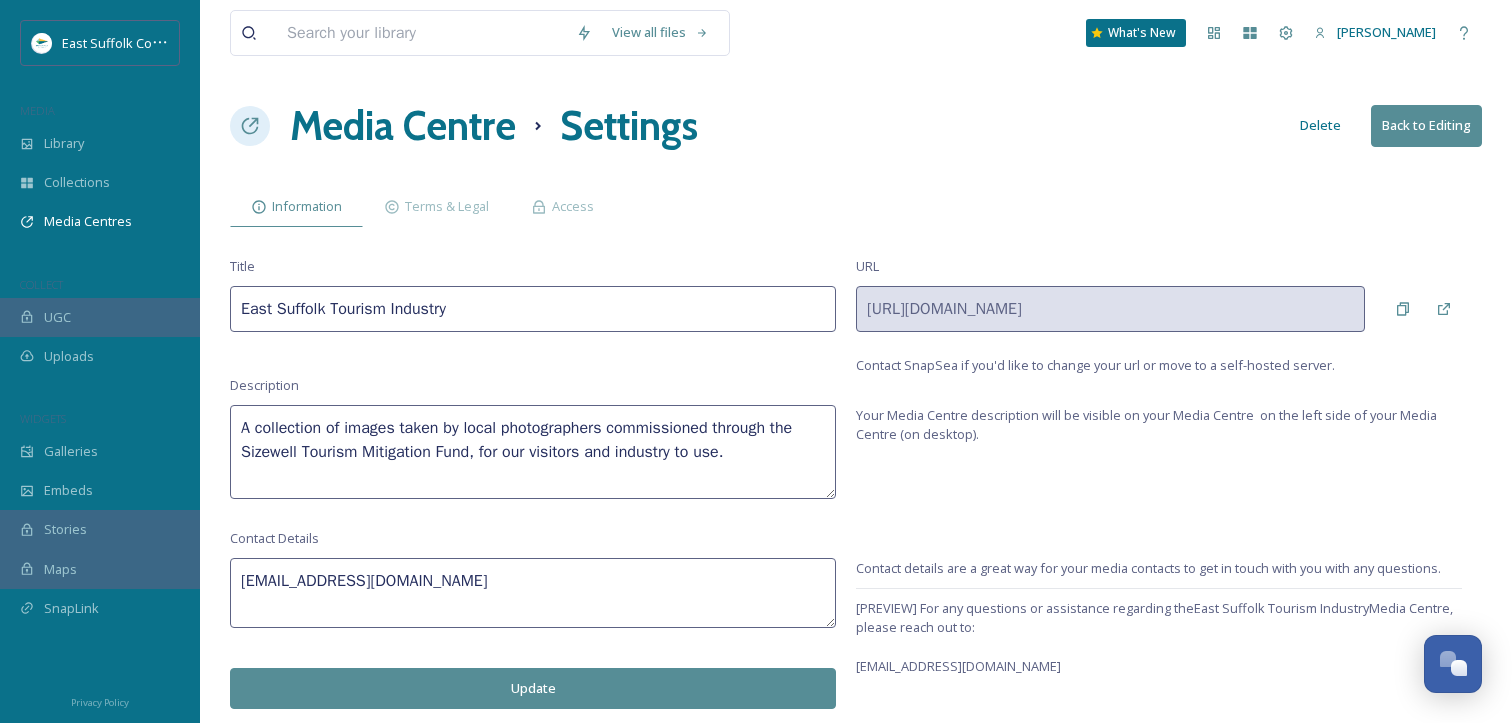 type on "[EMAIL_ADDRESS][DOMAIN_NAME]" 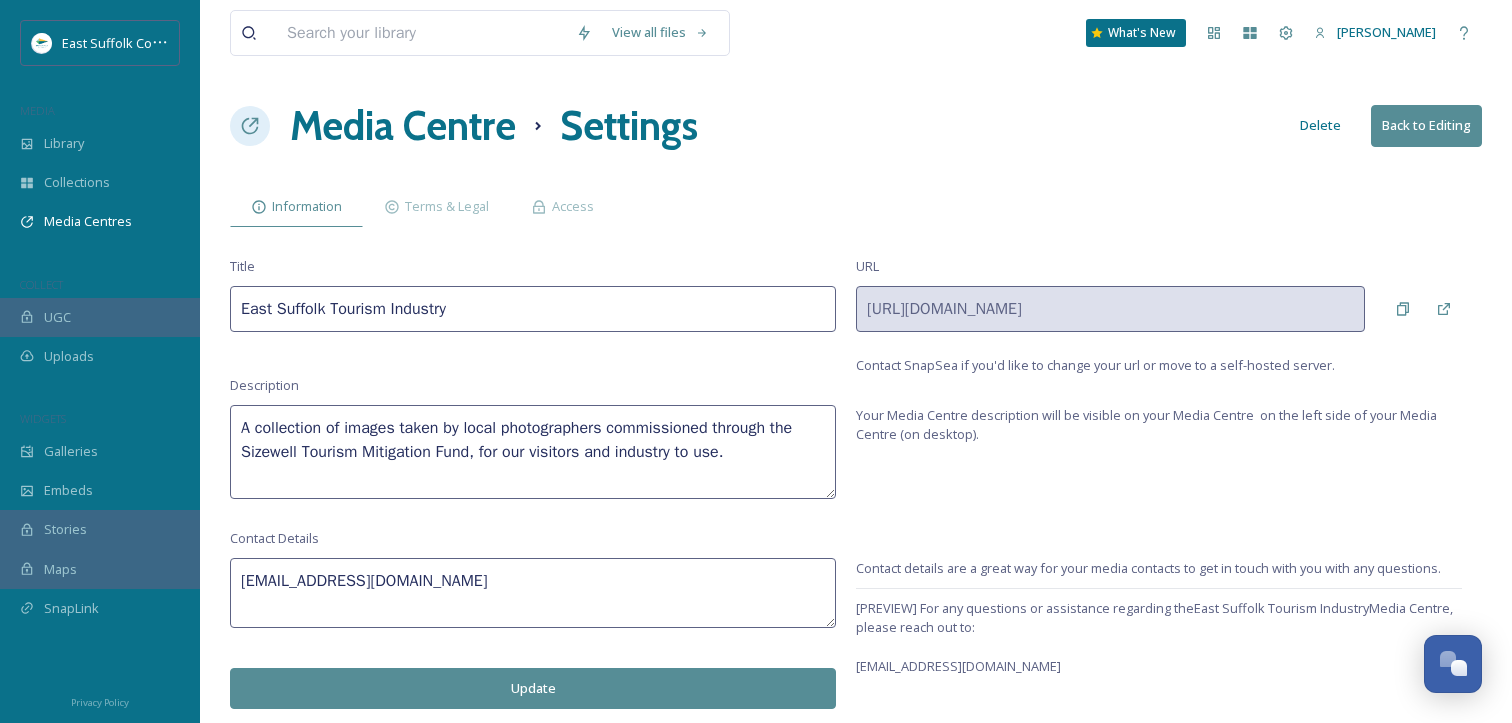 drag, startPoint x: 644, startPoint y: 743, endPoint x: 843, endPoint y: 702, distance: 203.17972 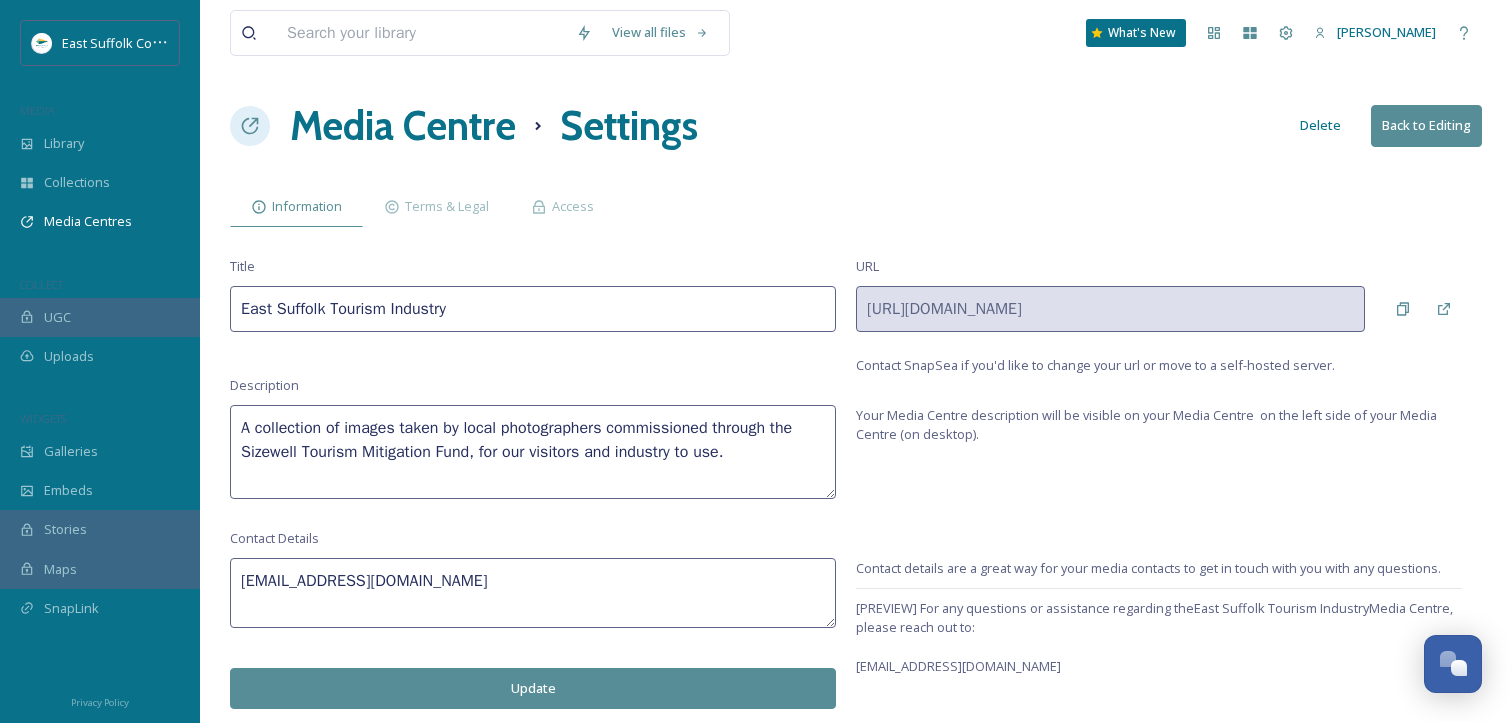 click on "Update" at bounding box center (533, 688) 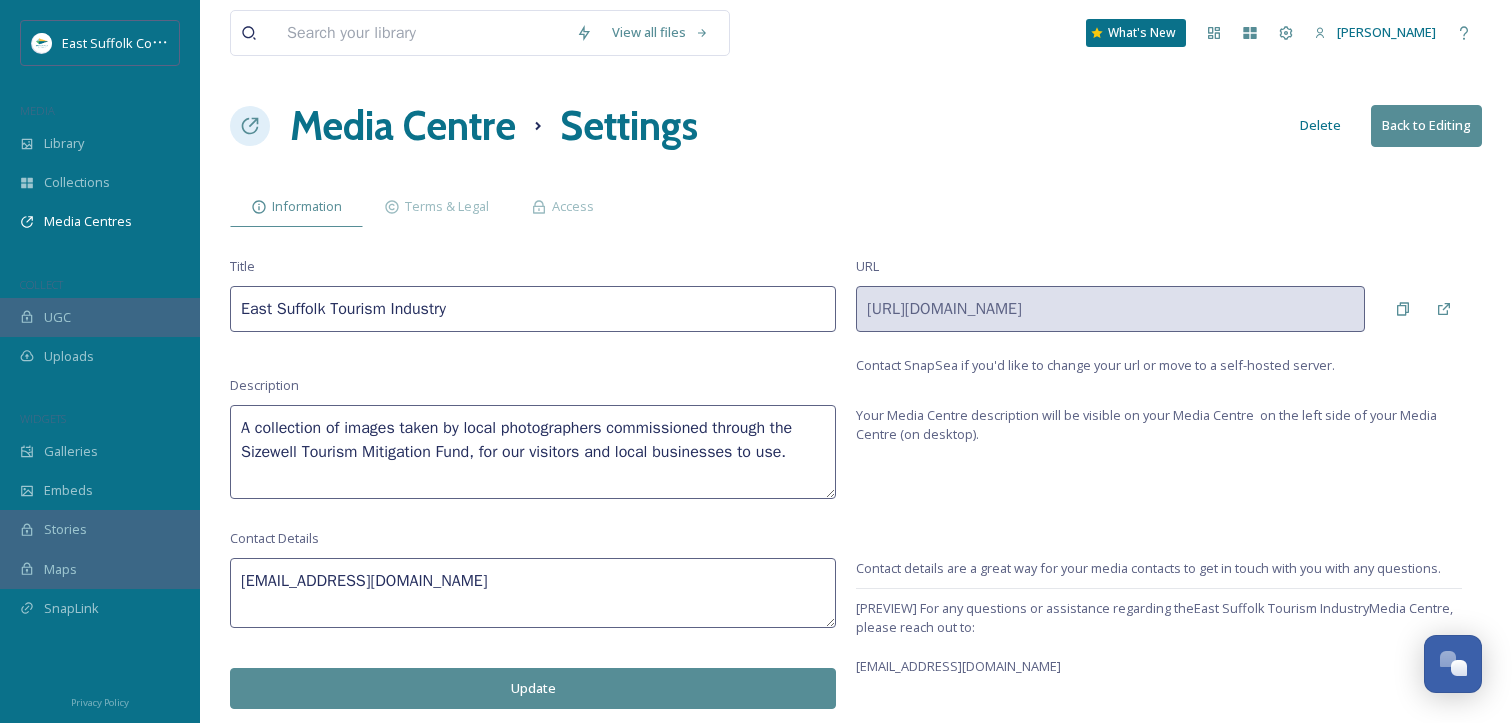 type on "A collection of images taken by local photographers commissioned through the Sizewell Tourism Mitigation Fund, for our visitors and local businesses to use." 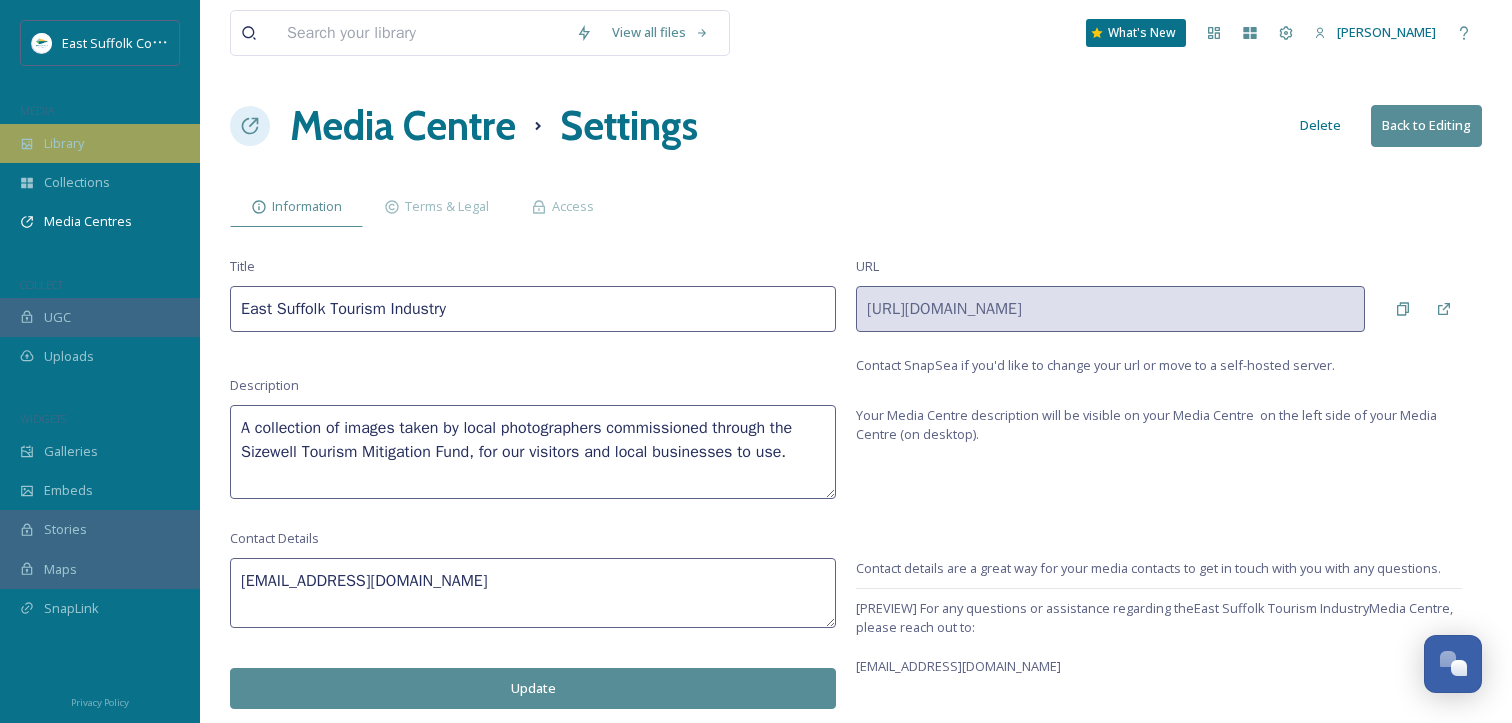 click on "Library" at bounding box center [64, 143] 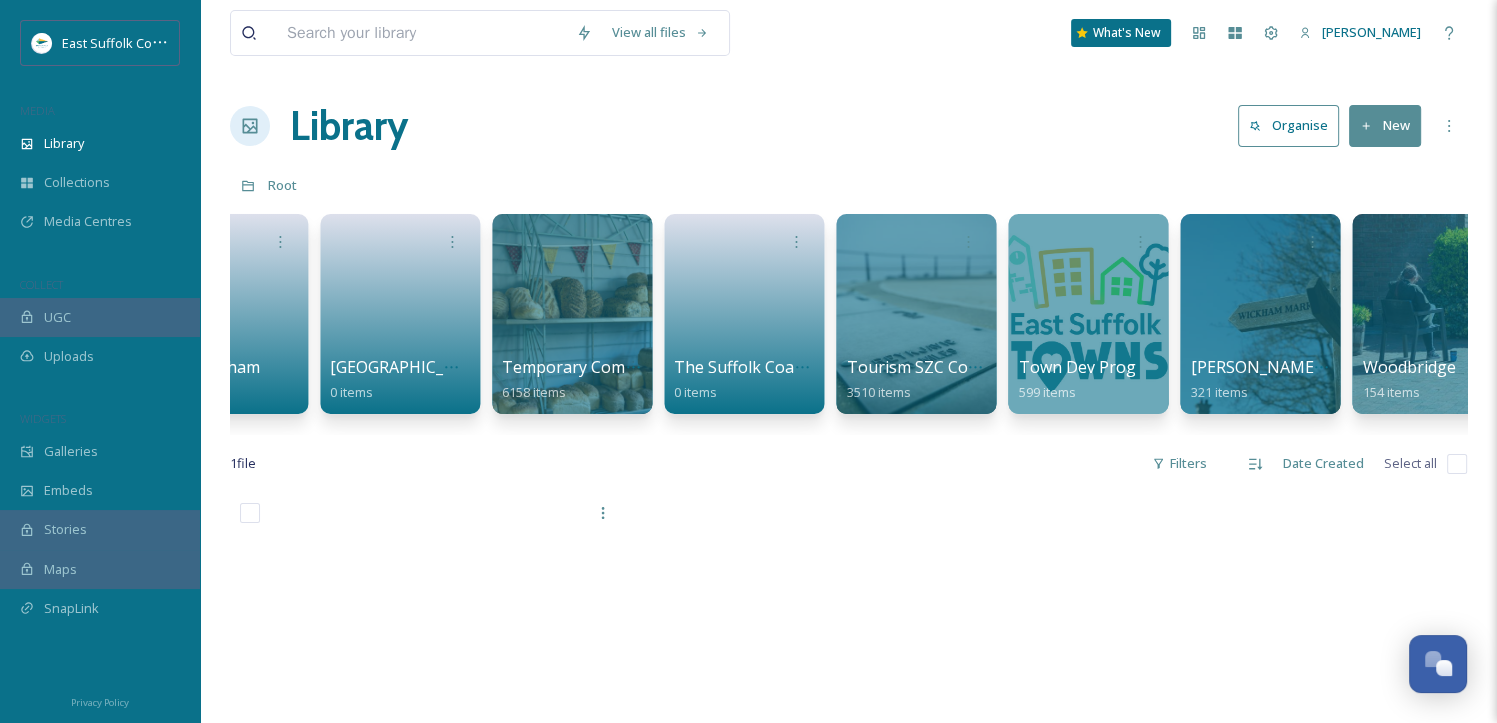 scroll, scrollTop: 0, scrollLeft: 3235, axis: horizontal 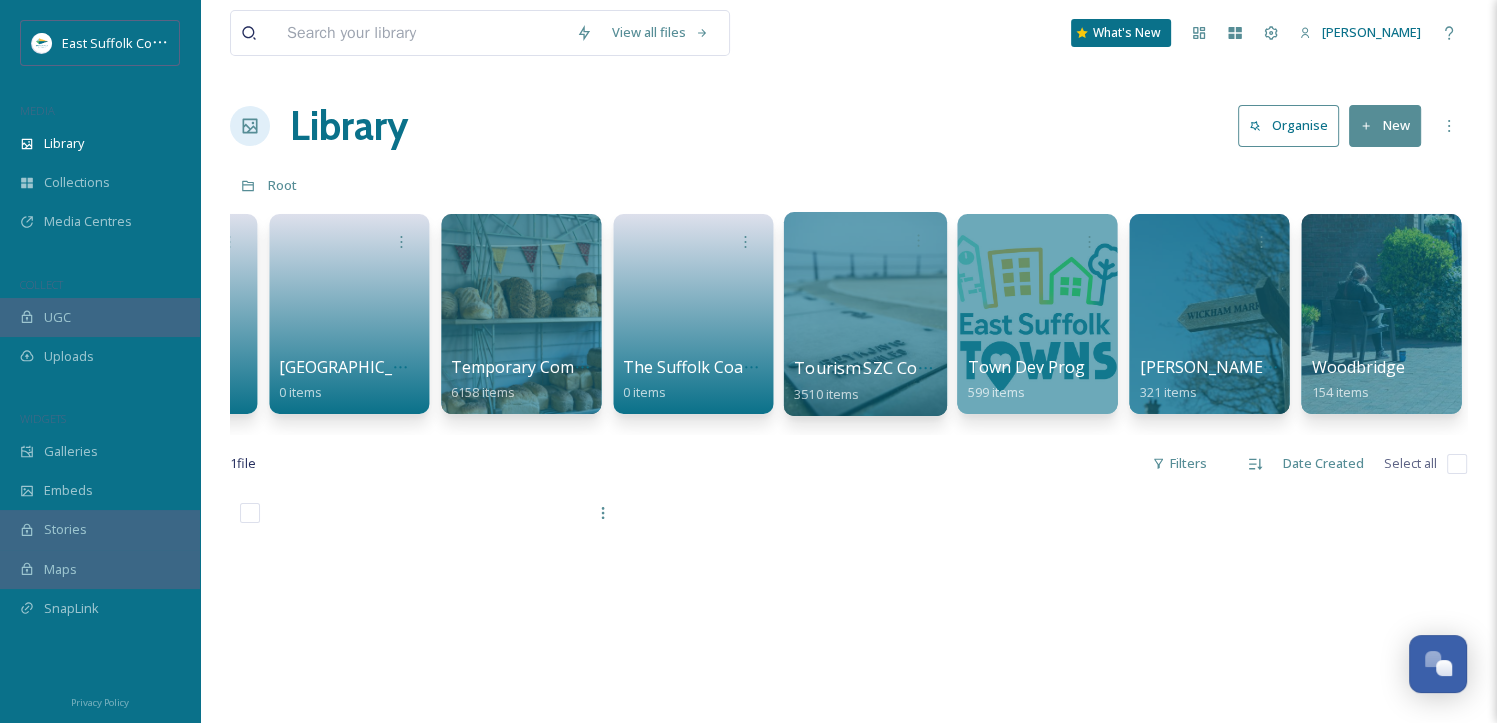click at bounding box center (864, 314) 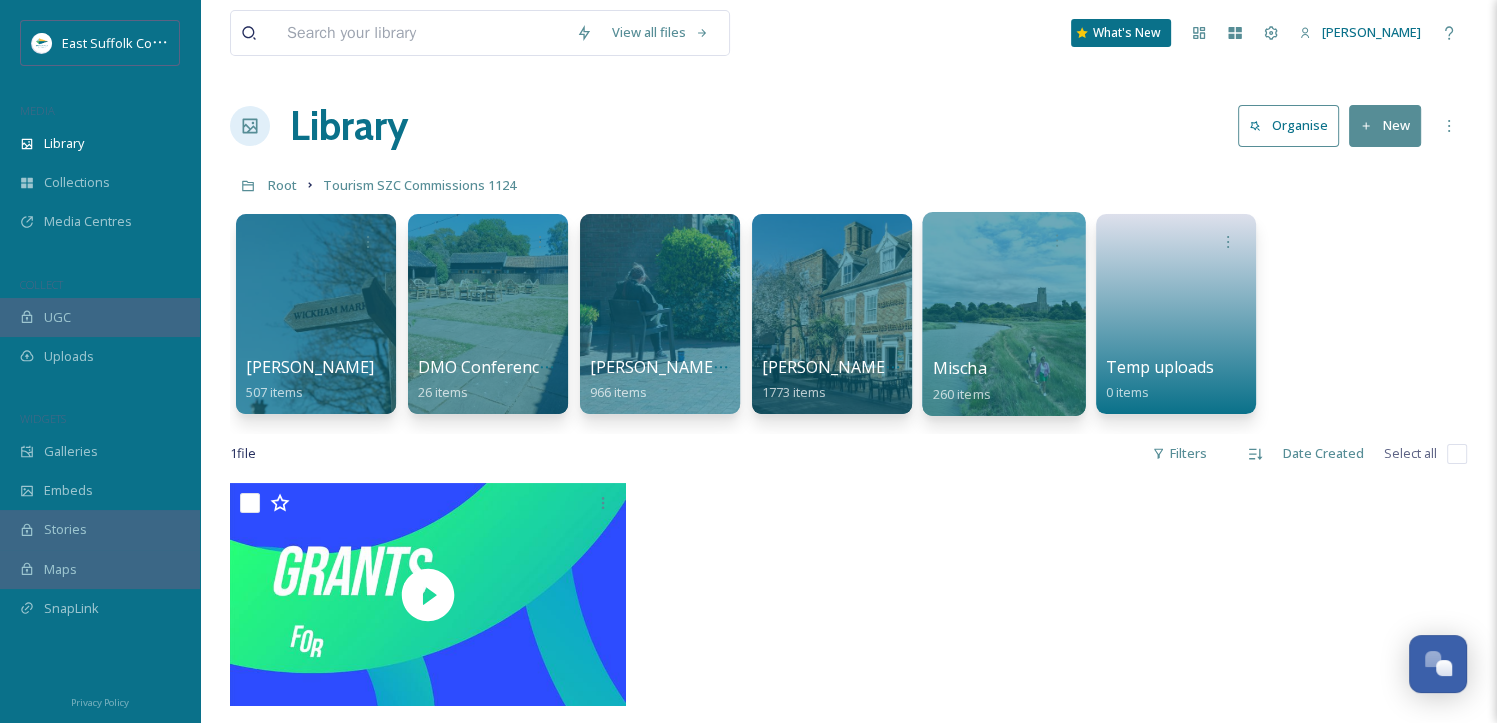 click at bounding box center [1003, 314] 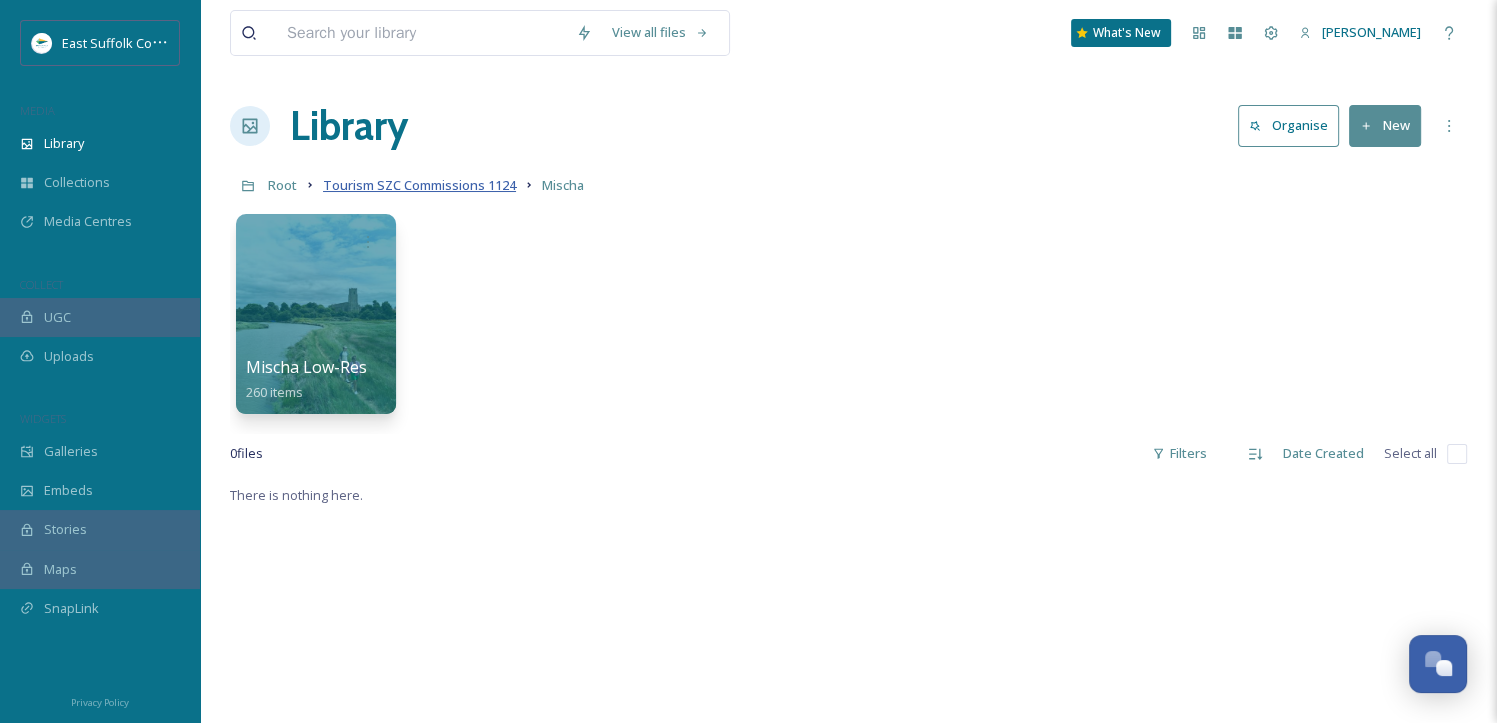 click on "Tourism SZC Commissions 1124" at bounding box center [419, 185] 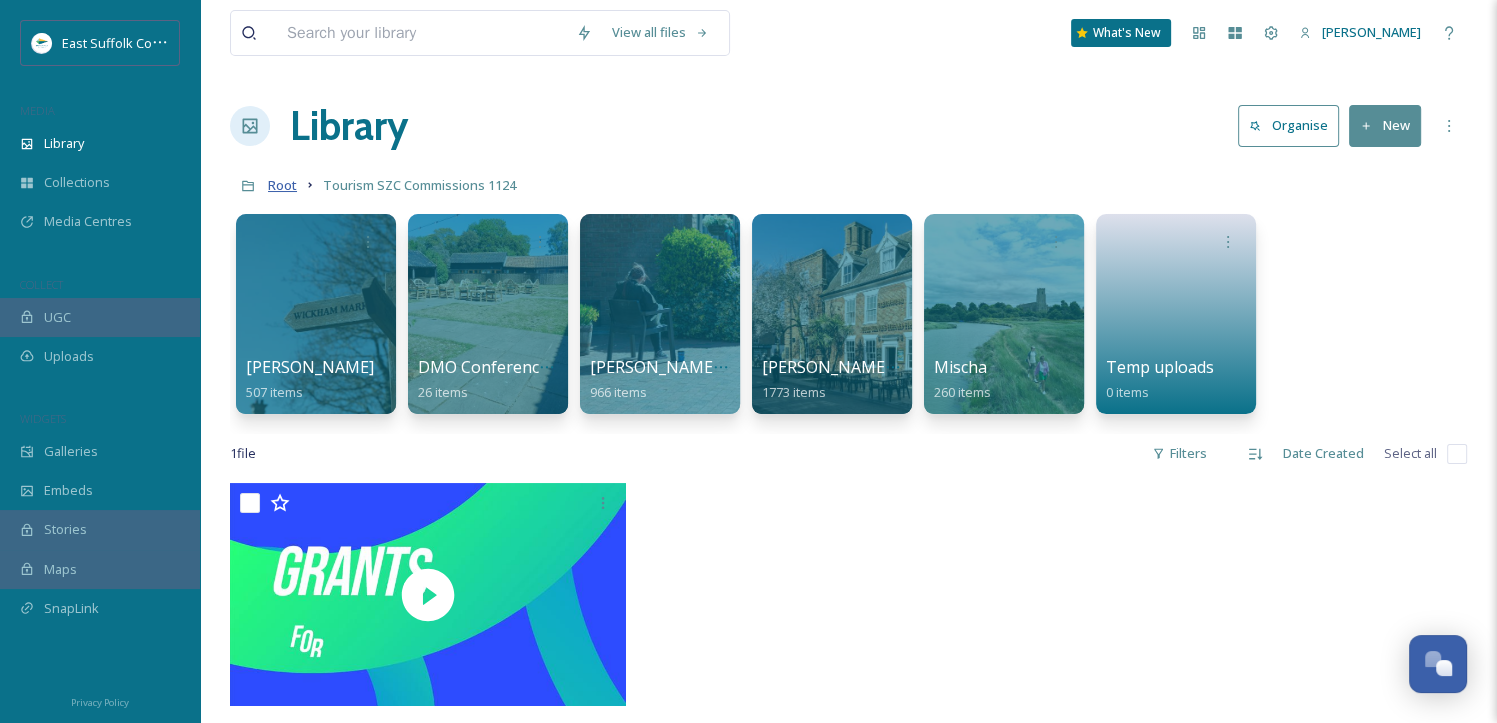 click on "Root" at bounding box center (282, 185) 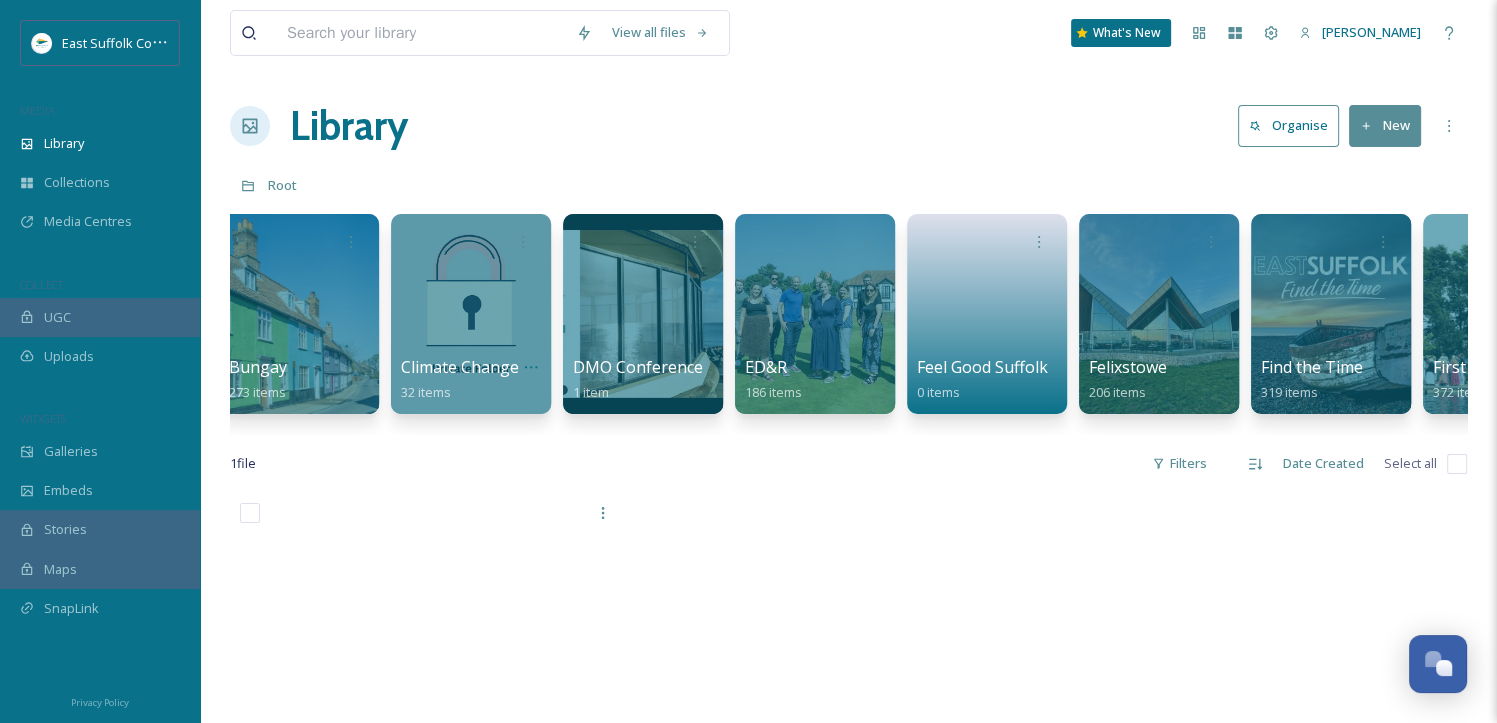 scroll, scrollTop: 0, scrollLeft: 1043, axis: horizontal 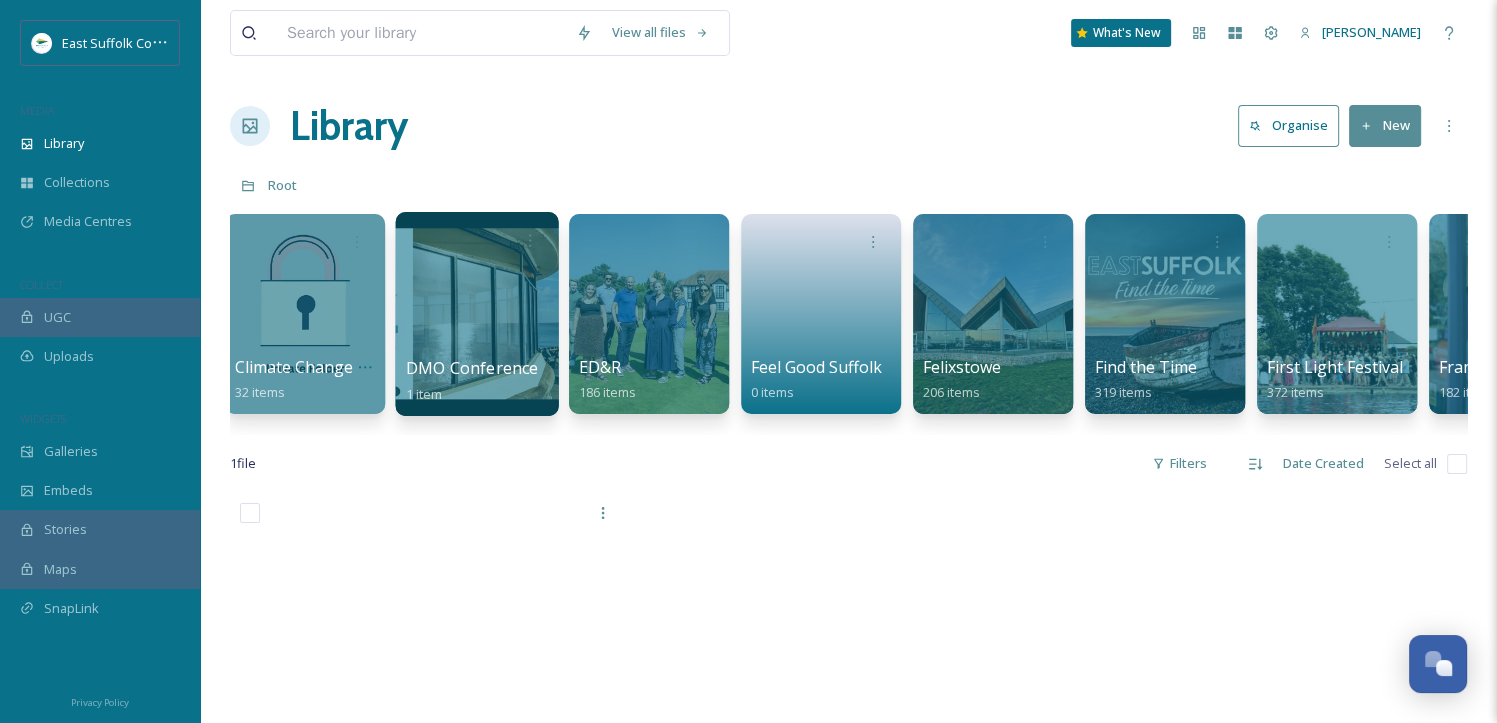 click at bounding box center (476, 314) 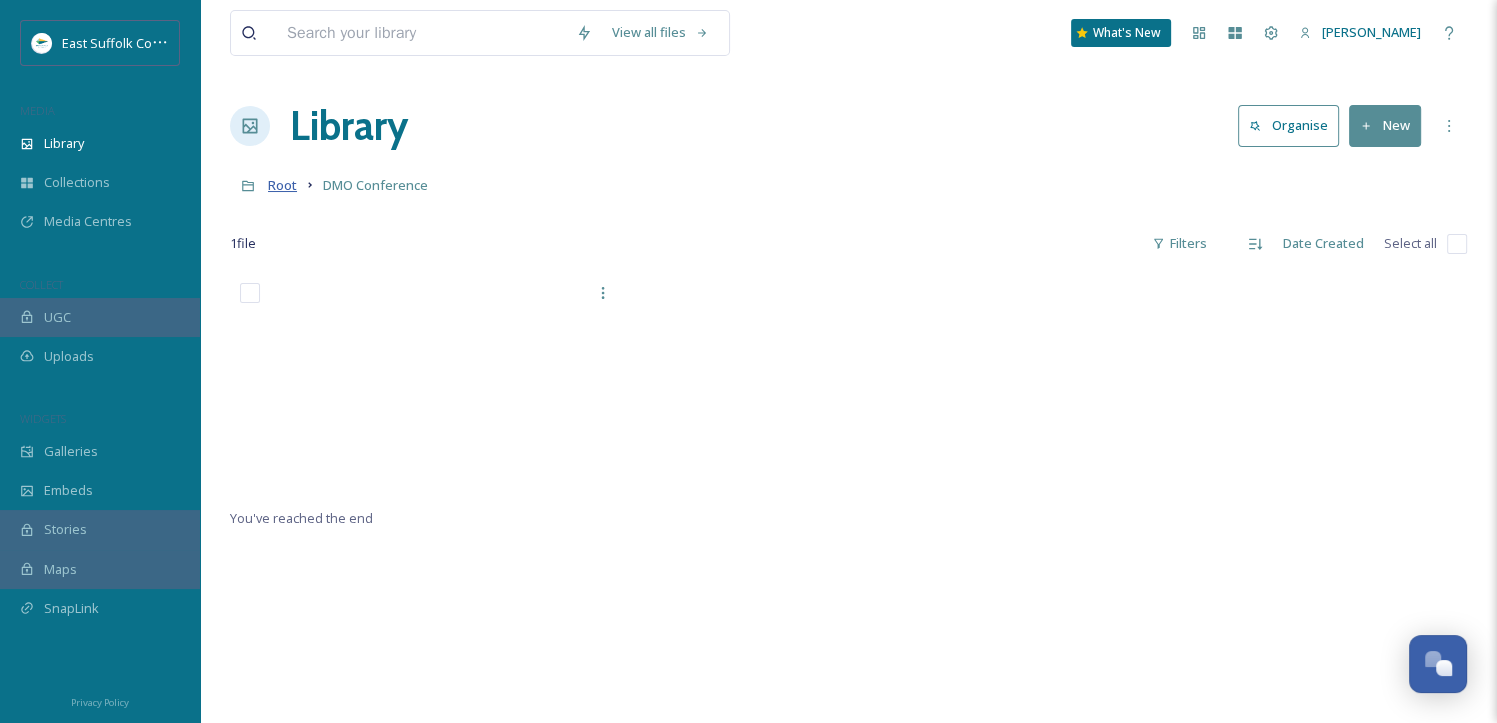 click on "Root" at bounding box center [282, 185] 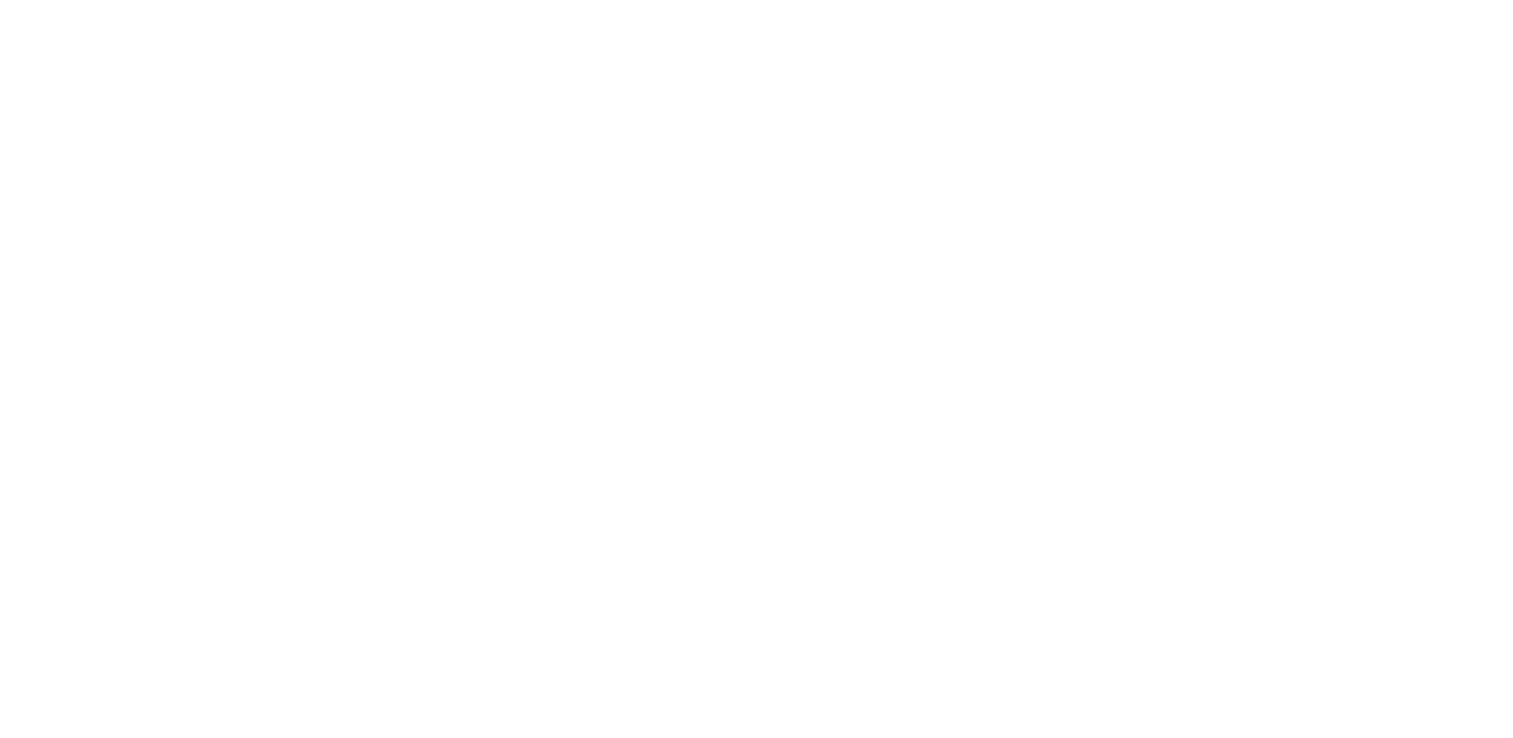 scroll, scrollTop: 0, scrollLeft: 0, axis: both 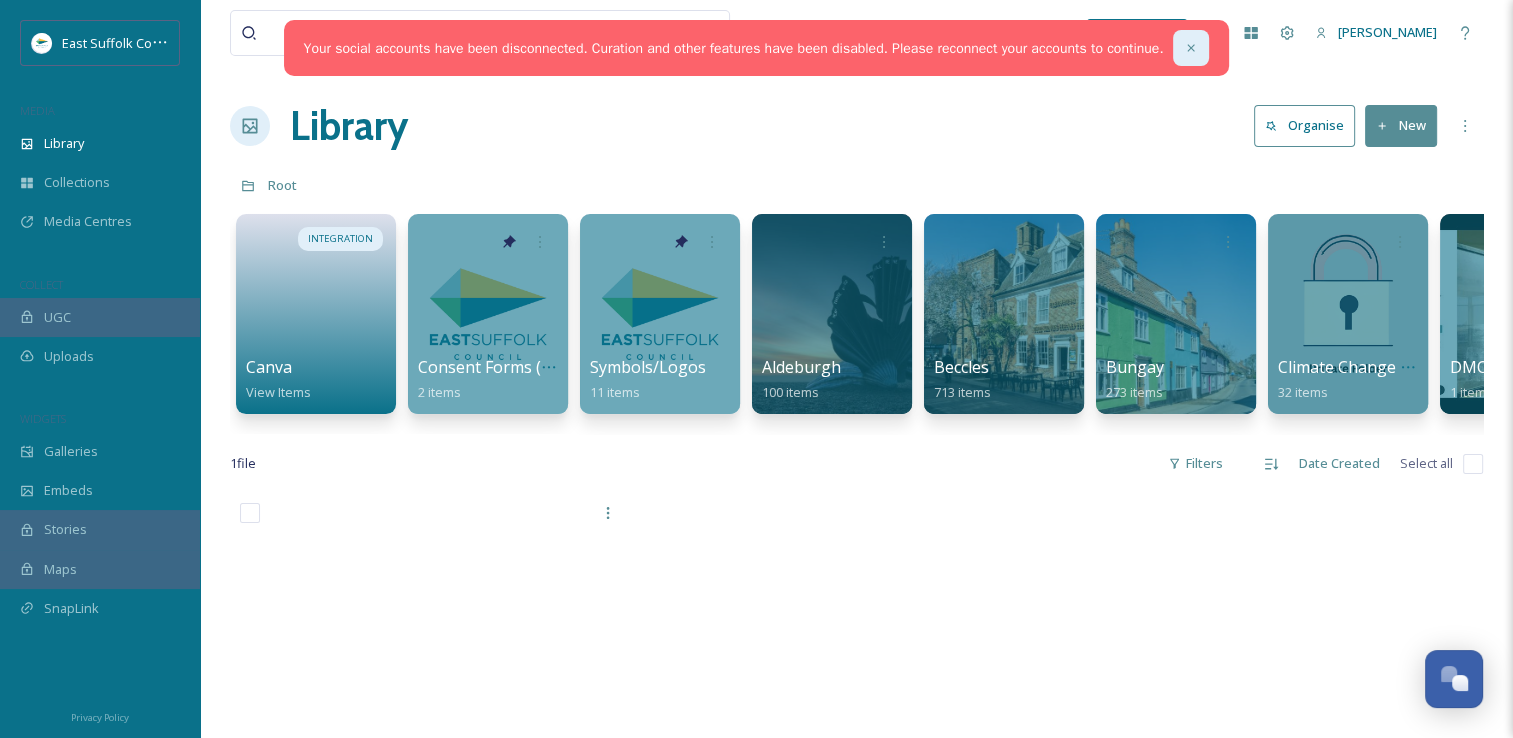 click at bounding box center [1191, 48] 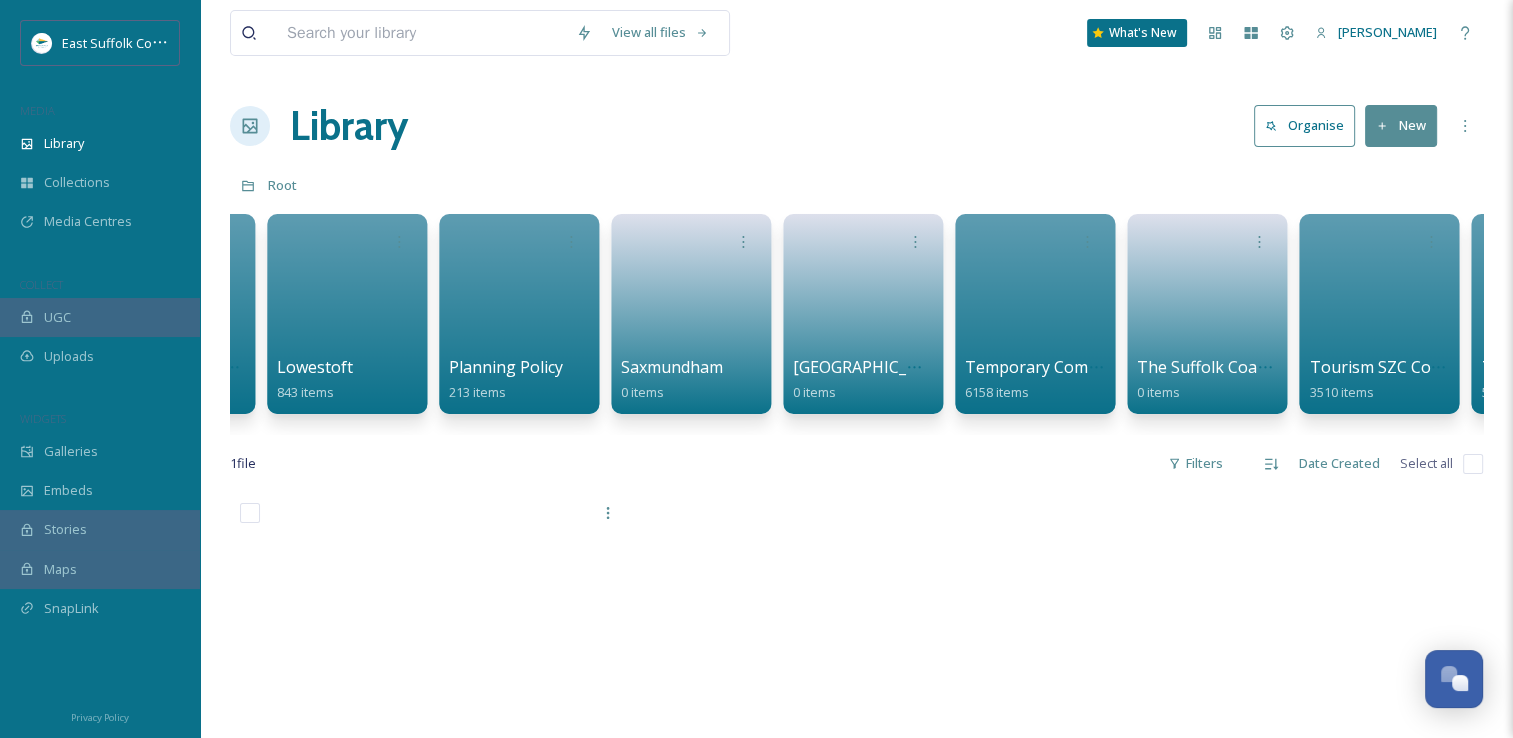 scroll, scrollTop: 0, scrollLeft: 3219, axis: horizontal 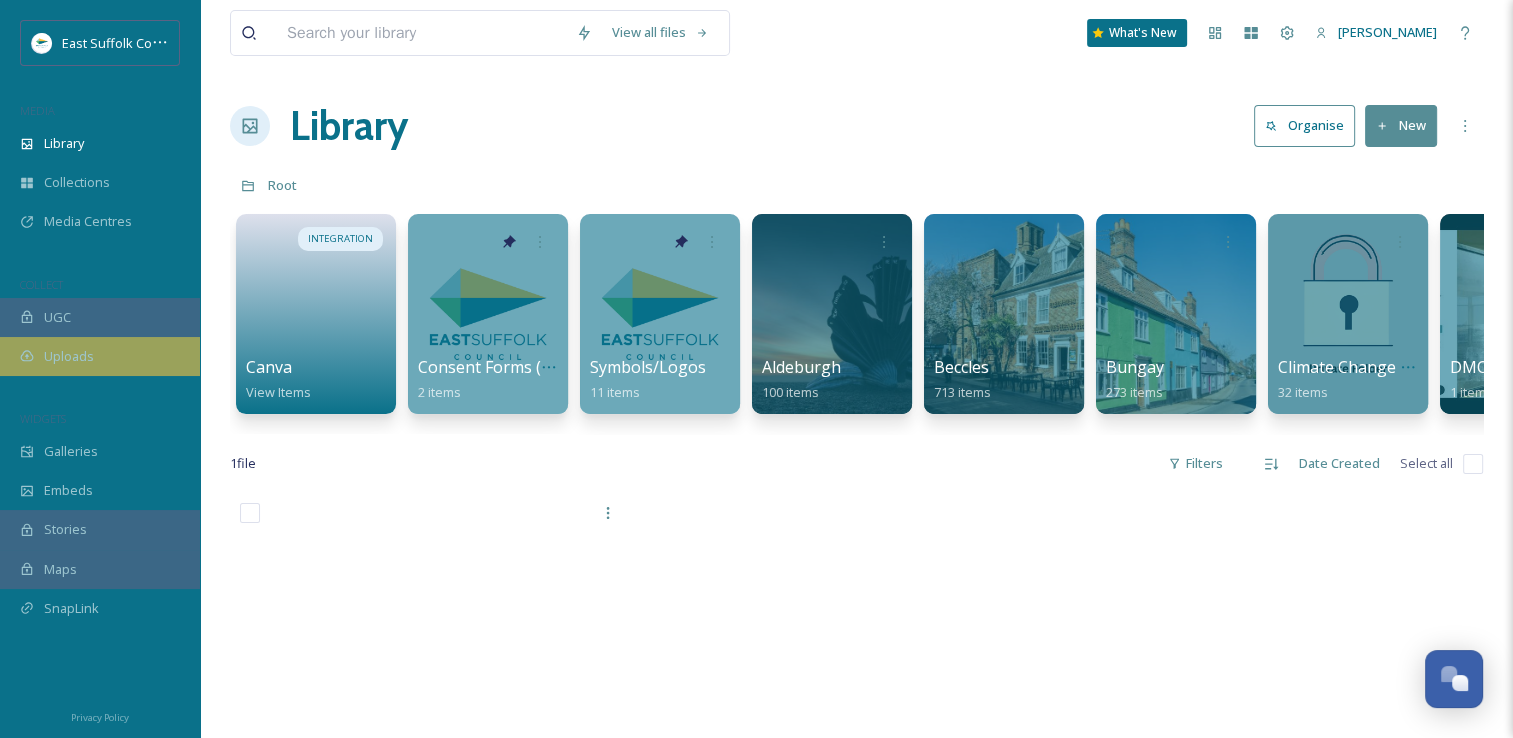 click on "Uploads" at bounding box center (100, 356) 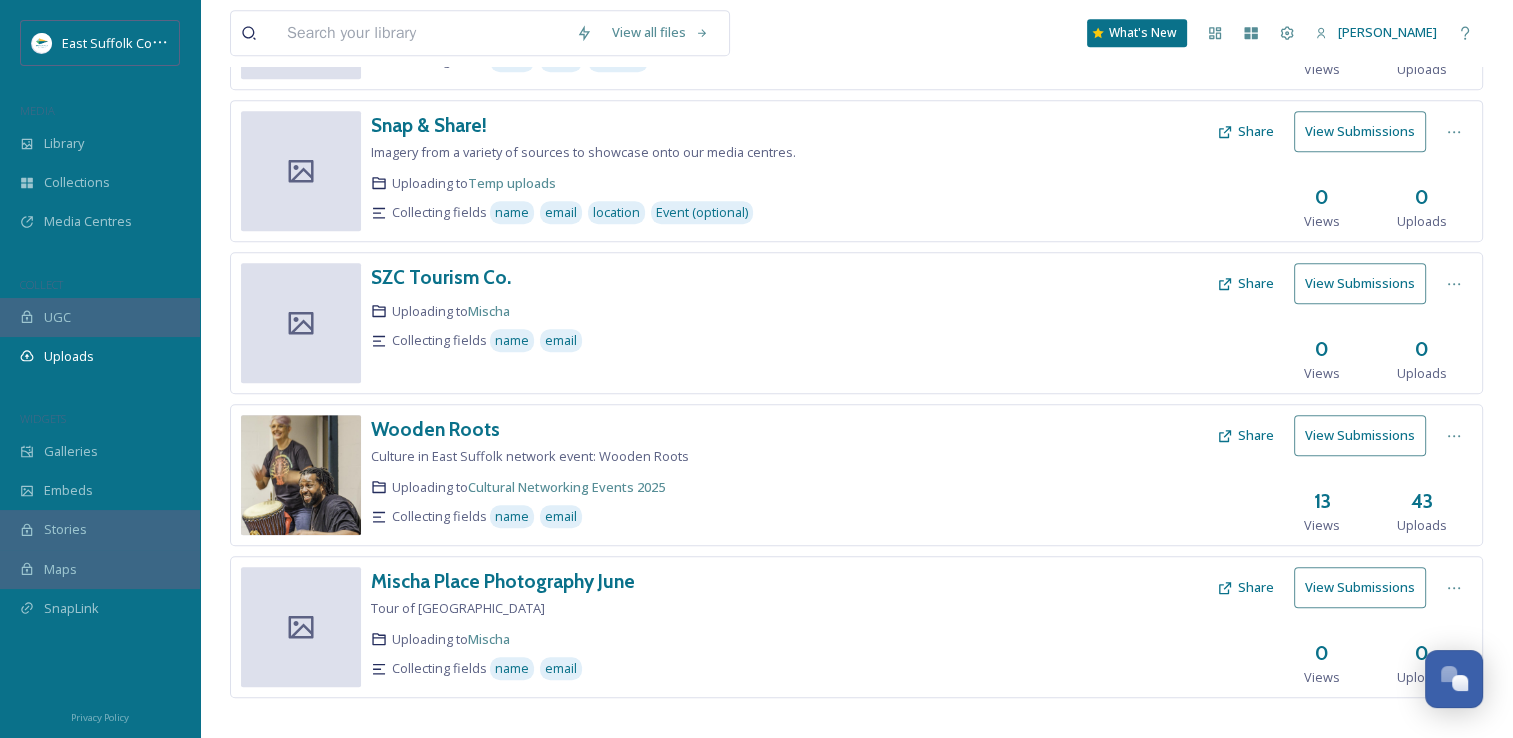 scroll, scrollTop: 1013, scrollLeft: 0, axis: vertical 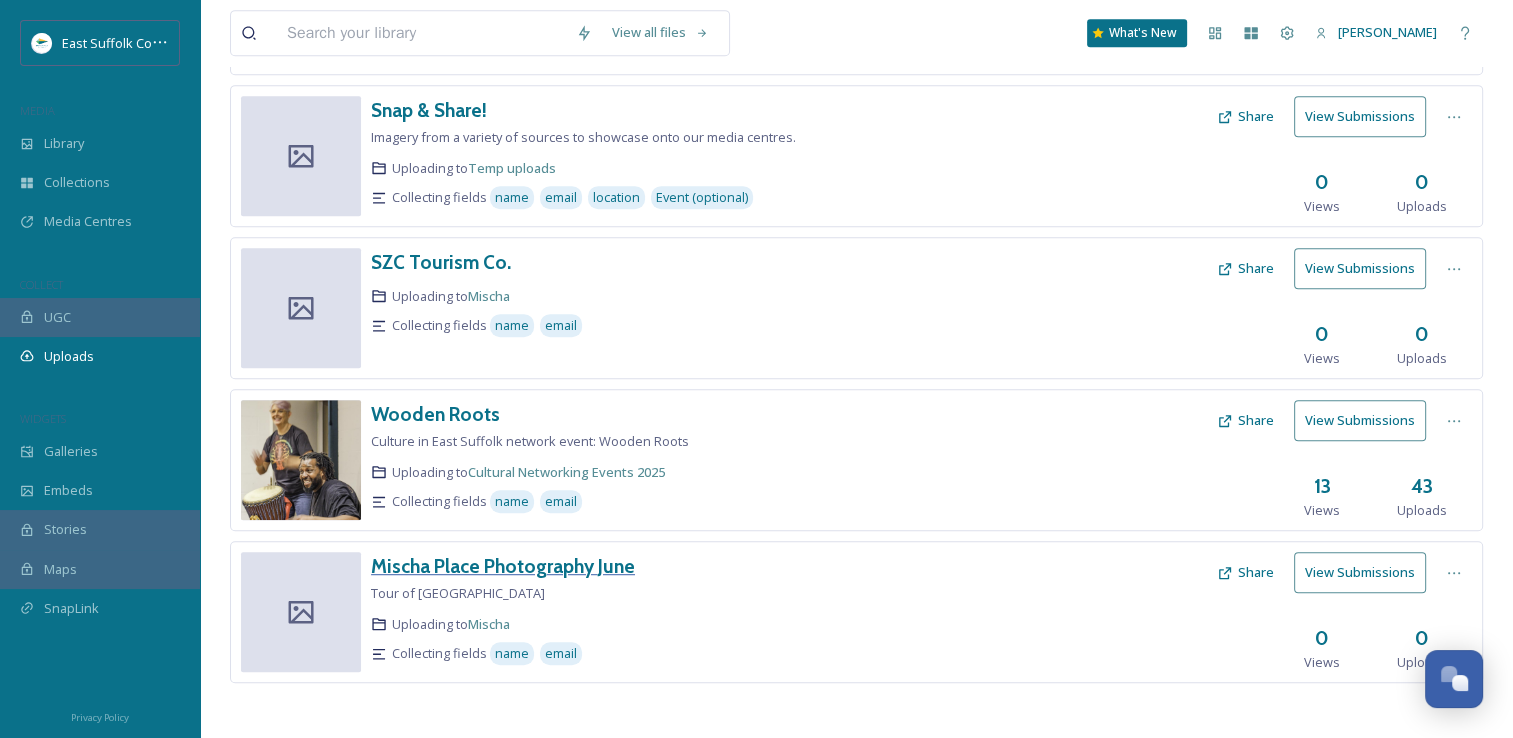 click on "Mischa Place Photography June" at bounding box center [503, 566] 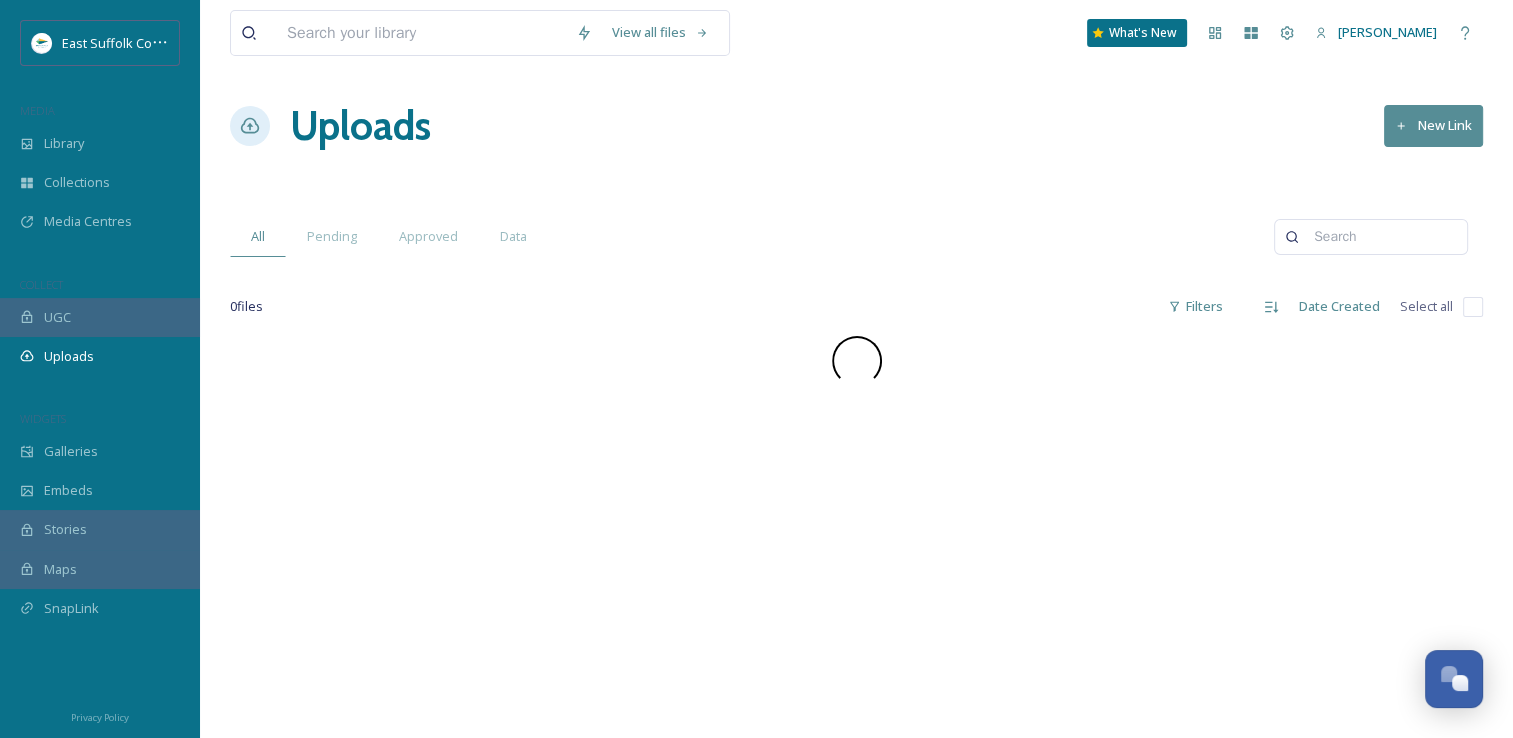 scroll, scrollTop: 0, scrollLeft: 0, axis: both 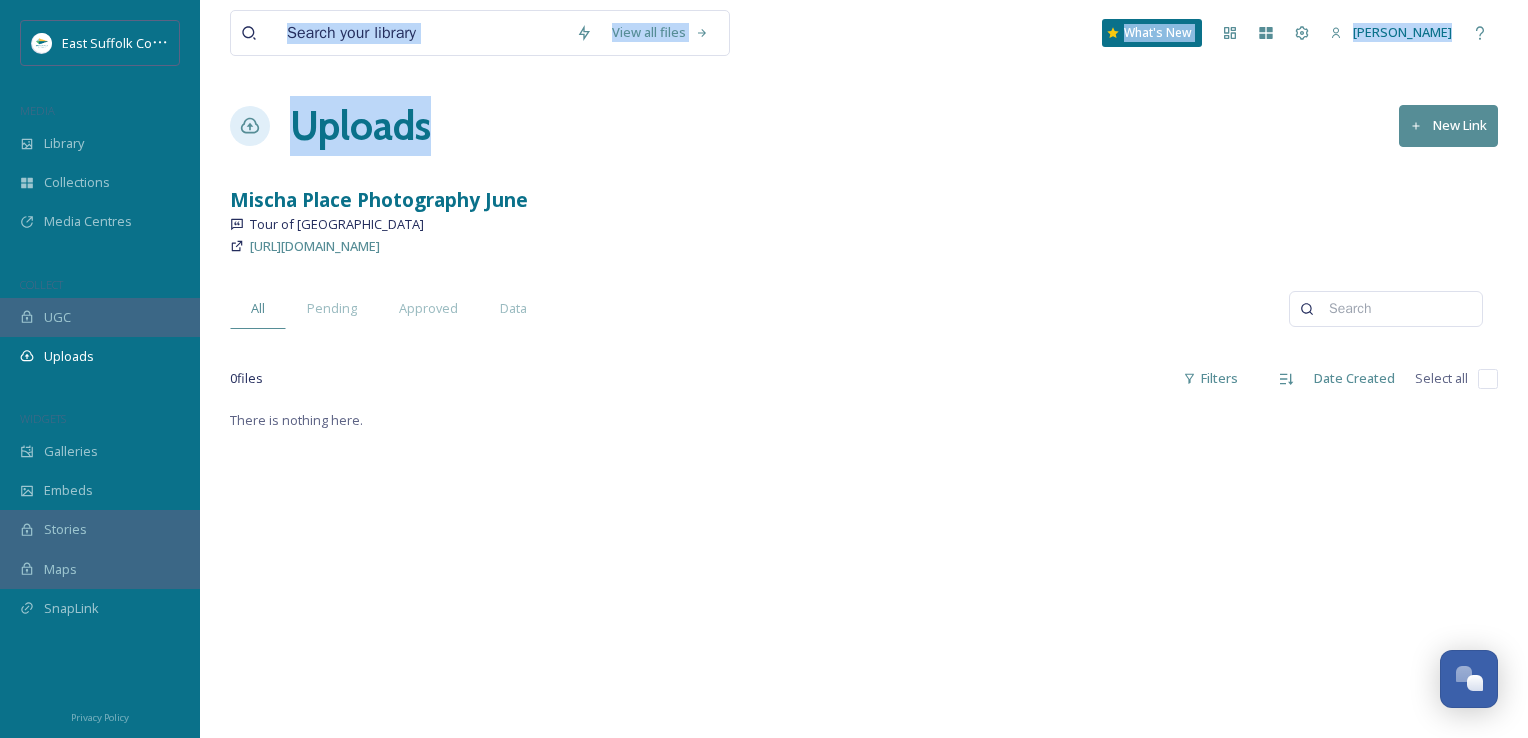 click on "View all files What's New Jake Snell Uploads New Link Mischa Place Photography June Tour of East Suffolk https://app.snapsea.io/p/link/mischa-place-photography-june All Pending Approved Data 0  file s Filters Date Created Select all There is nothing here." at bounding box center [864, 369] 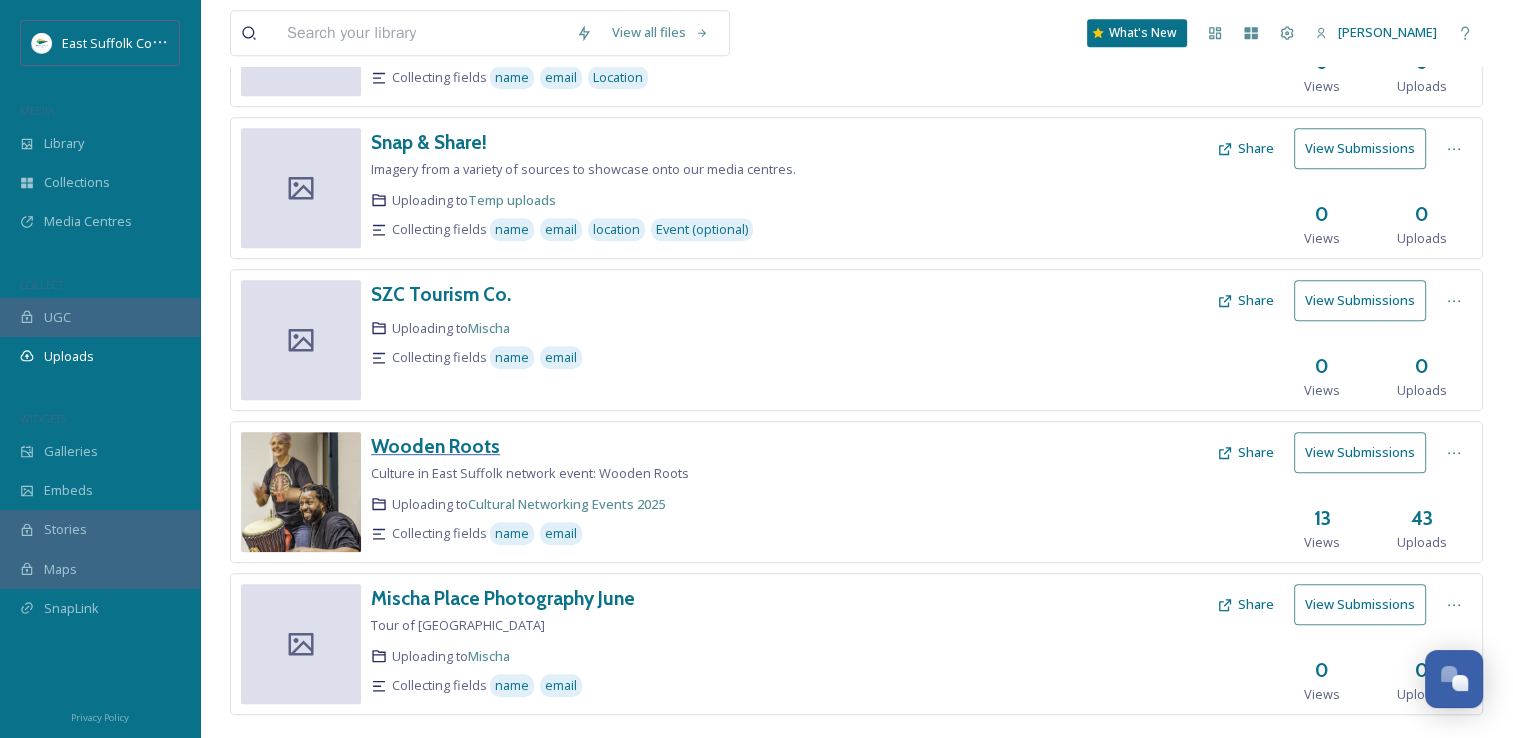 scroll, scrollTop: 1013, scrollLeft: 0, axis: vertical 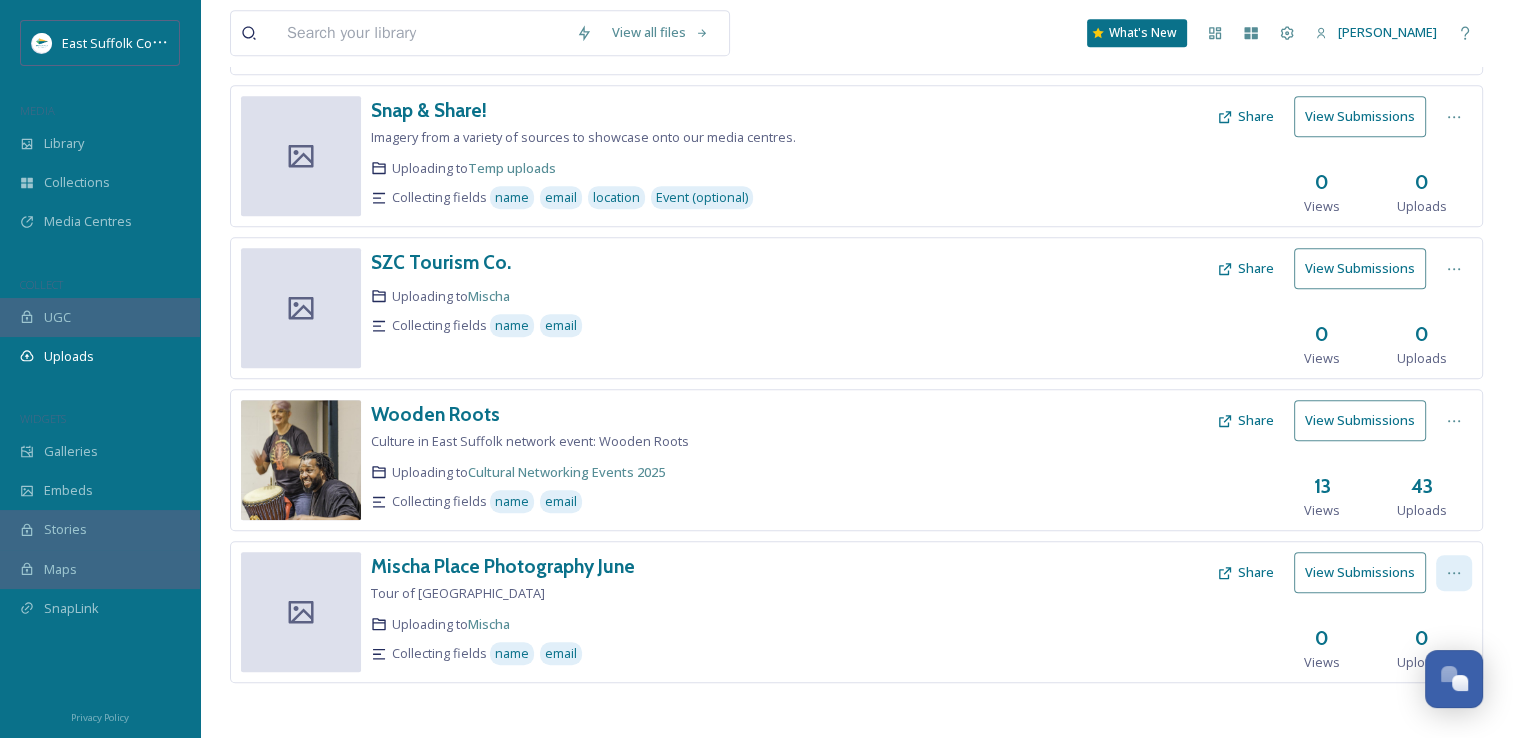 click 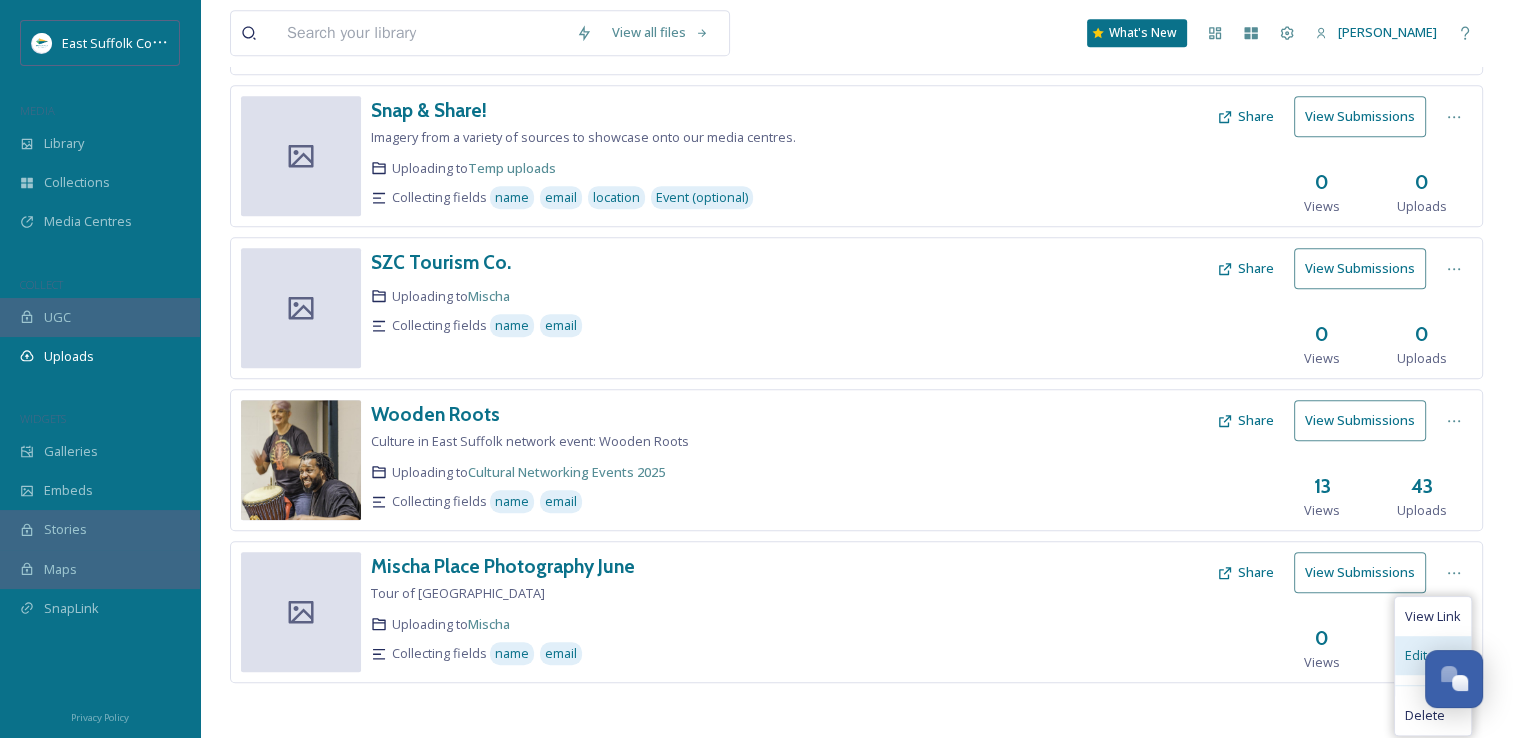 click on "Edit" at bounding box center (1433, 655) 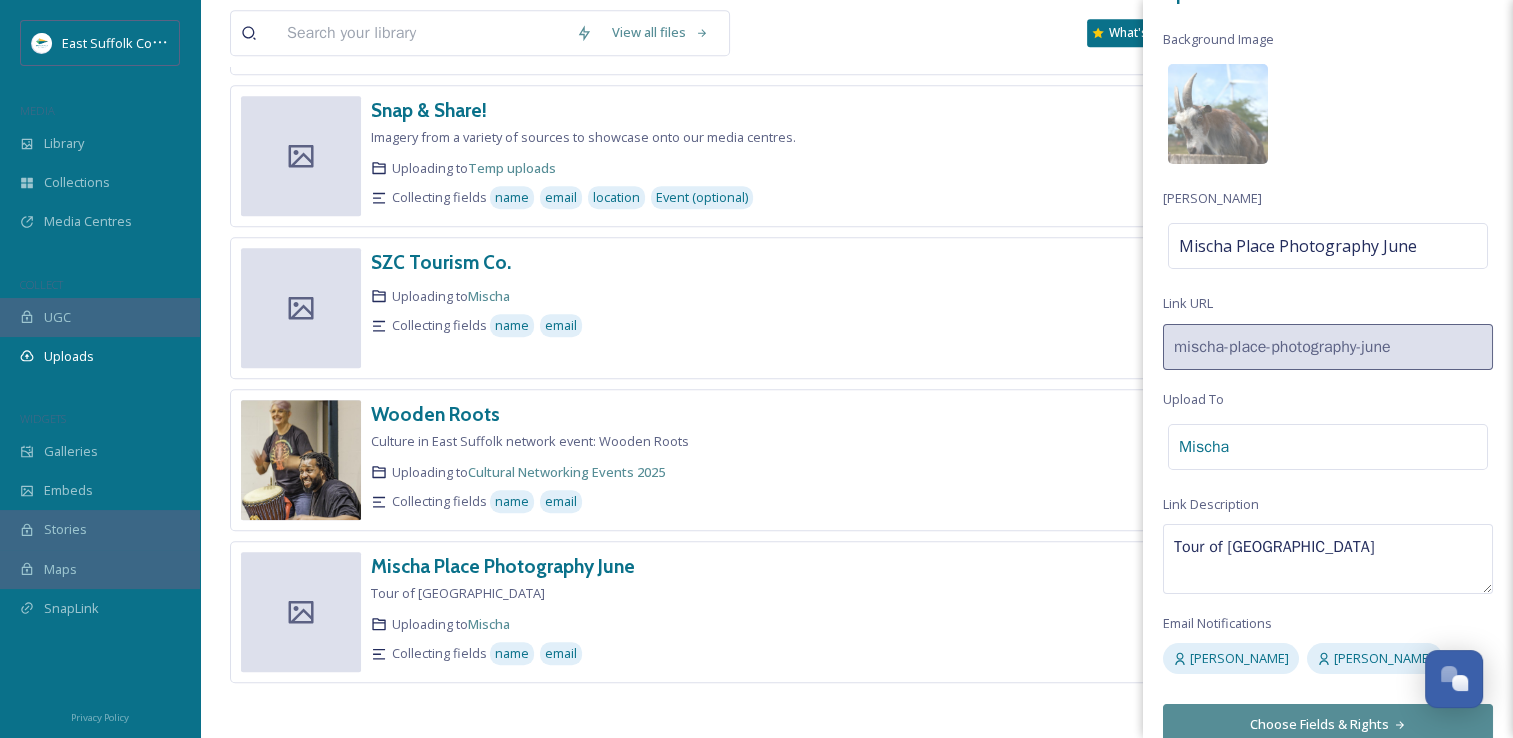 scroll, scrollTop: 71, scrollLeft: 0, axis: vertical 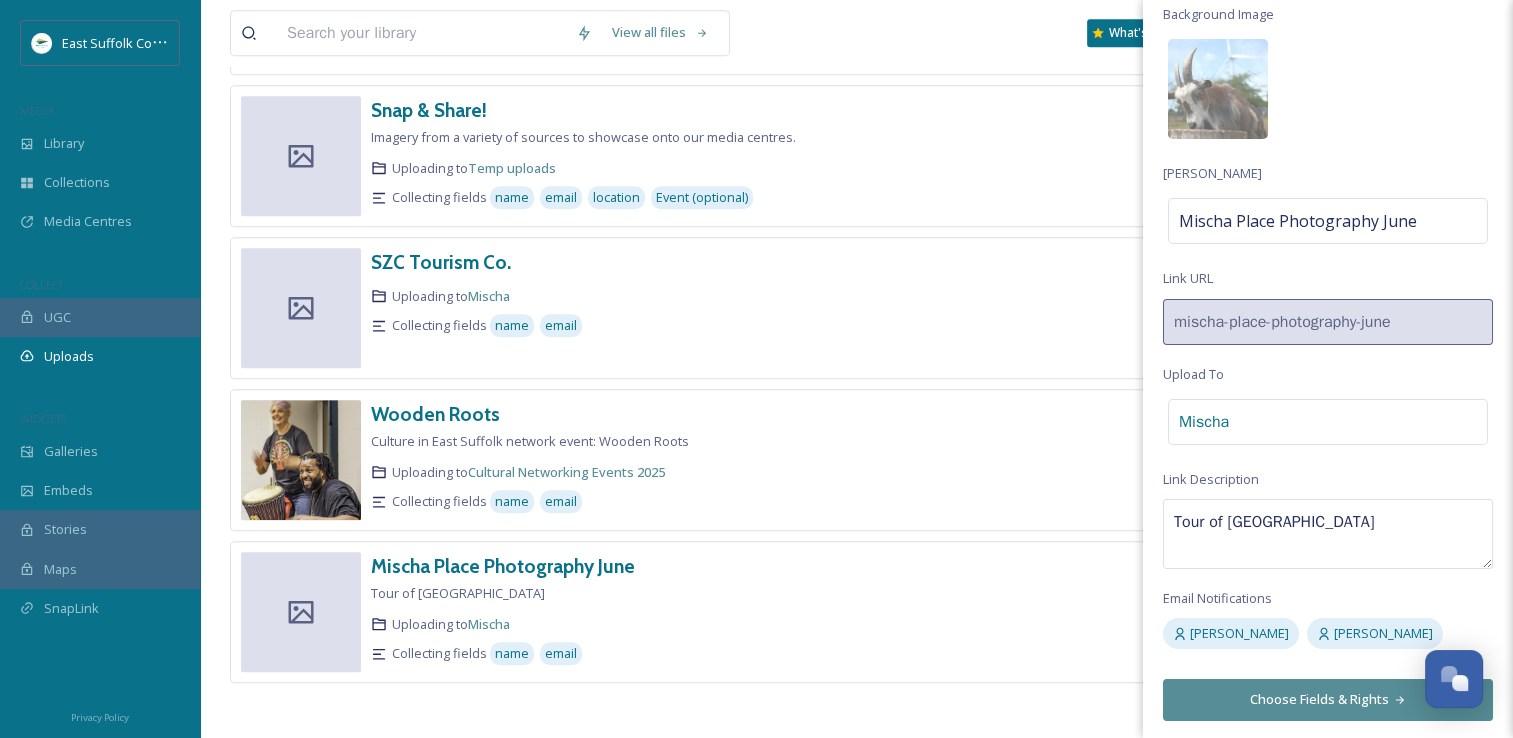 click on "Choose Fields & Rights" at bounding box center [1328, 699] 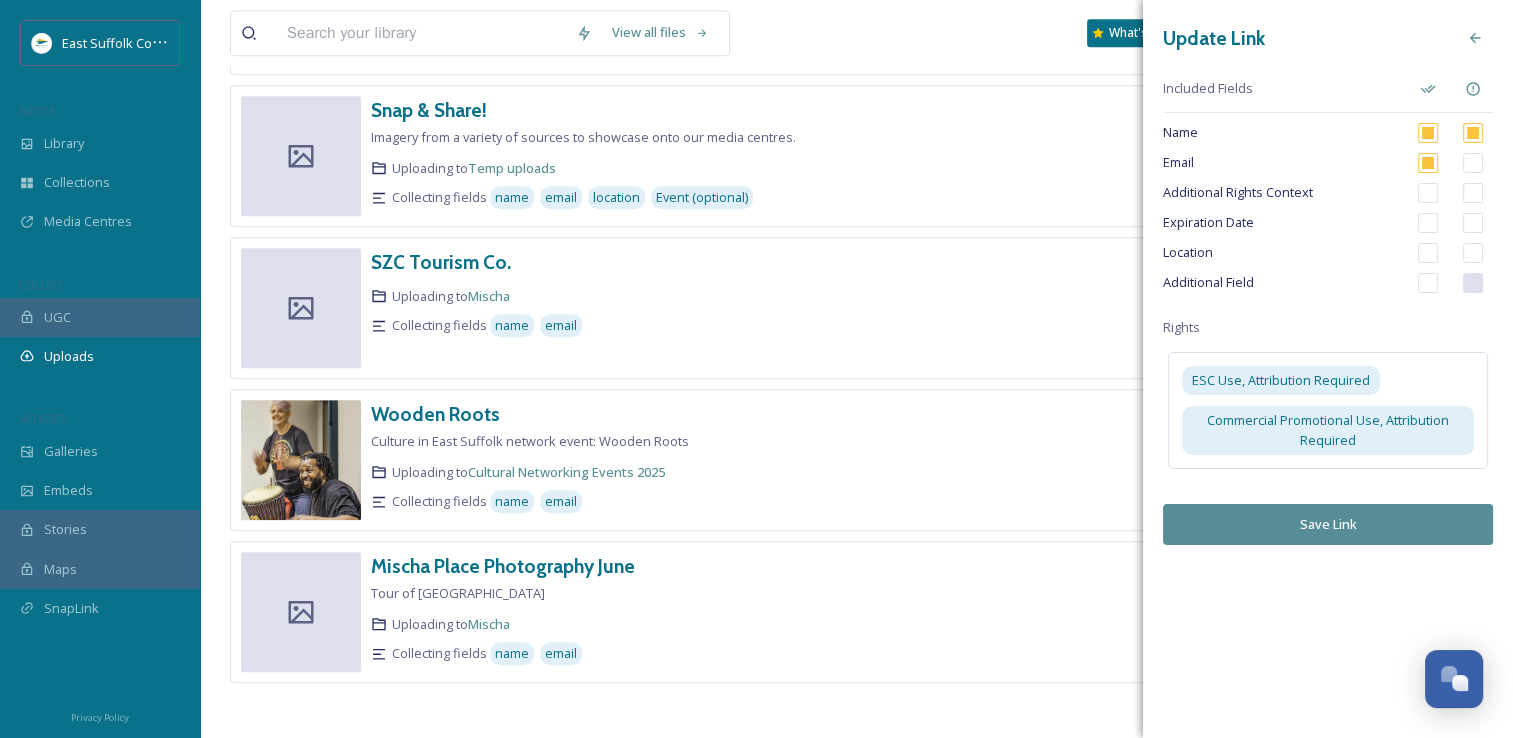 click on "Save Link" at bounding box center [1328, 524] 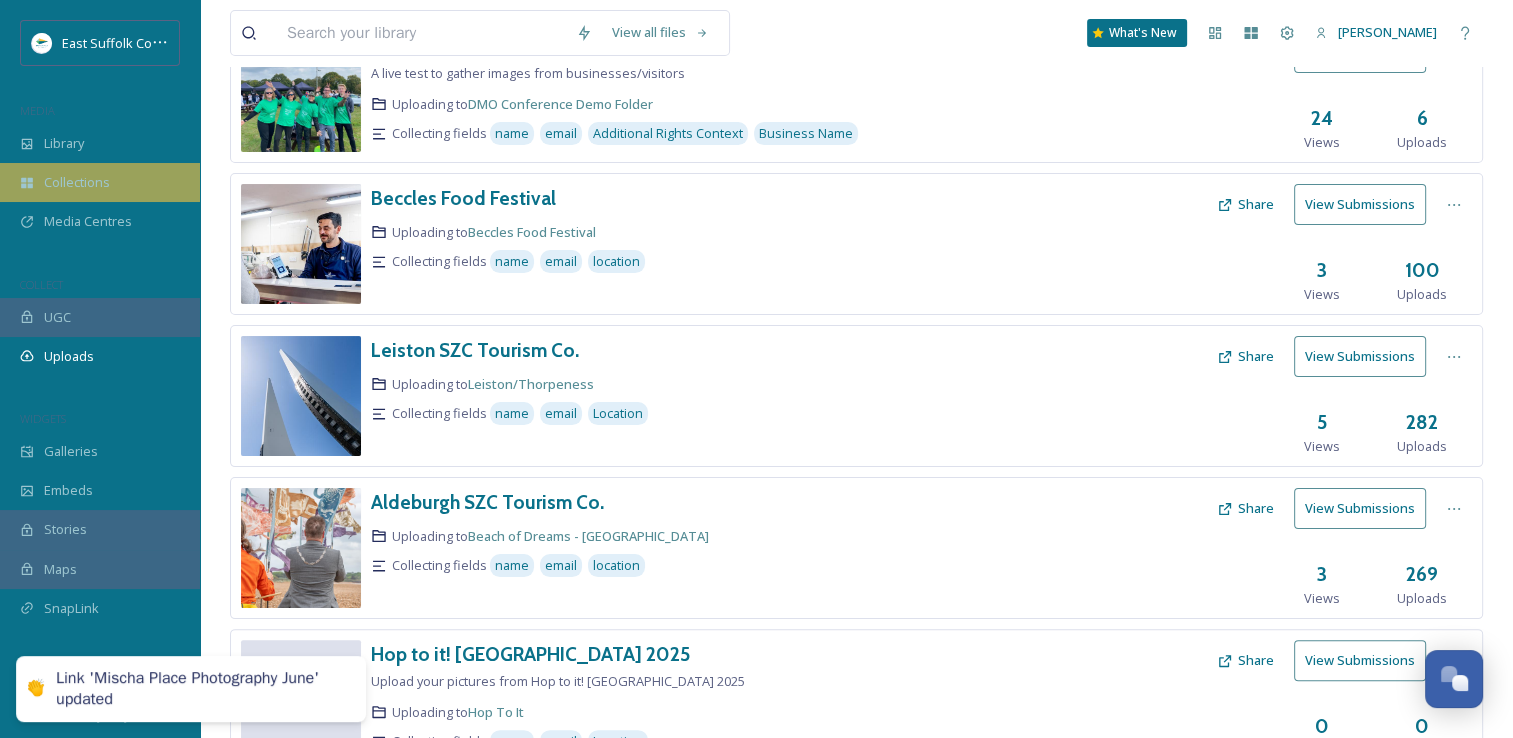 scroll, scrollTop: 313, scrollLeft: 0, axis: vertical 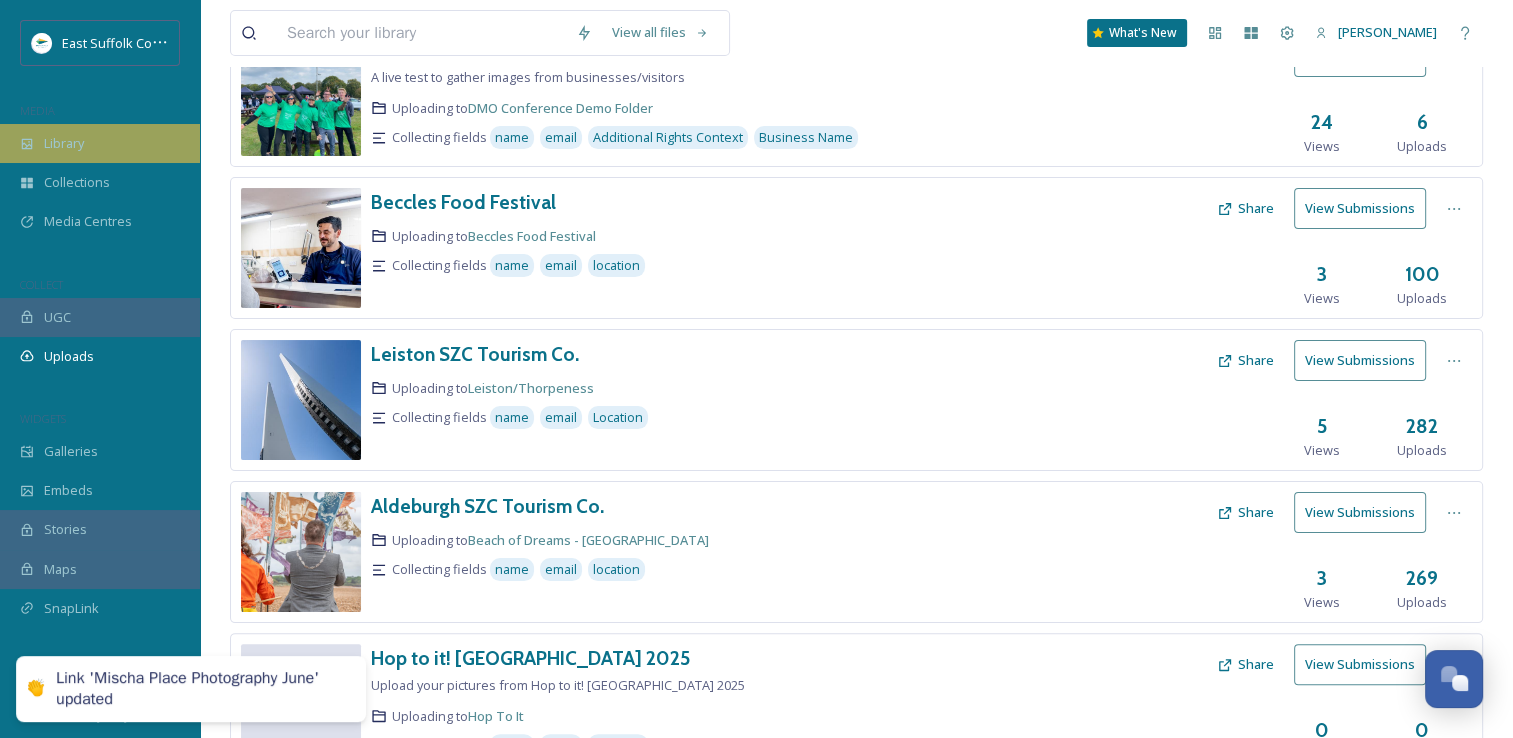 click on "Library" at bounding box center [100, 143] 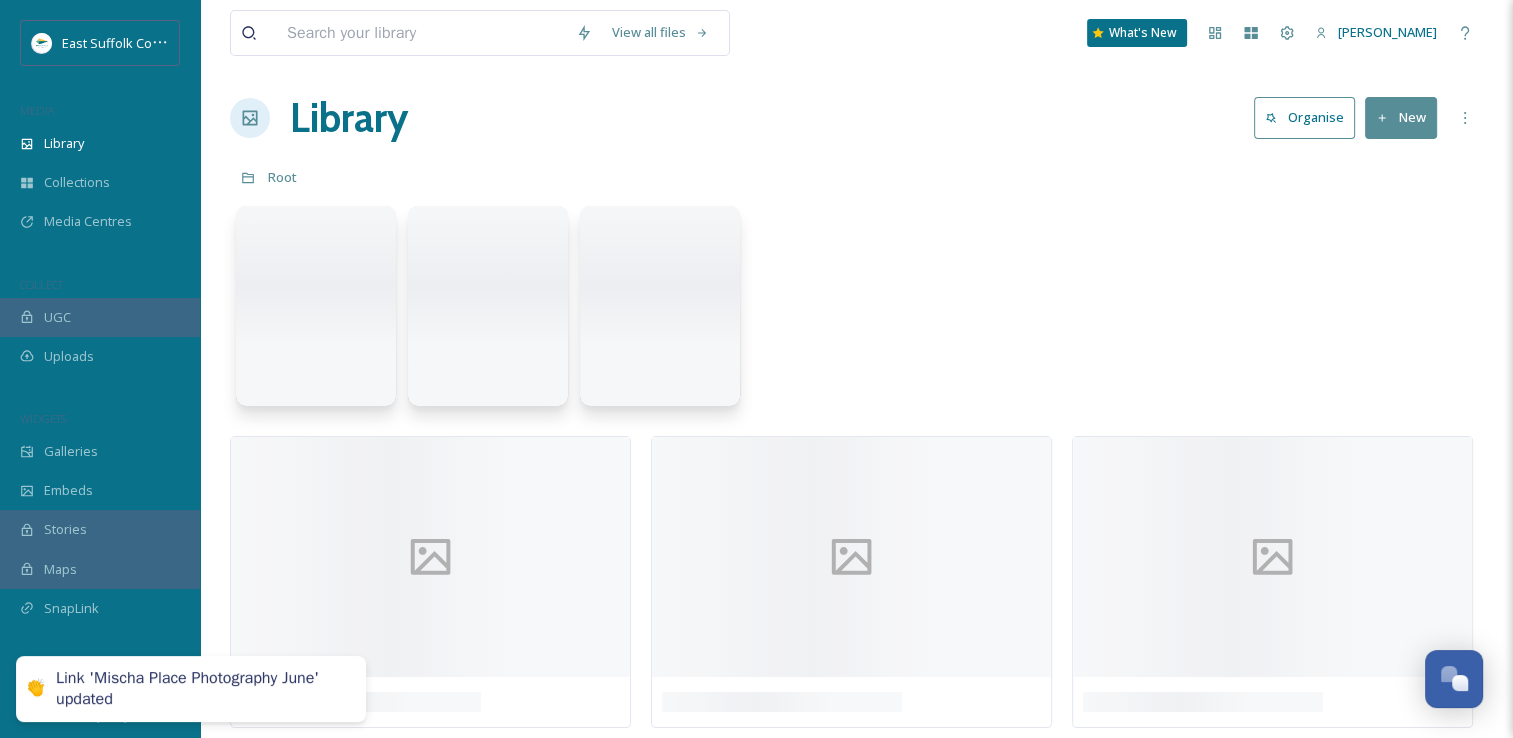 scroll, scrollTop: 0, scrollLeft: 0, axis: both 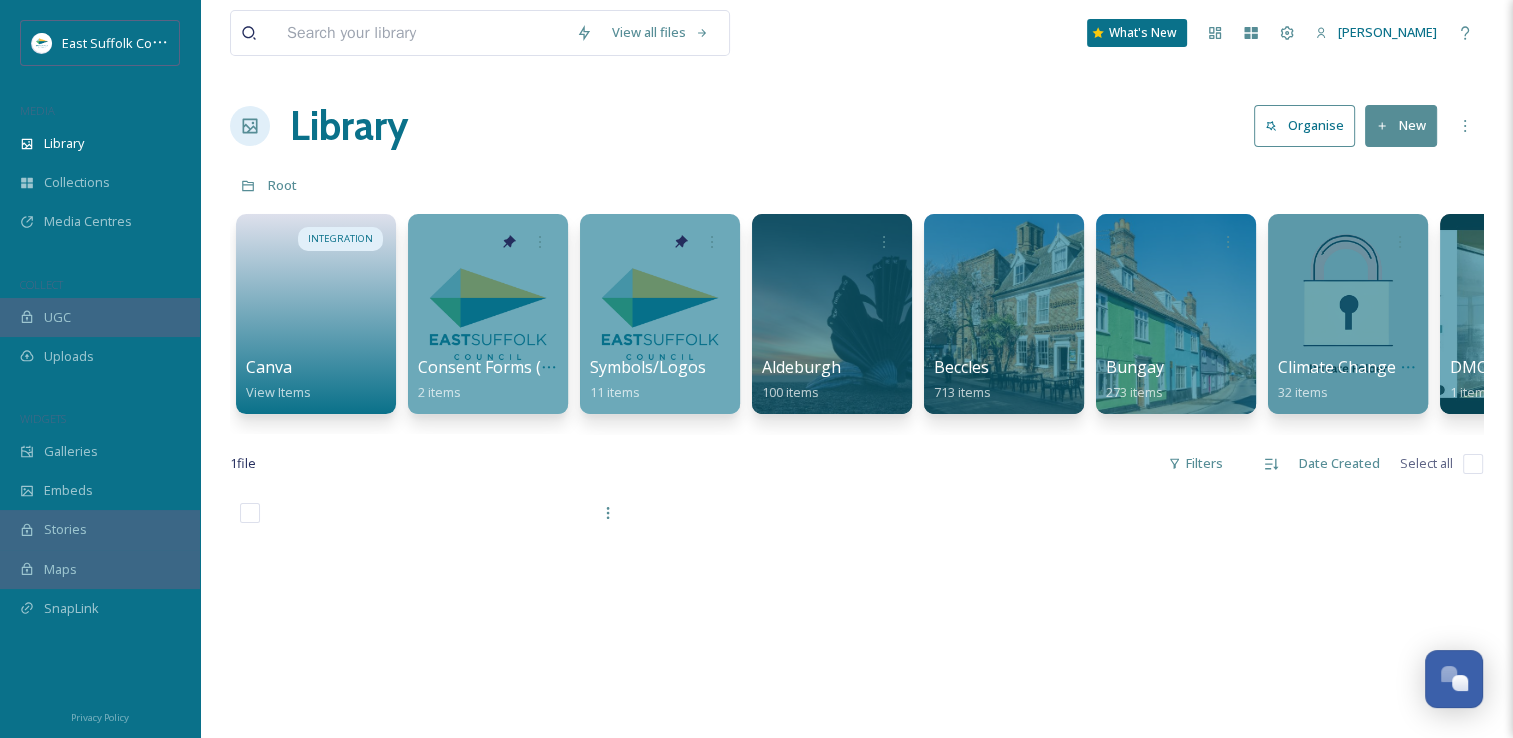 drag, startPoint x: 488, startPoint y: 426, endPoint x: 504, endPoint y: 435, distance: 18.35756 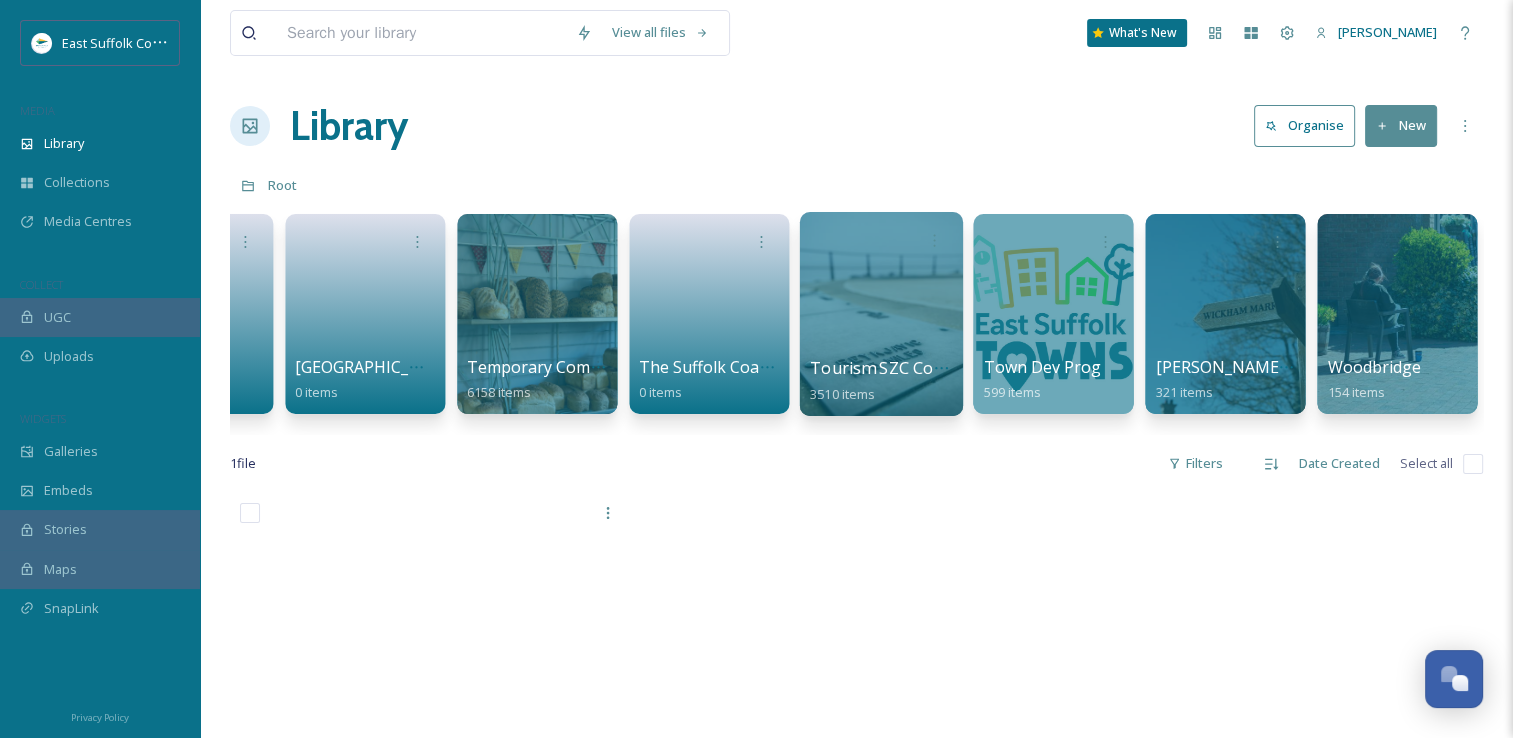 click at bounding box center (880, 314) 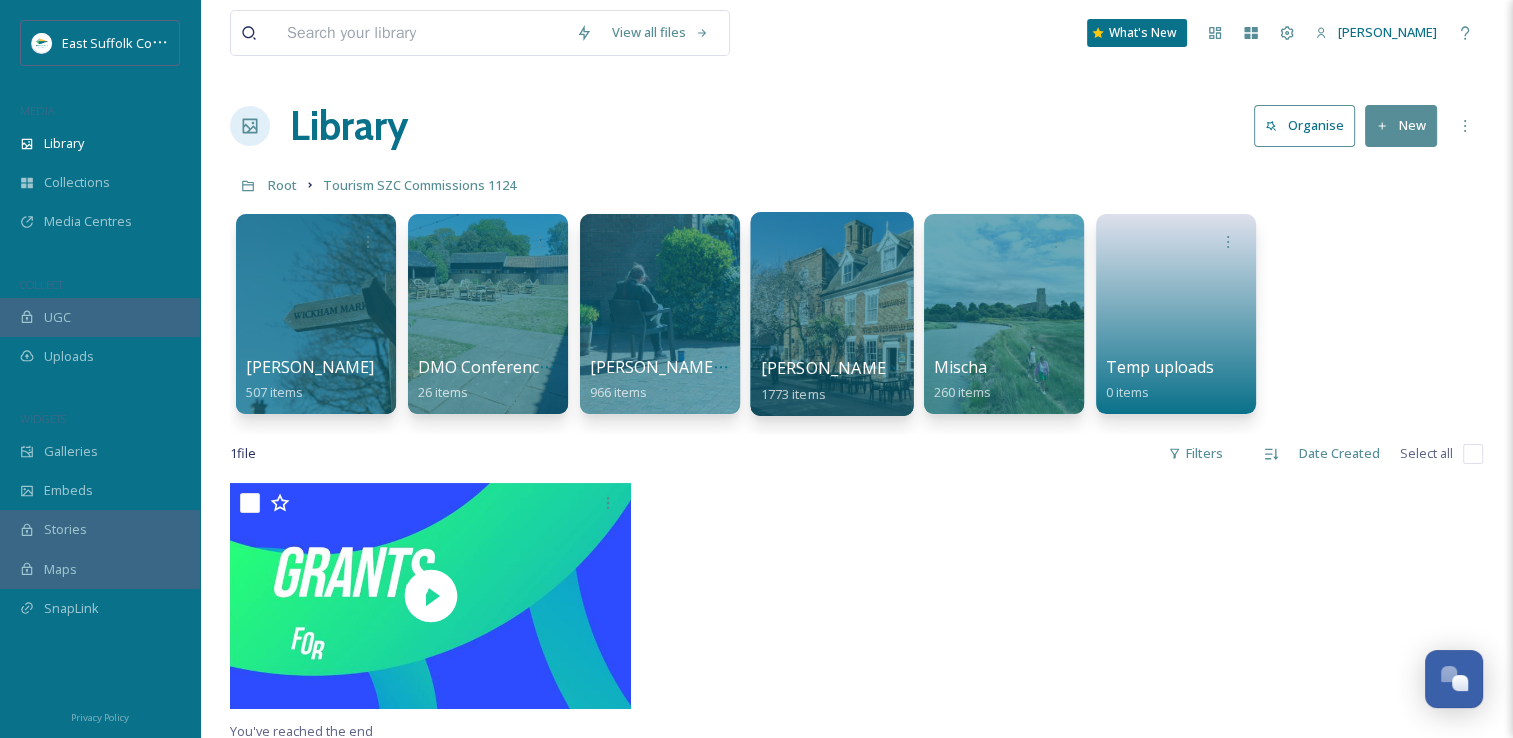 click at bounding box center [831, 314] 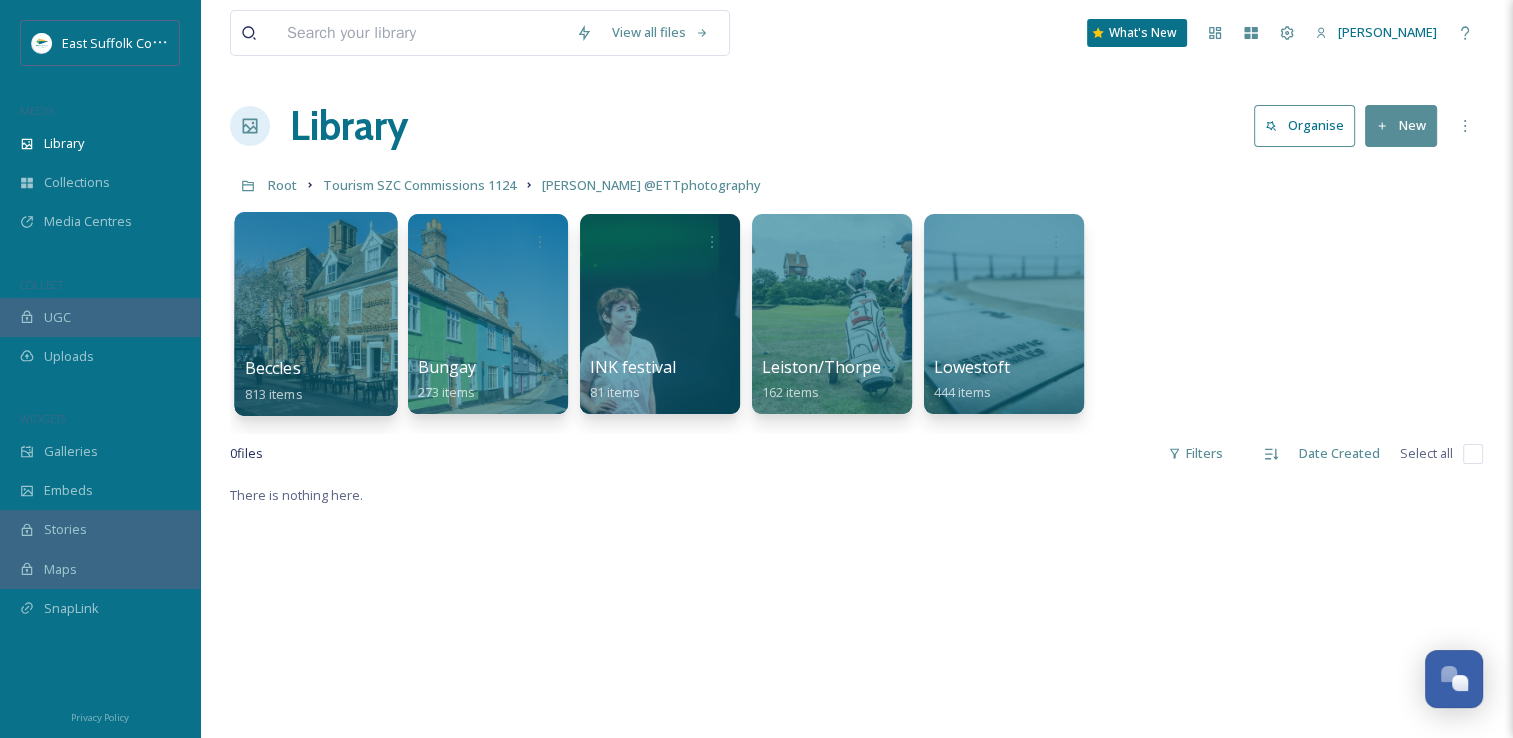 click at bounding box center (315, 314) 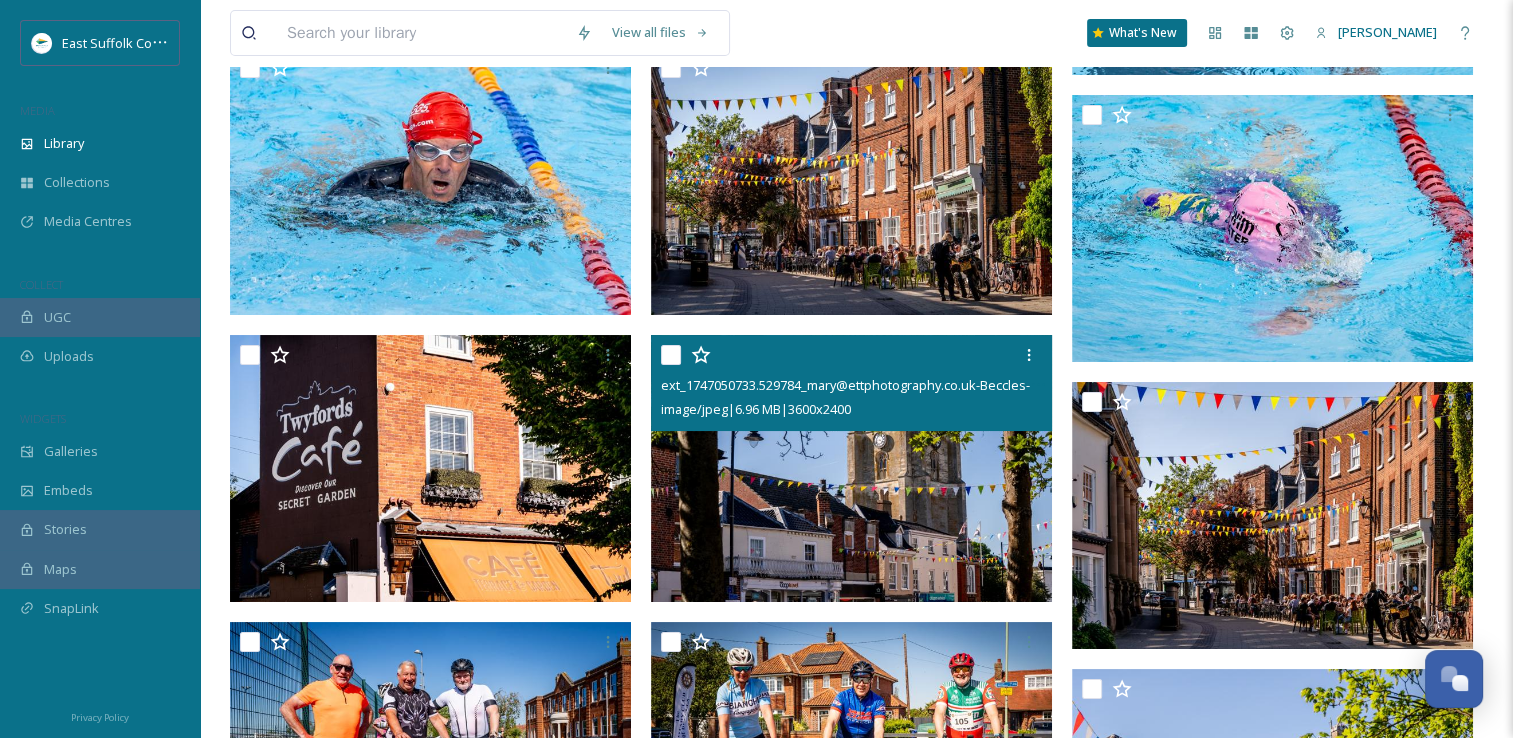 scroll, scrollTop: 7200, scrollLeft: 0, axis: vertical 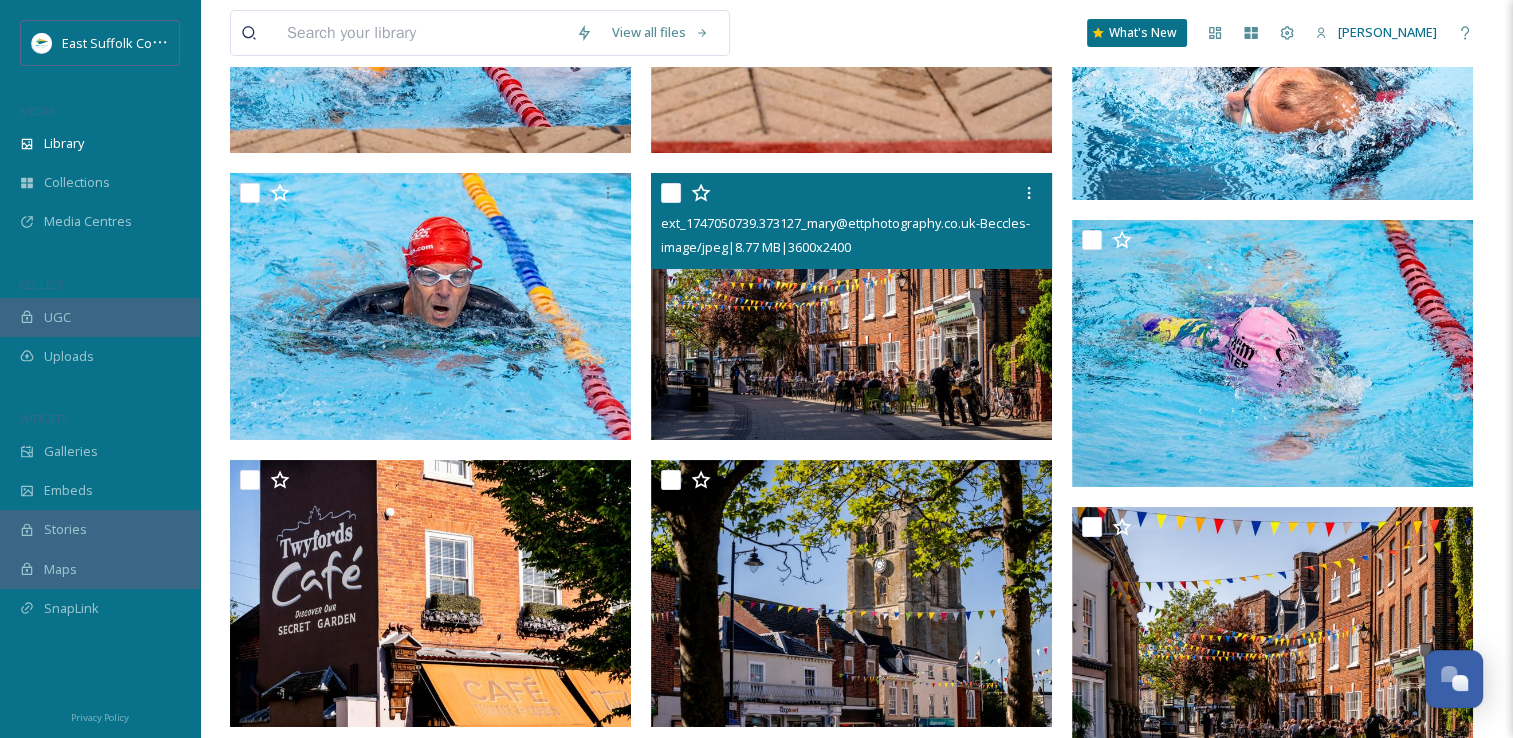 click at bounding box center (851, 307) 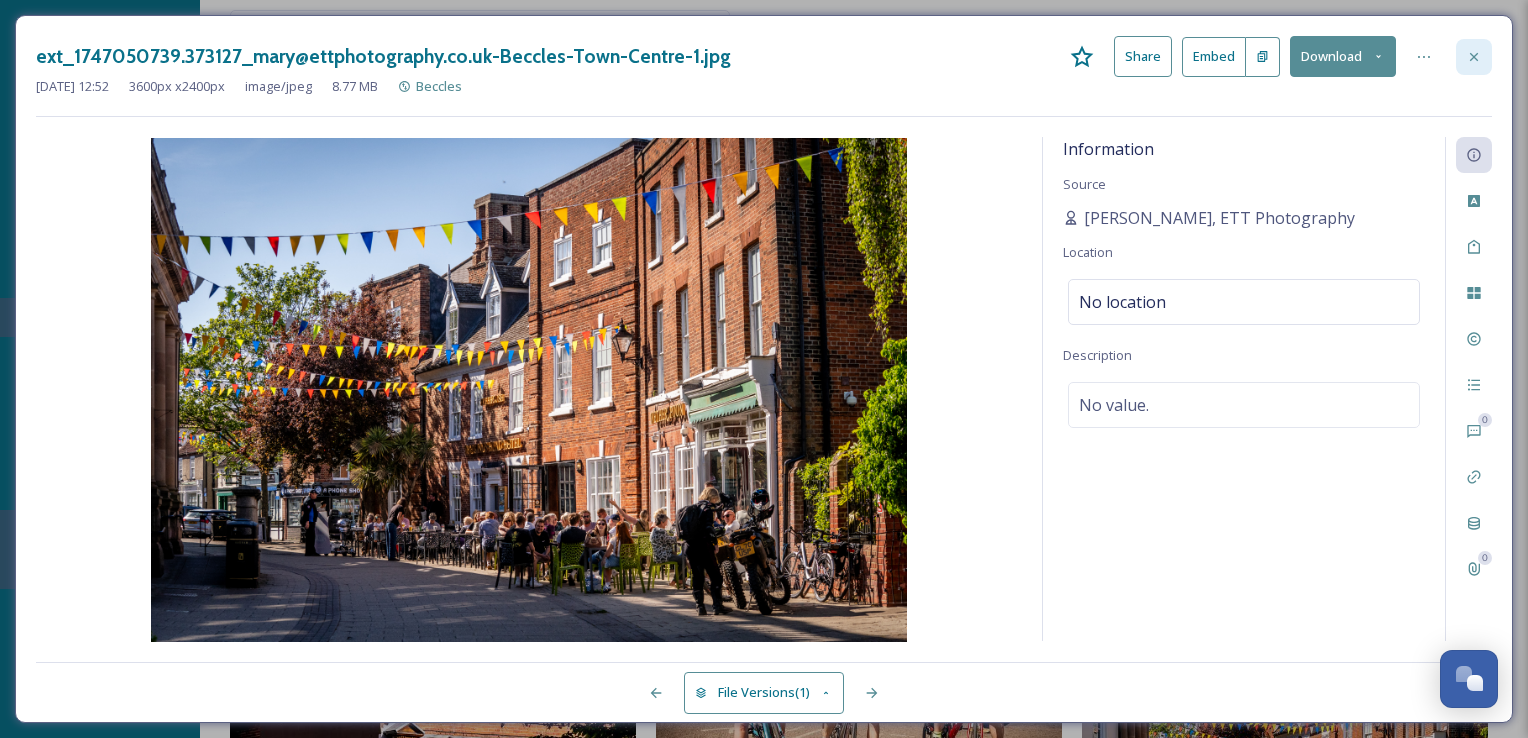 click 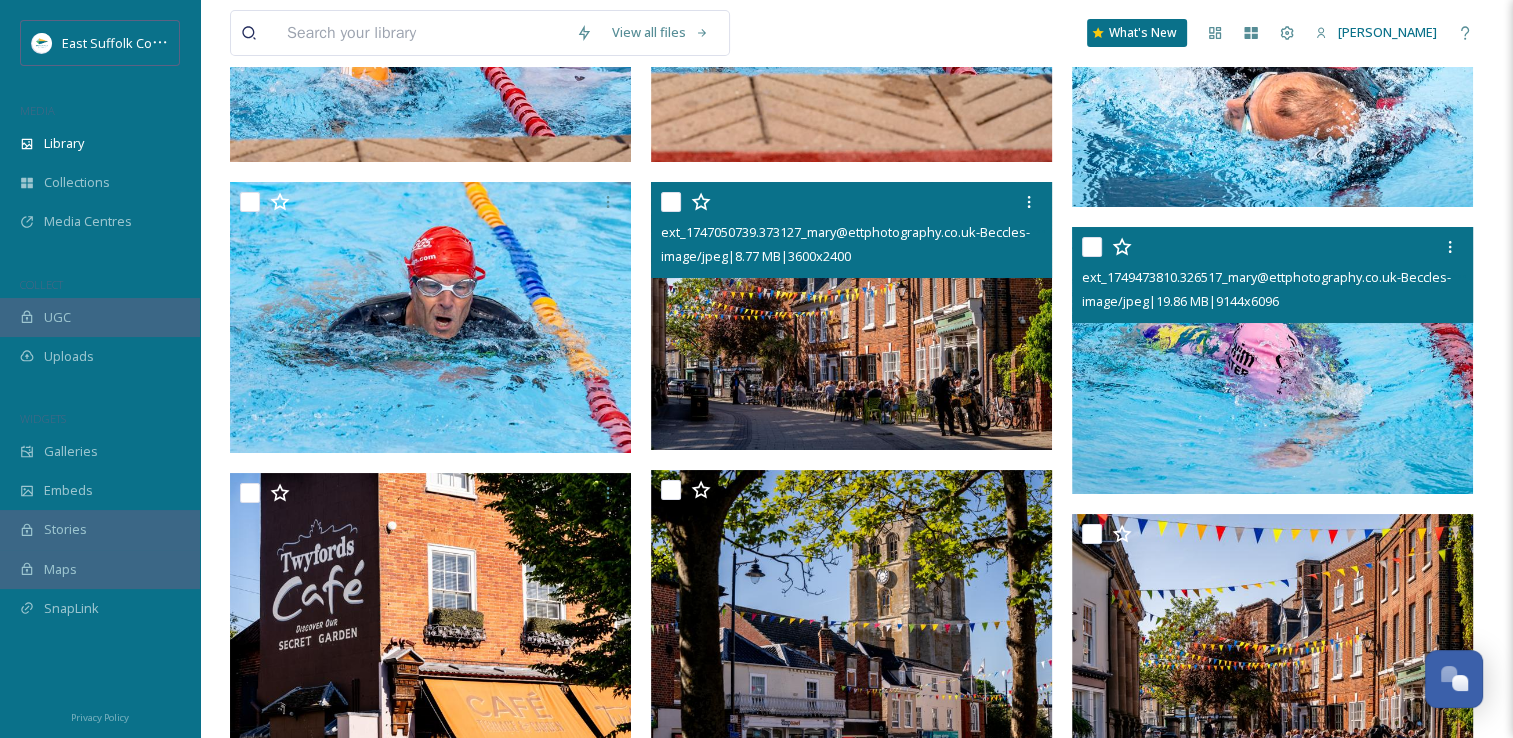 scroll, scrollTop: 7500, scrollLeft: 0, axis: vertical 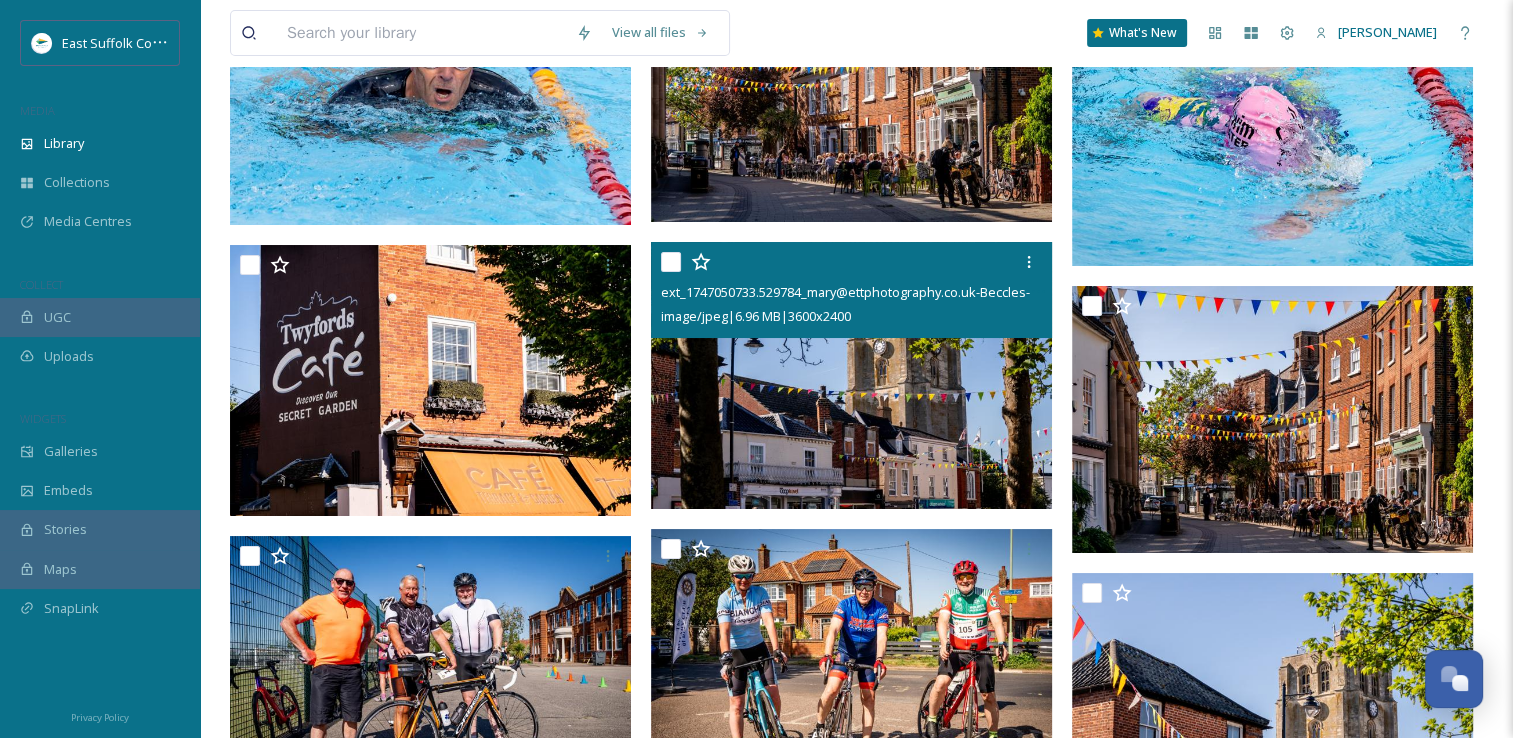 click at bounding box center [851, 376] 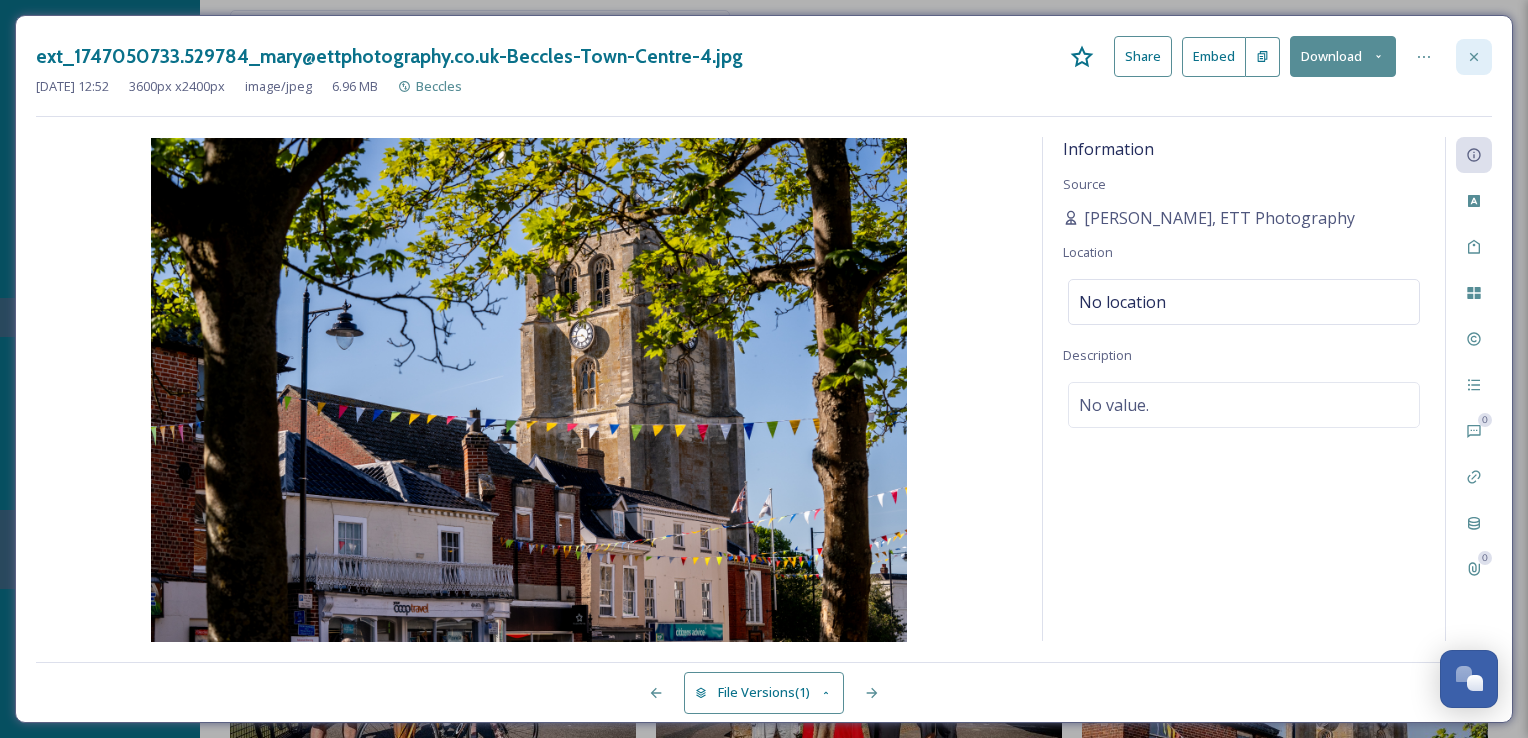click at bounding box center (1474, 57) 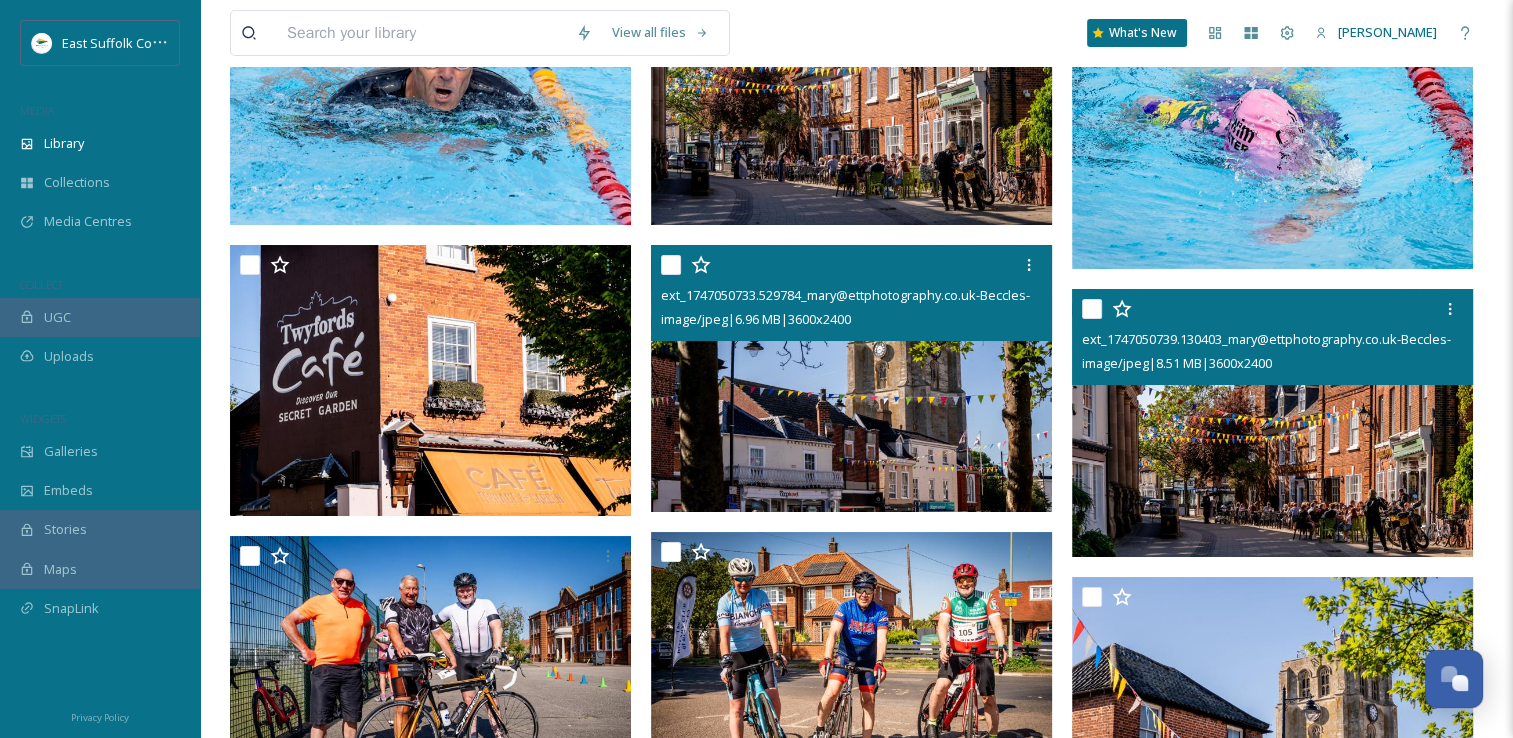 click at bounding box center (1272, 423) 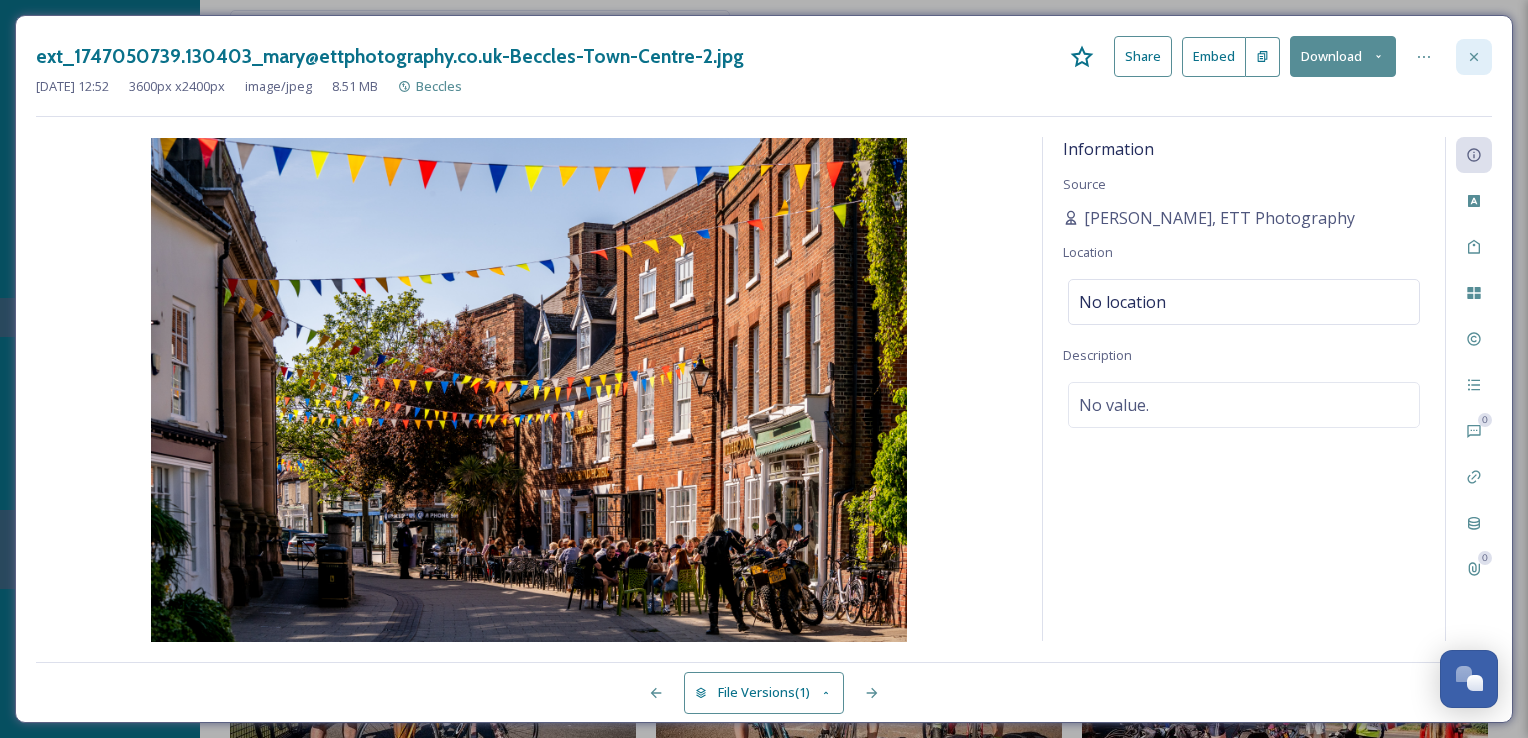 click at bounding box center (1474, 57) 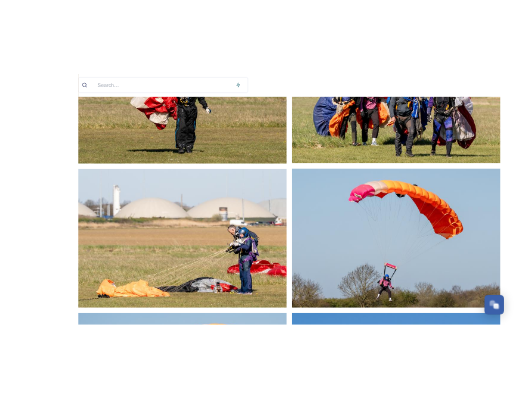 scroll, scrollTop: 762, scrollLeft: 0, axis: vertical 